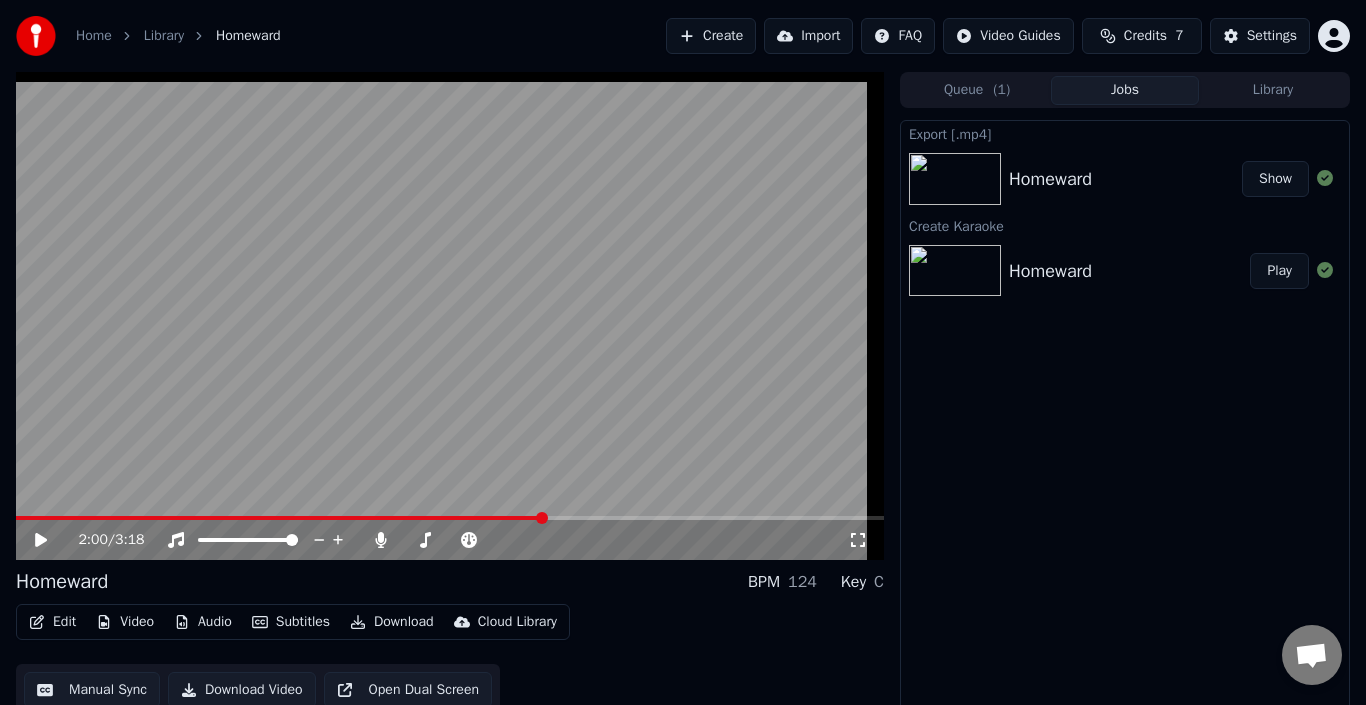 scroll, scrollTop: 0, scrollLeft: 0, axis: both 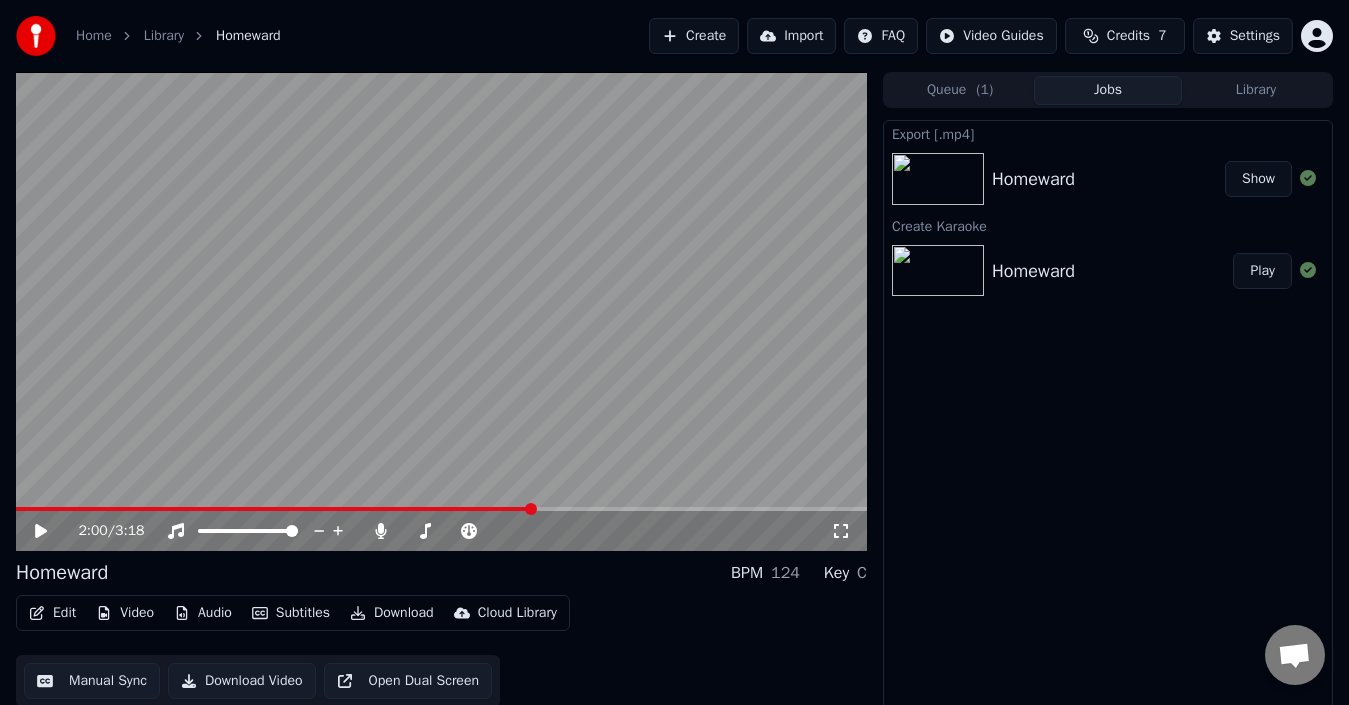 click on "Create" at bounding box center (694, 36) 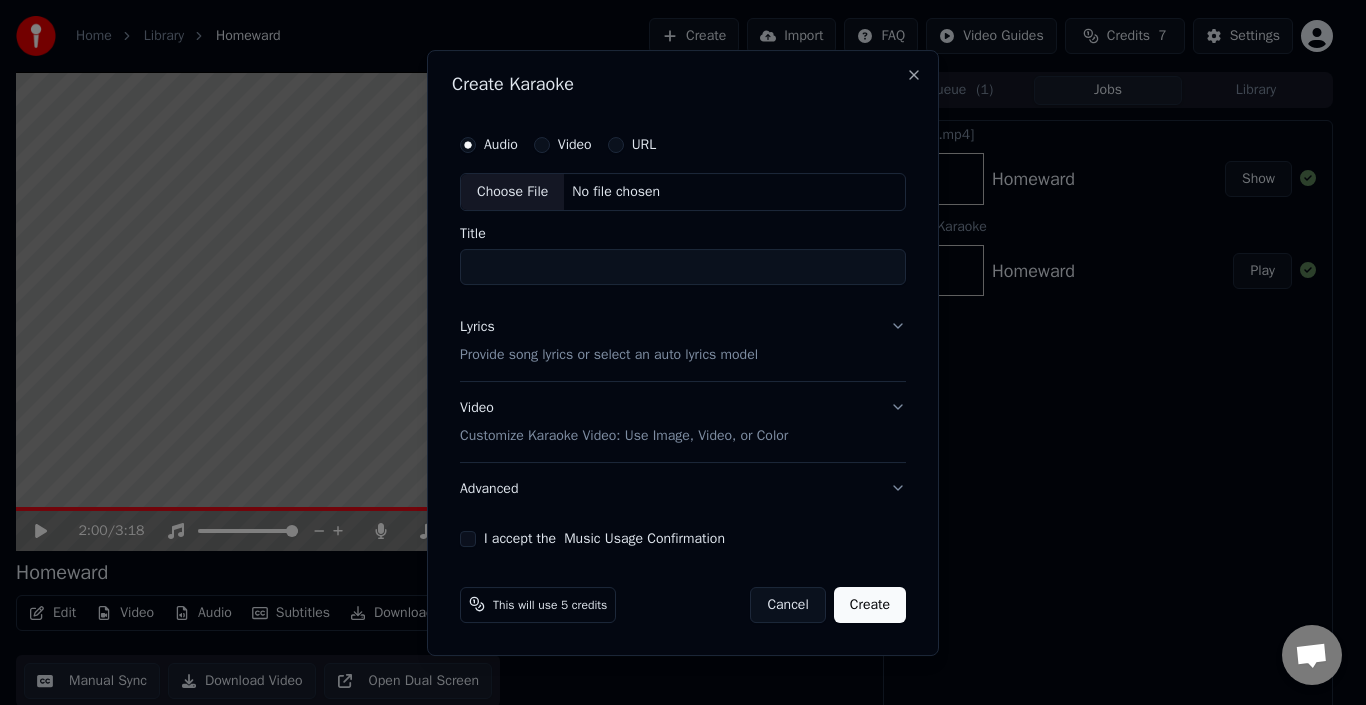 click on "Choose File" at bounding box center (512, 192) 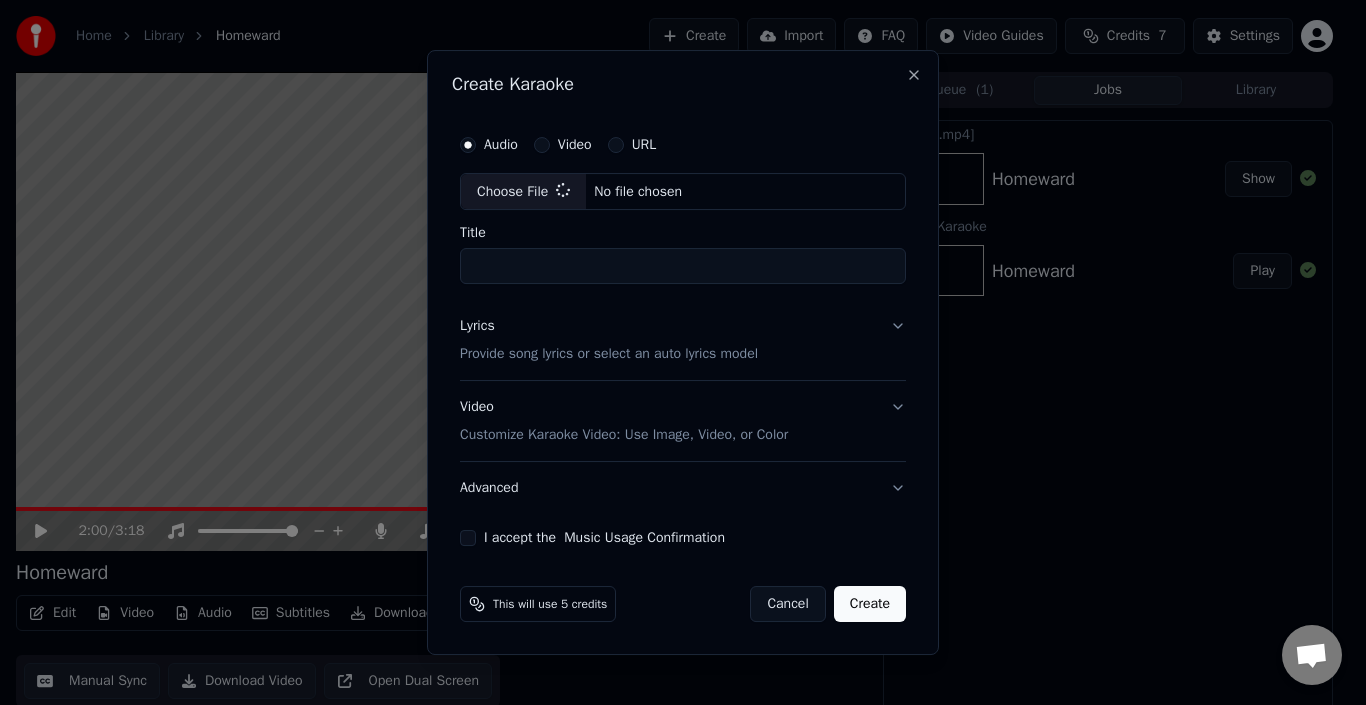 type on "*****" 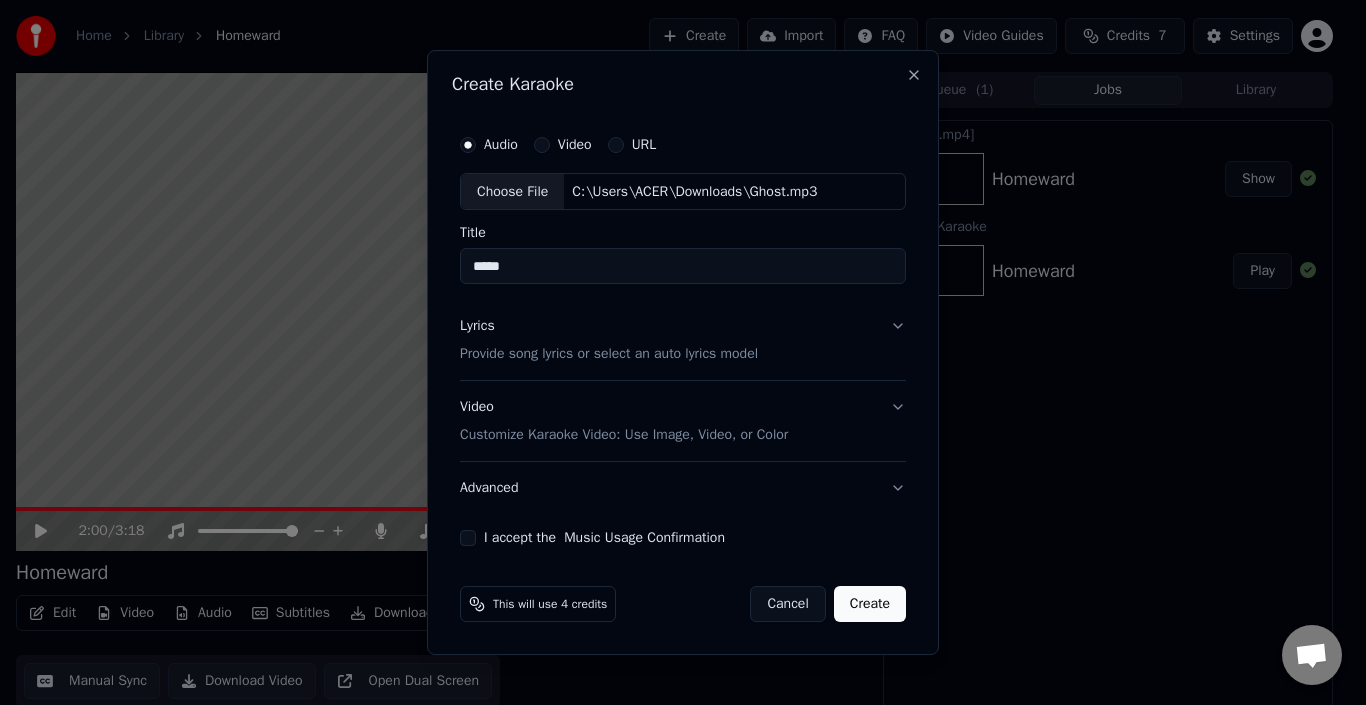 click on "Lyrics Provide song lyrics or select an auto lyrics model" at bounding box center (683, 341) 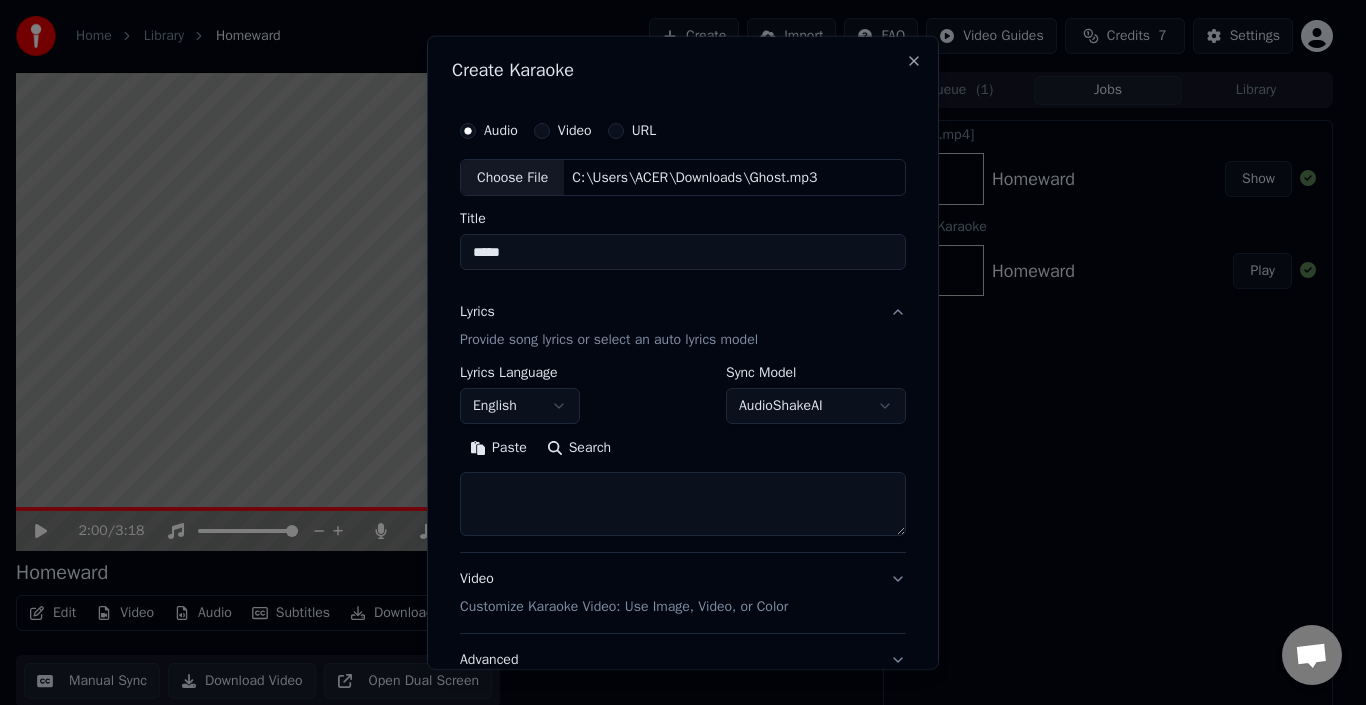 click on "Paste" at bounding box center (498, 448) 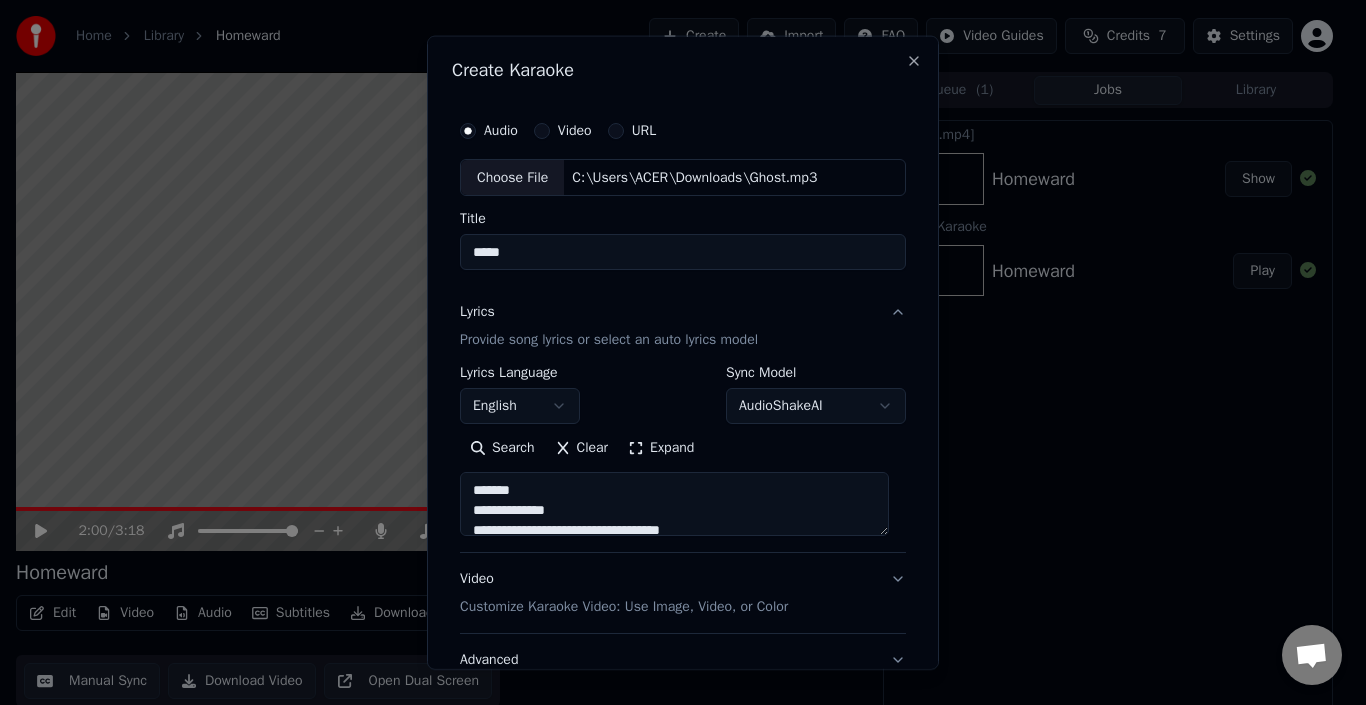 click on "Expand" at bounding box center [661, 448] 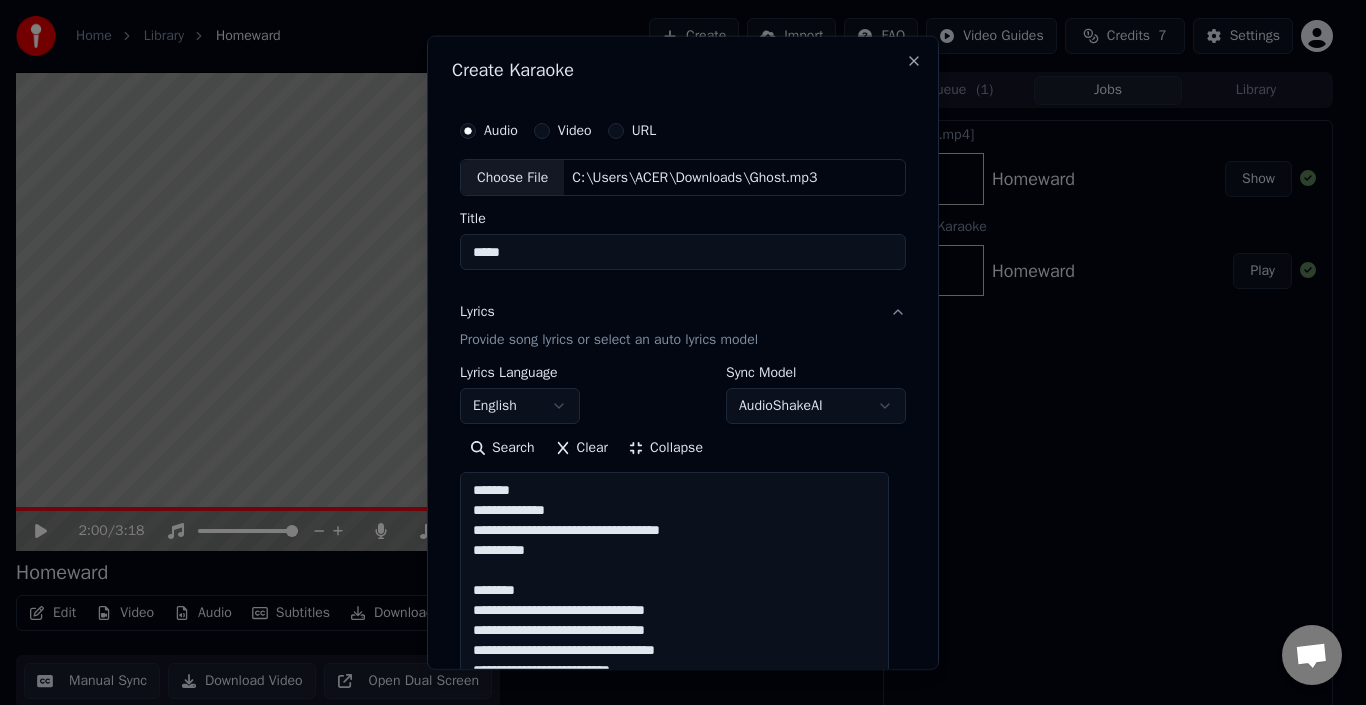 drag, startPoint x: 532, startPoint y: 484, endPoint x: 393, endPoint y: 493, distance: 139.29106 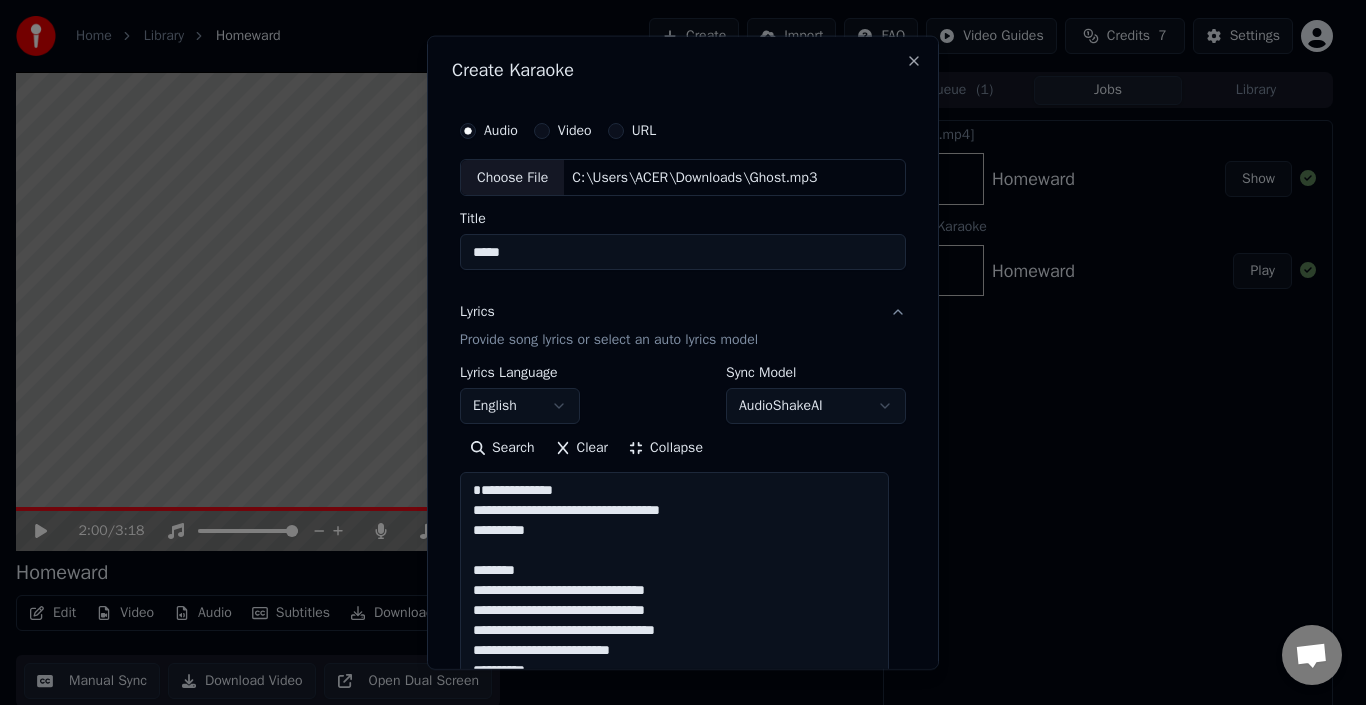 drag, startPoint x: 556, startPoint y: 589, endPoint x: 463, endPoint y: 581, distance: 93.34345 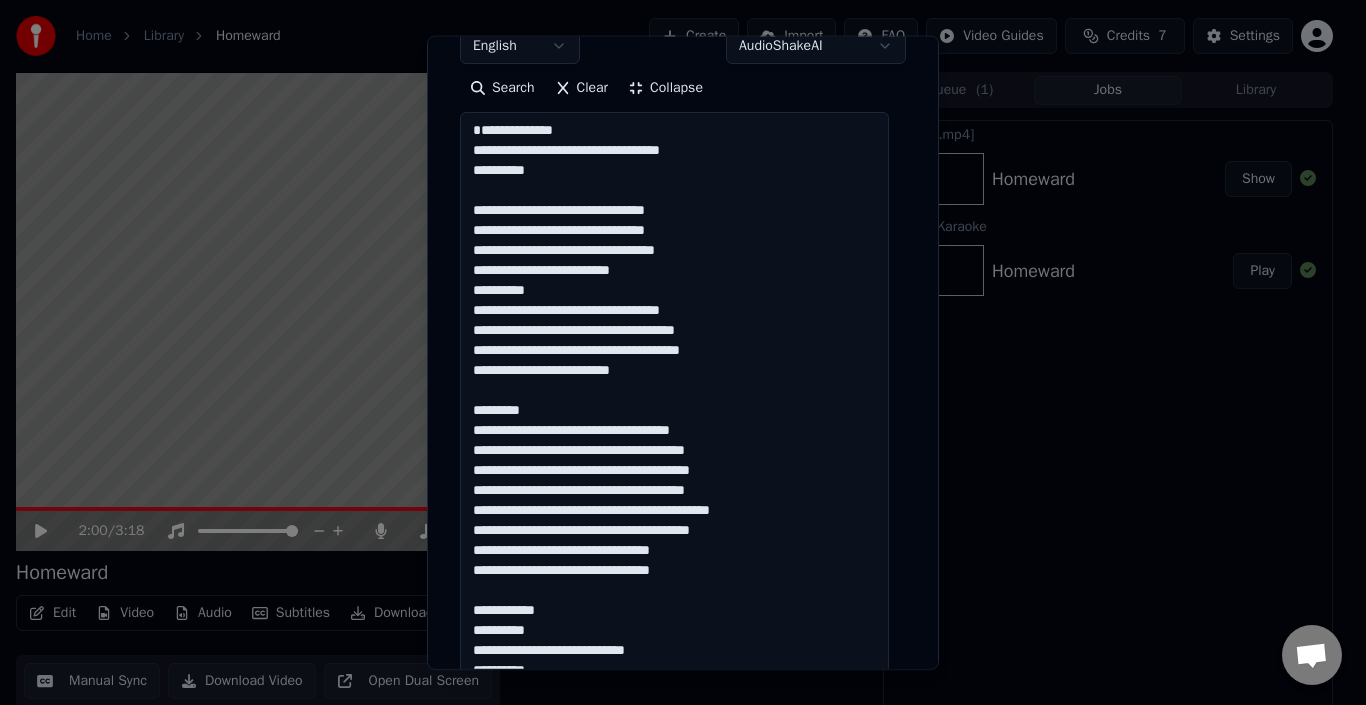 scroll, scrollTop: 358, scrollLeft: 0, axis: vertical 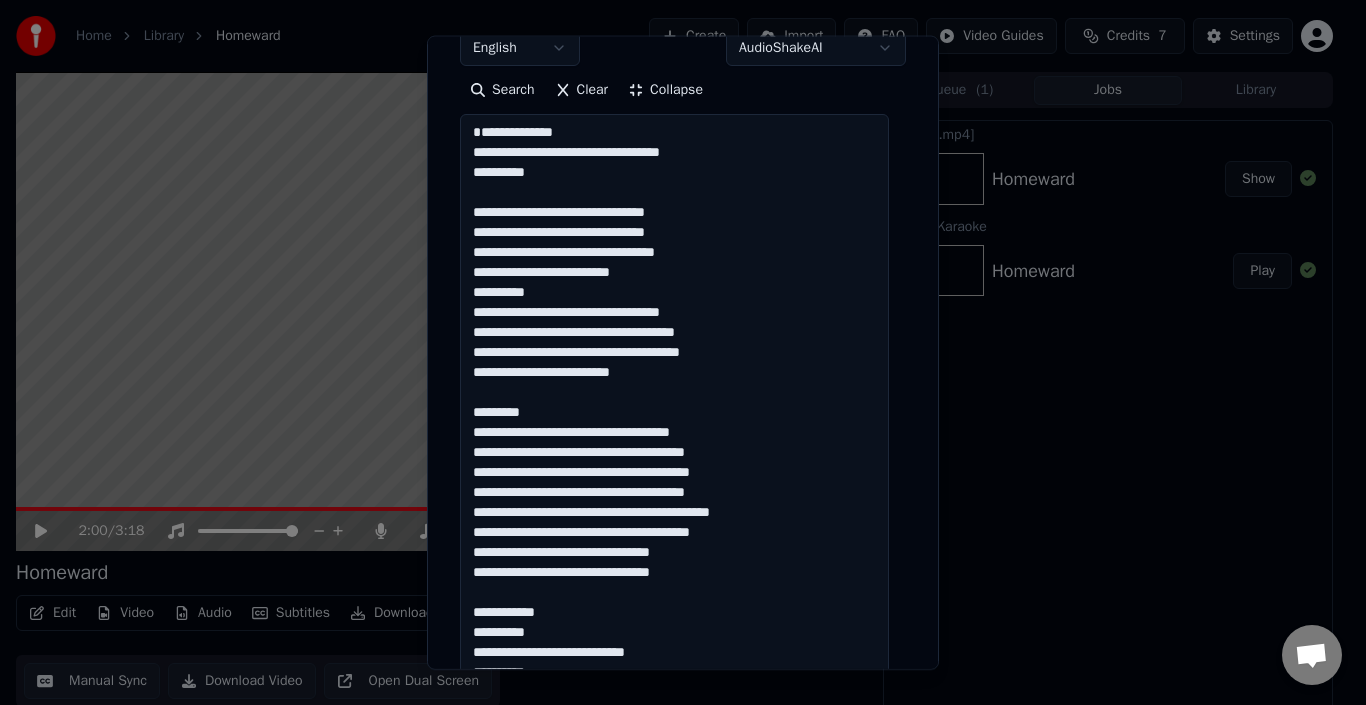 drag, startPoint x: 550, startPoint y: 430, endPoint x: 409, endPoint y: 445, distance: 141.79562 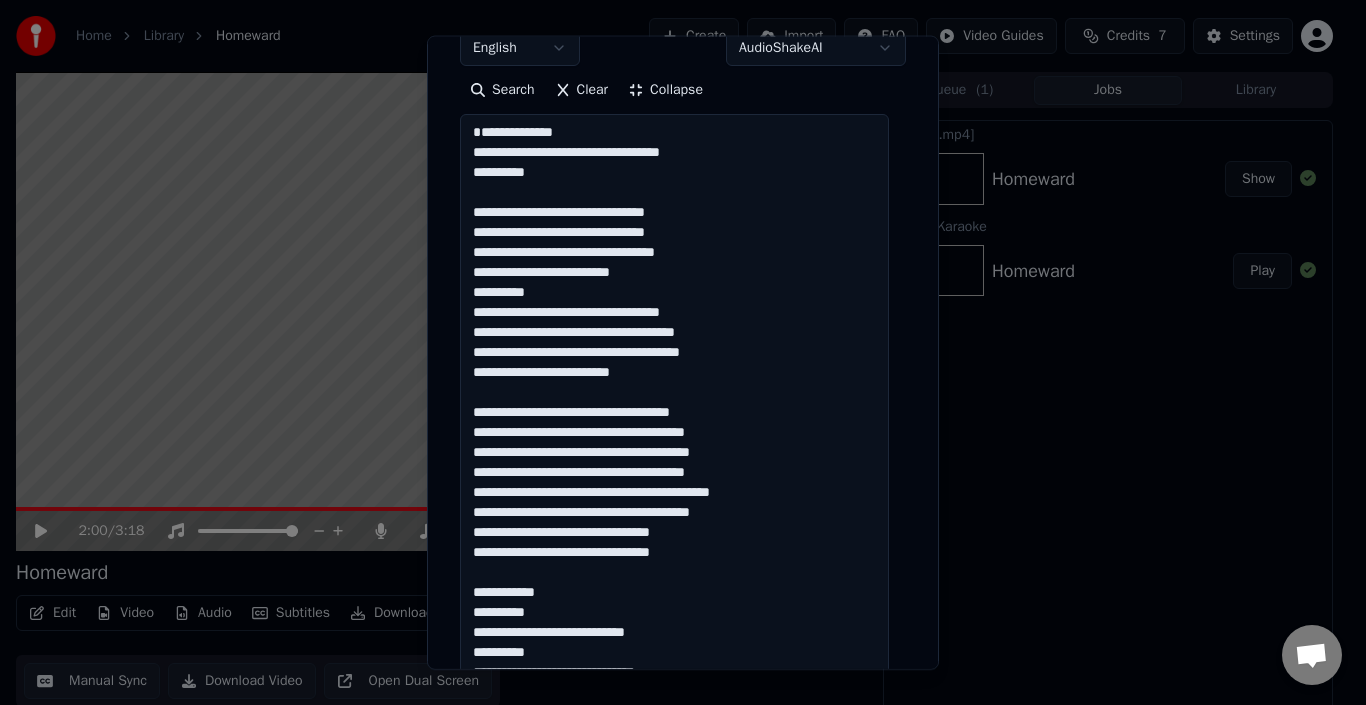 click at bounding box center (674, 891) 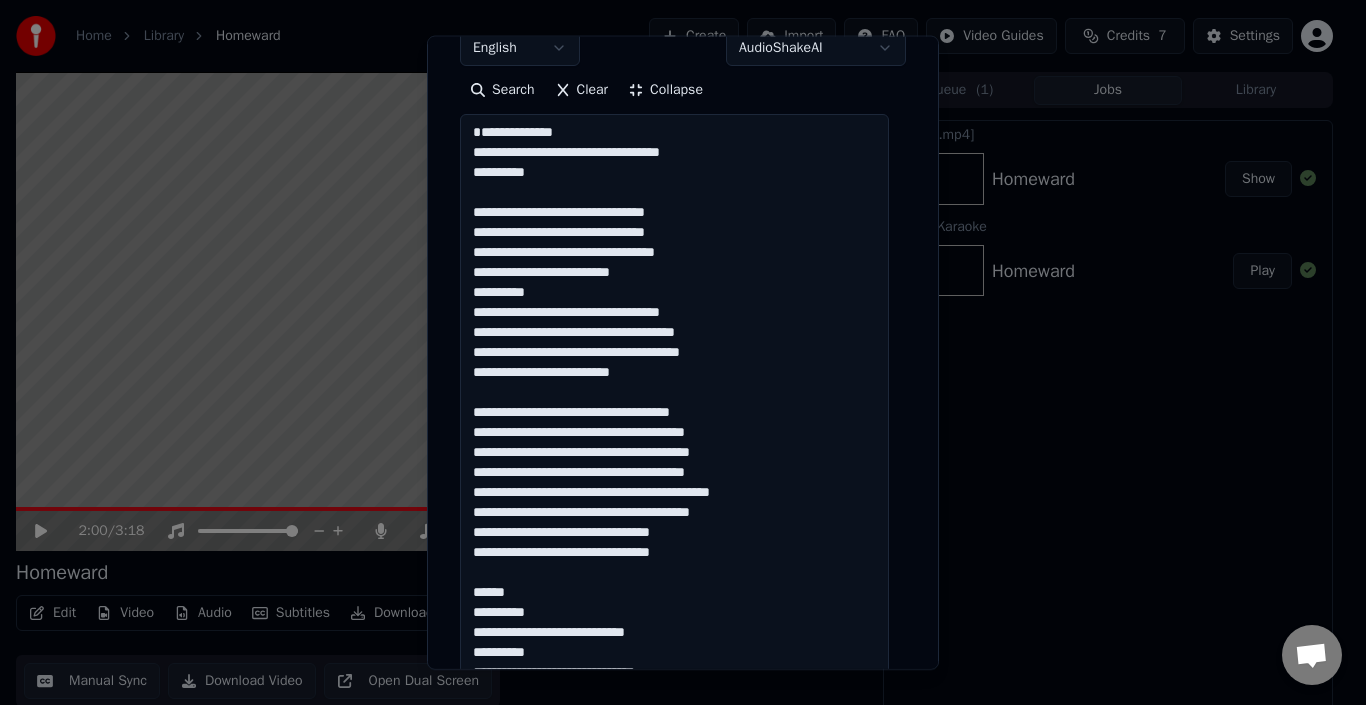 click at bounding box center (674, 891) 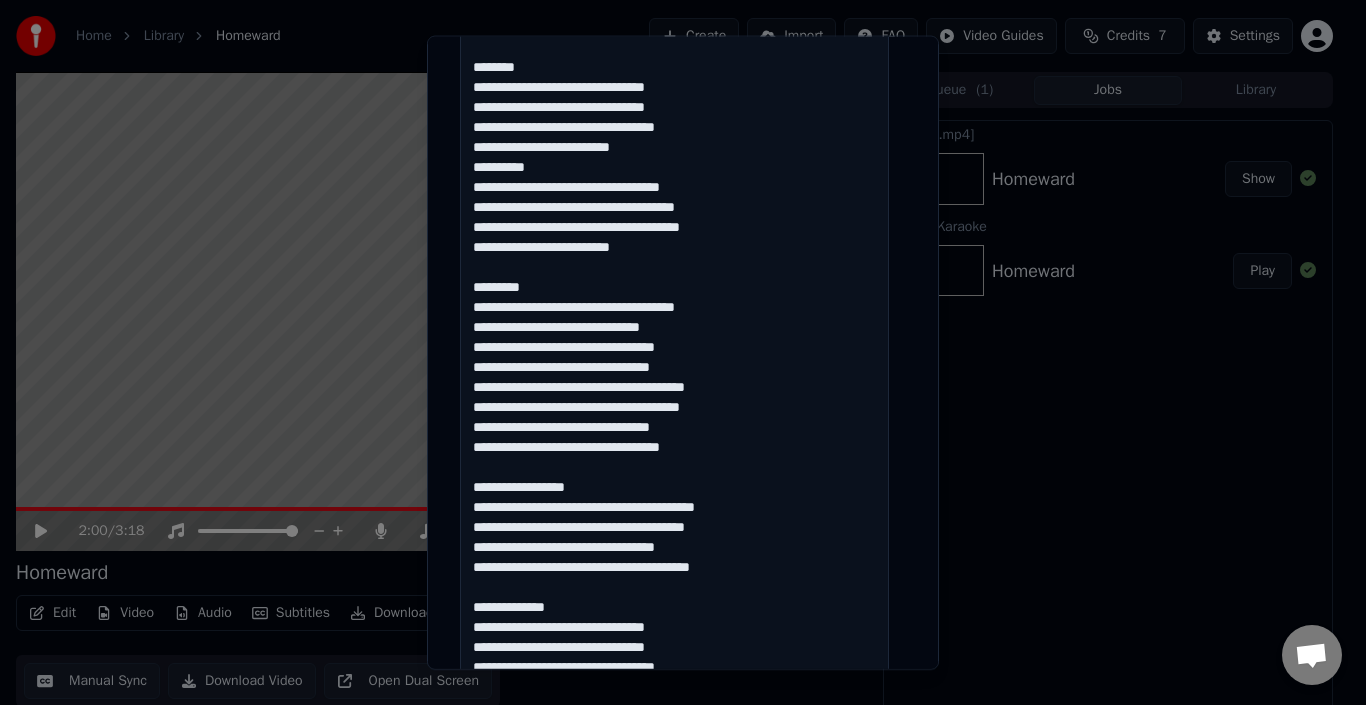 scroll, scrollTop: 984, scrollLeft: 0, axis: vertical 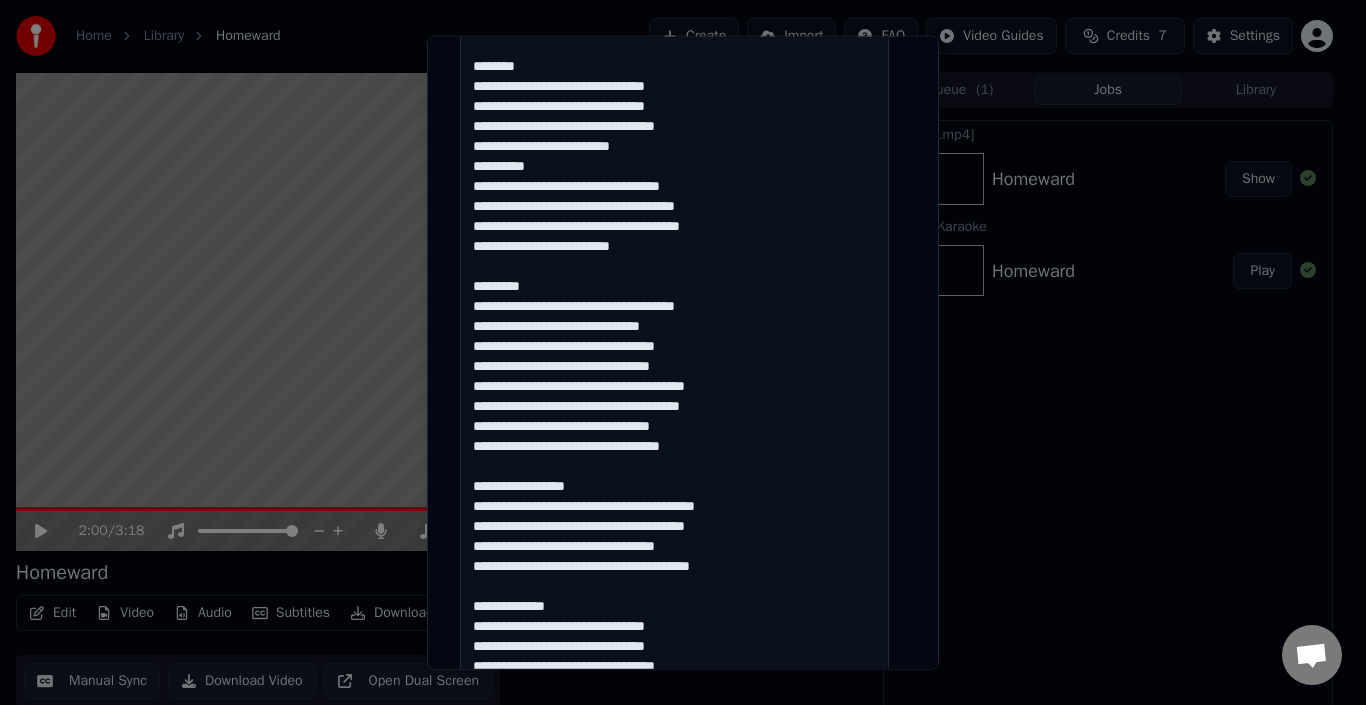 click at bounding box center [674, 265] 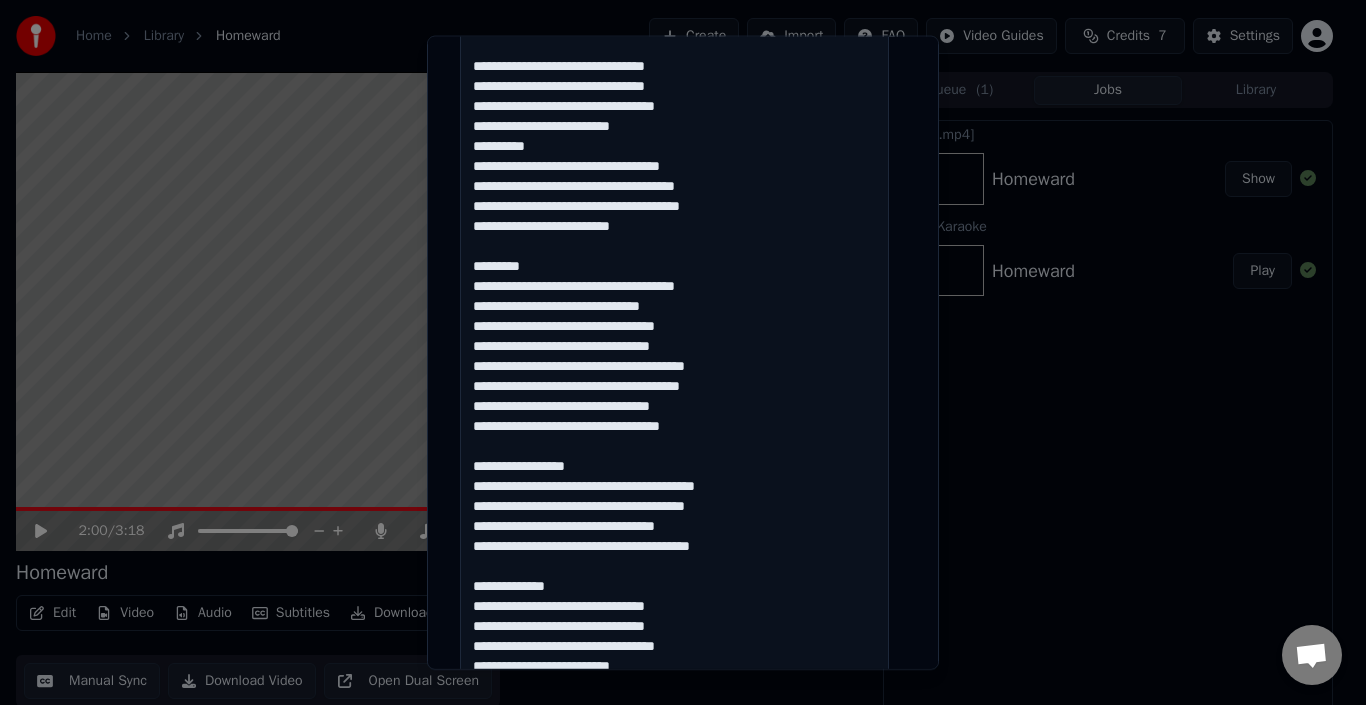 click at bounding box center (674, 265) 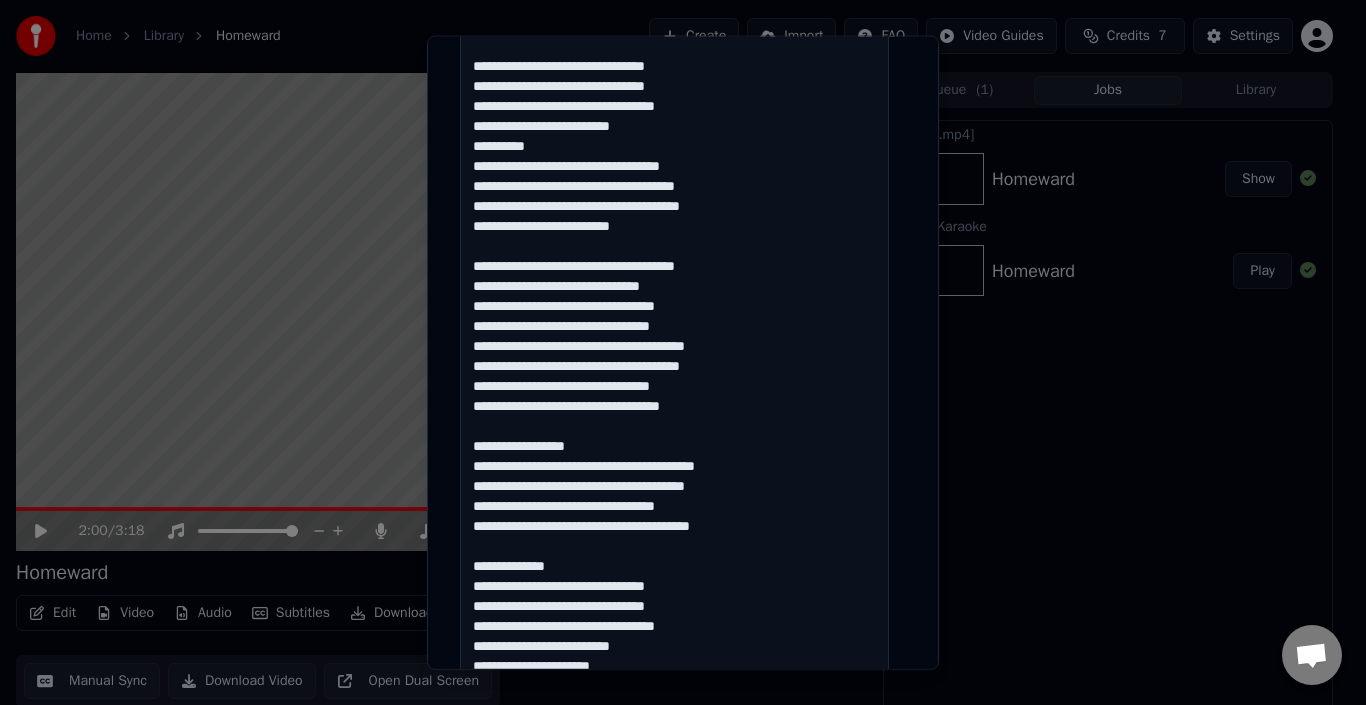 click at bounding box center (674, 265) 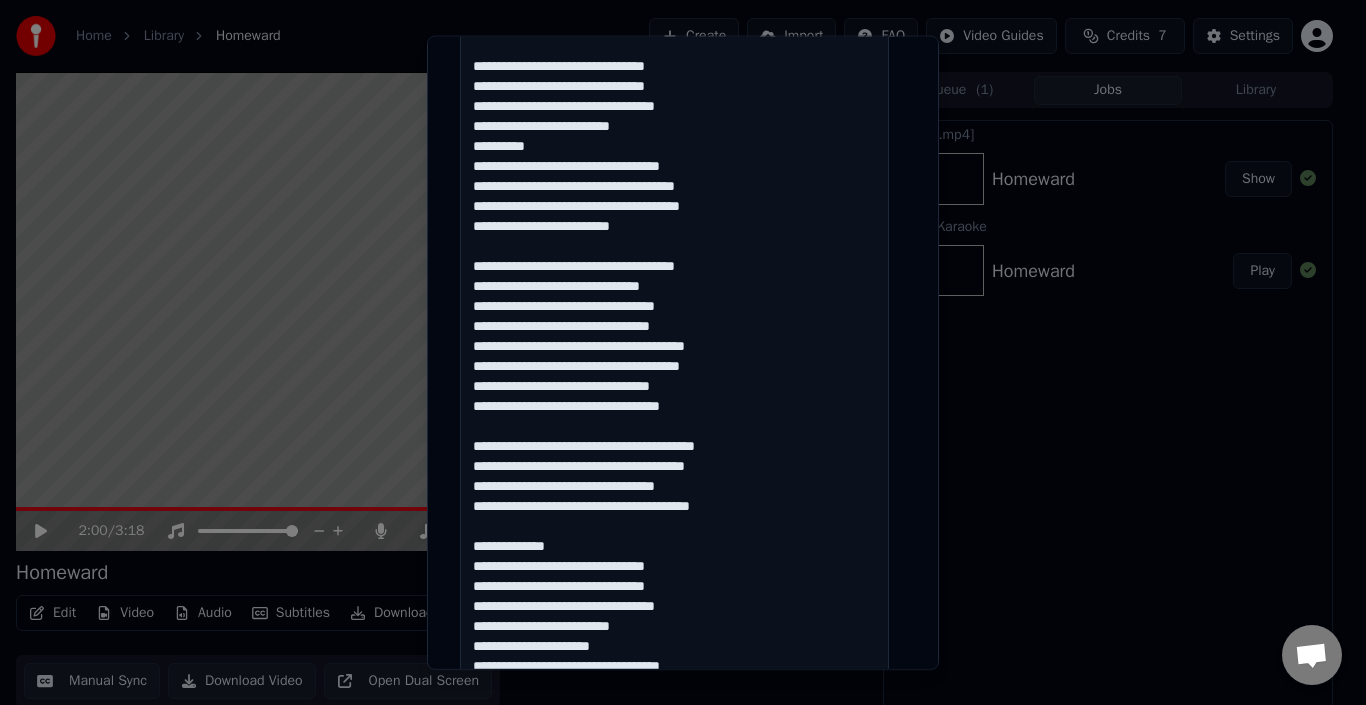 click at bounding box center (674, 265) 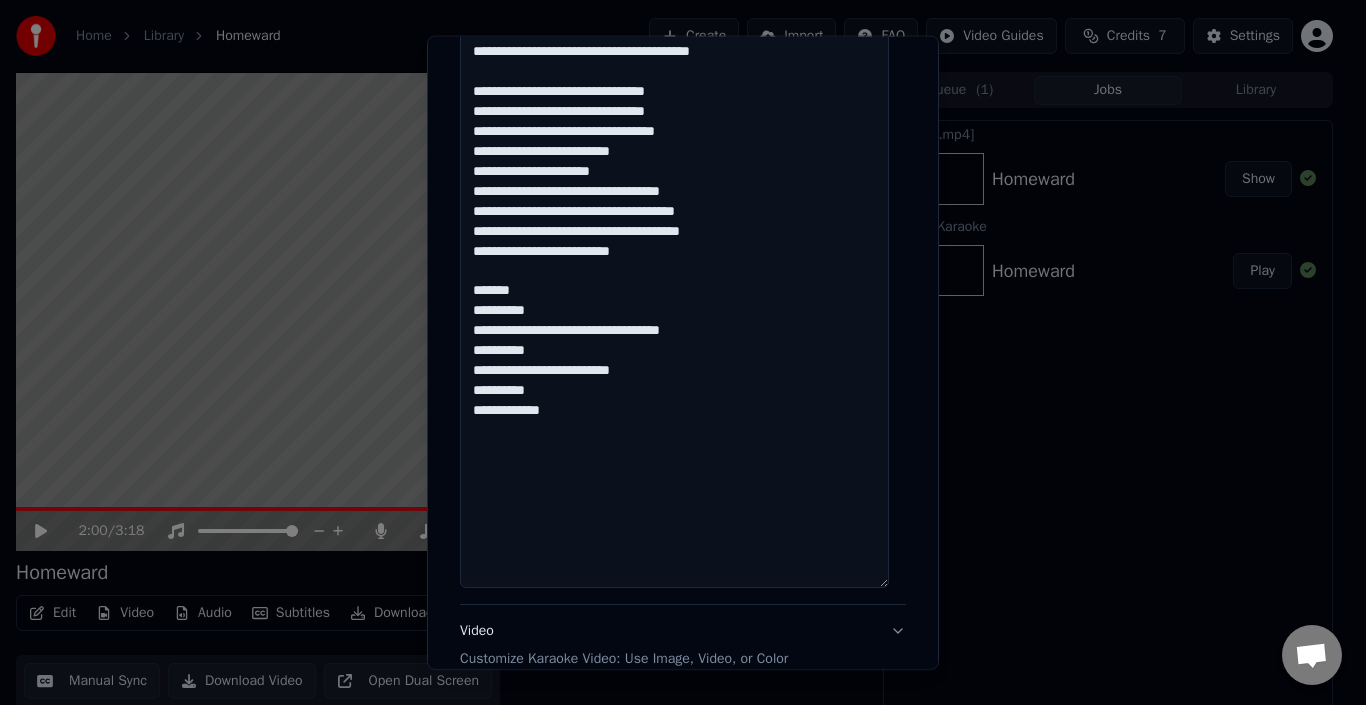 scroll, scrollTop: 1445, scrollLeft: 0, axis: vertical 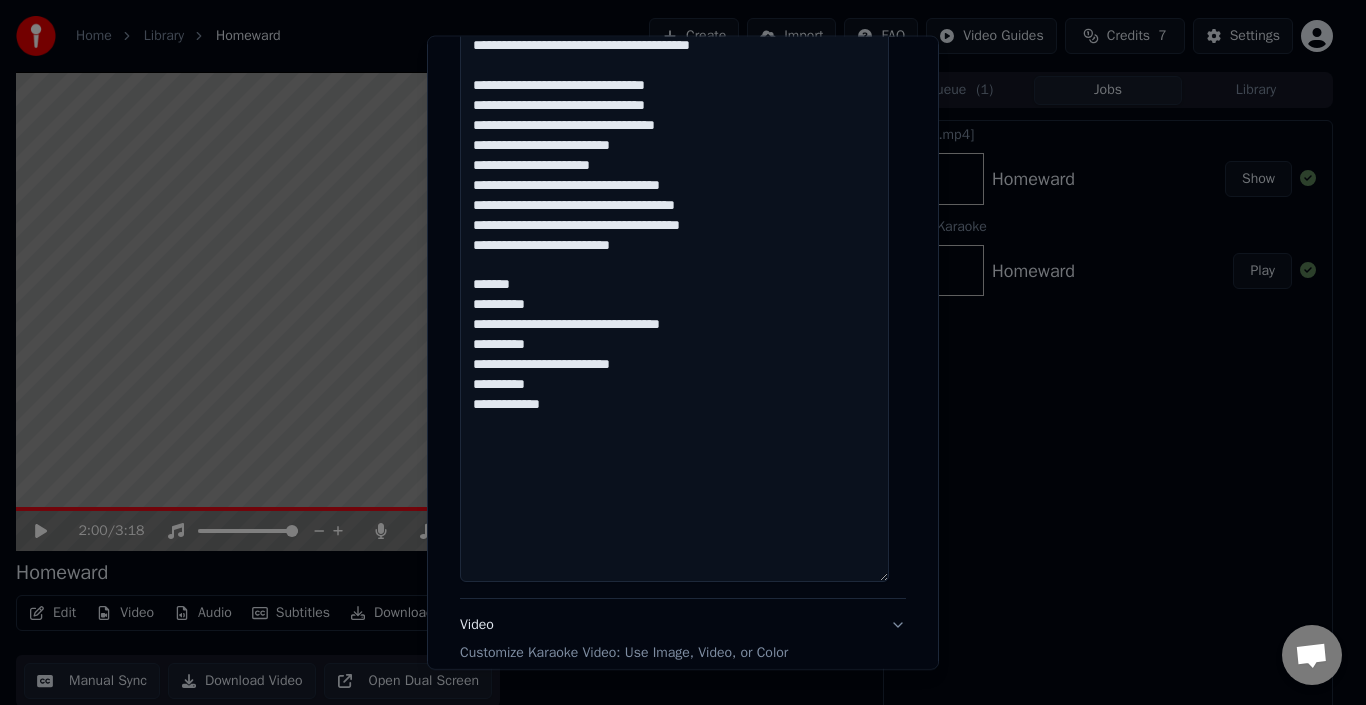 click at bounding box center (674, -196) 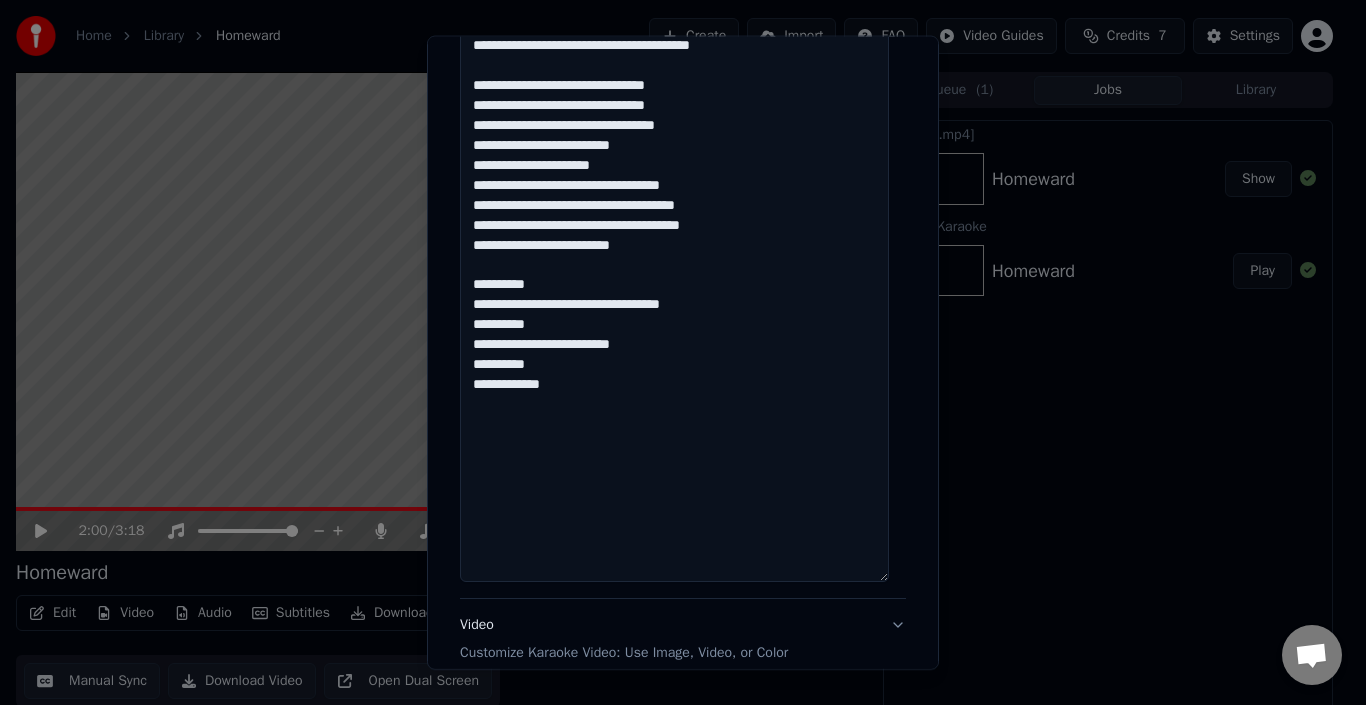scroll, scrollTop: 1648, scrollLeft: 0, axis: vertical 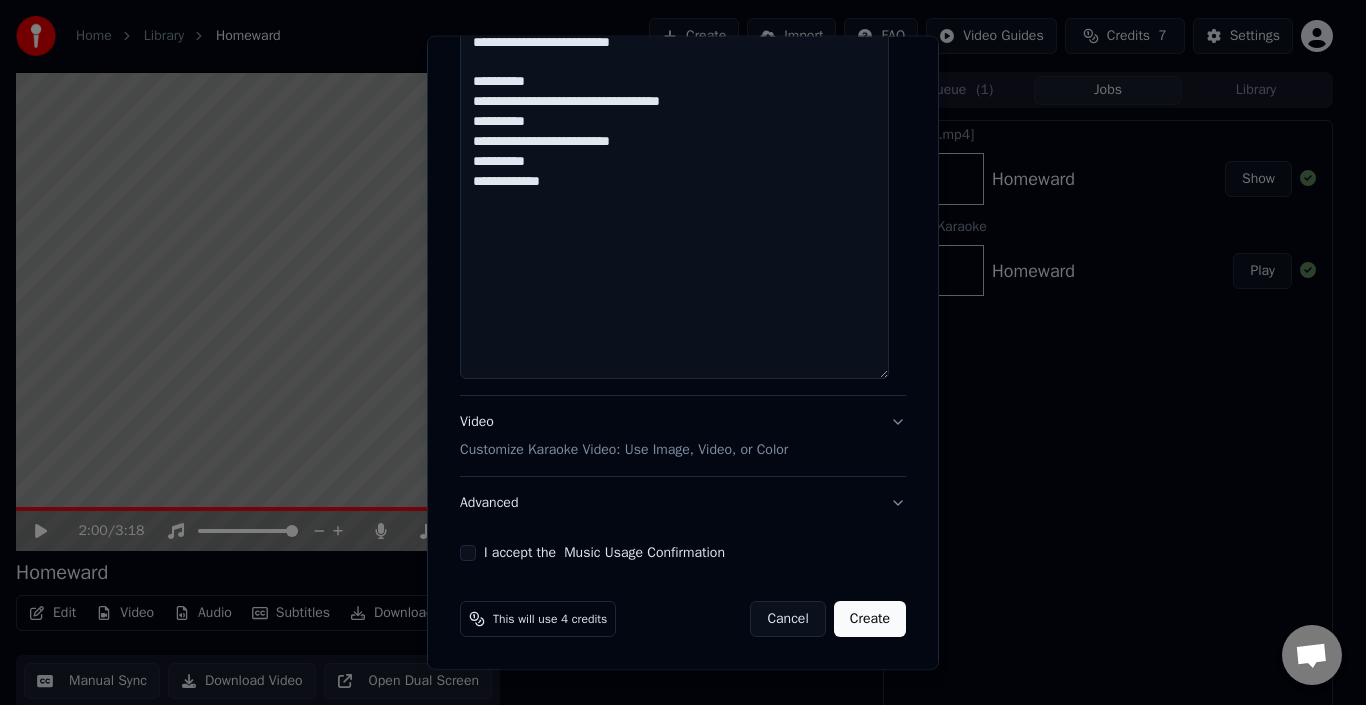 type on "**********" 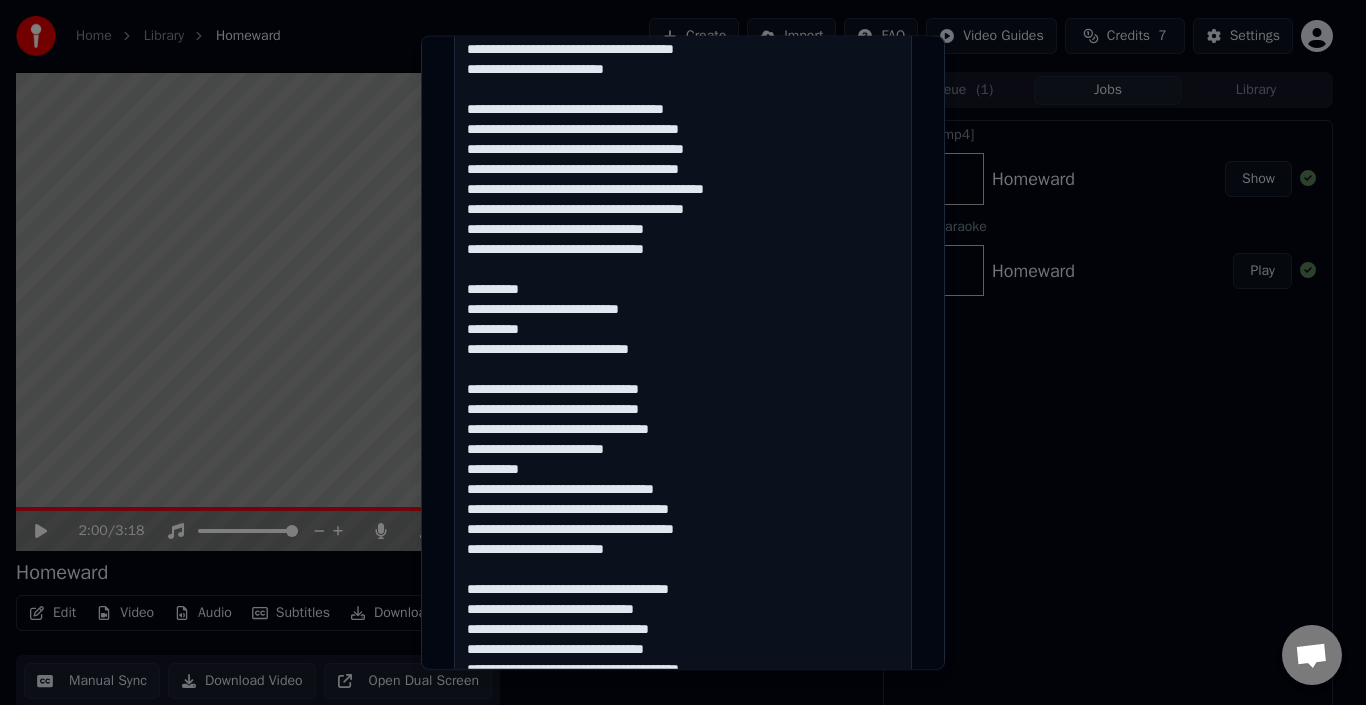 scroll, scrollTop: 365, scrollLeft: 0, axis: vertical 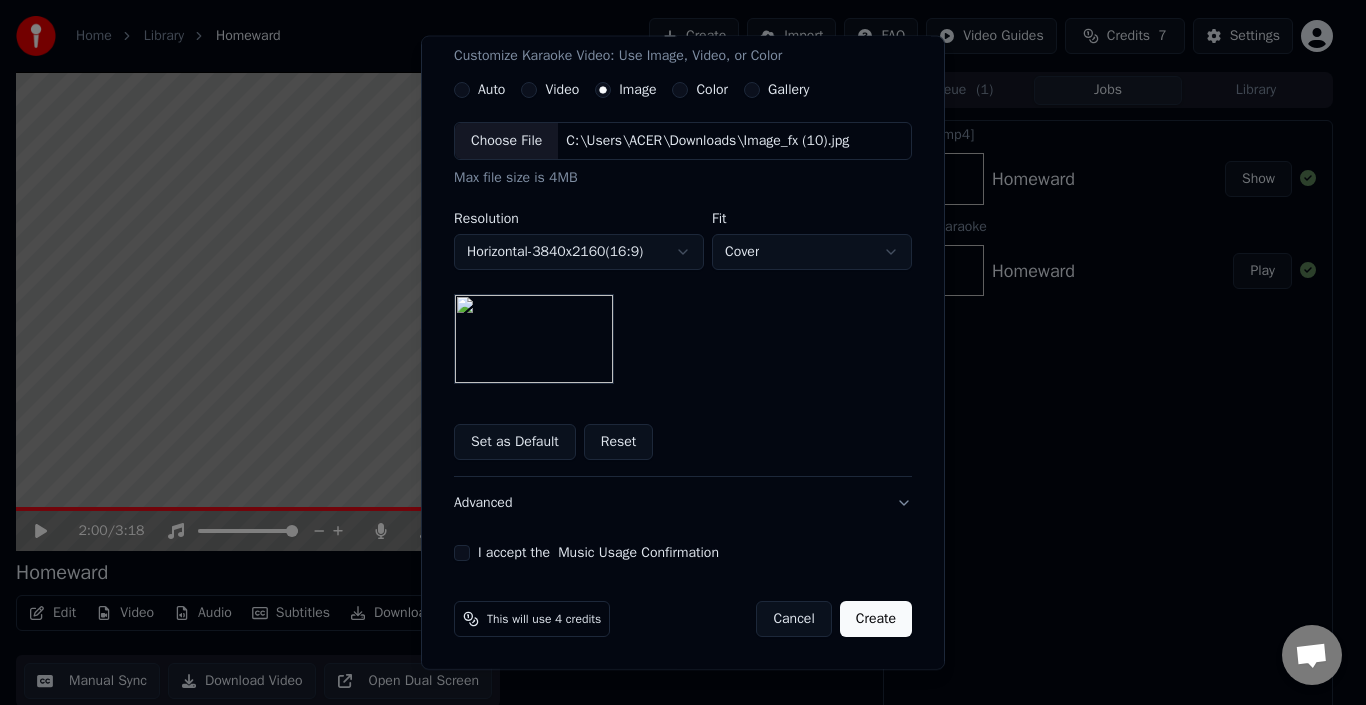 click on "**********" at bounding box center (674, 352) 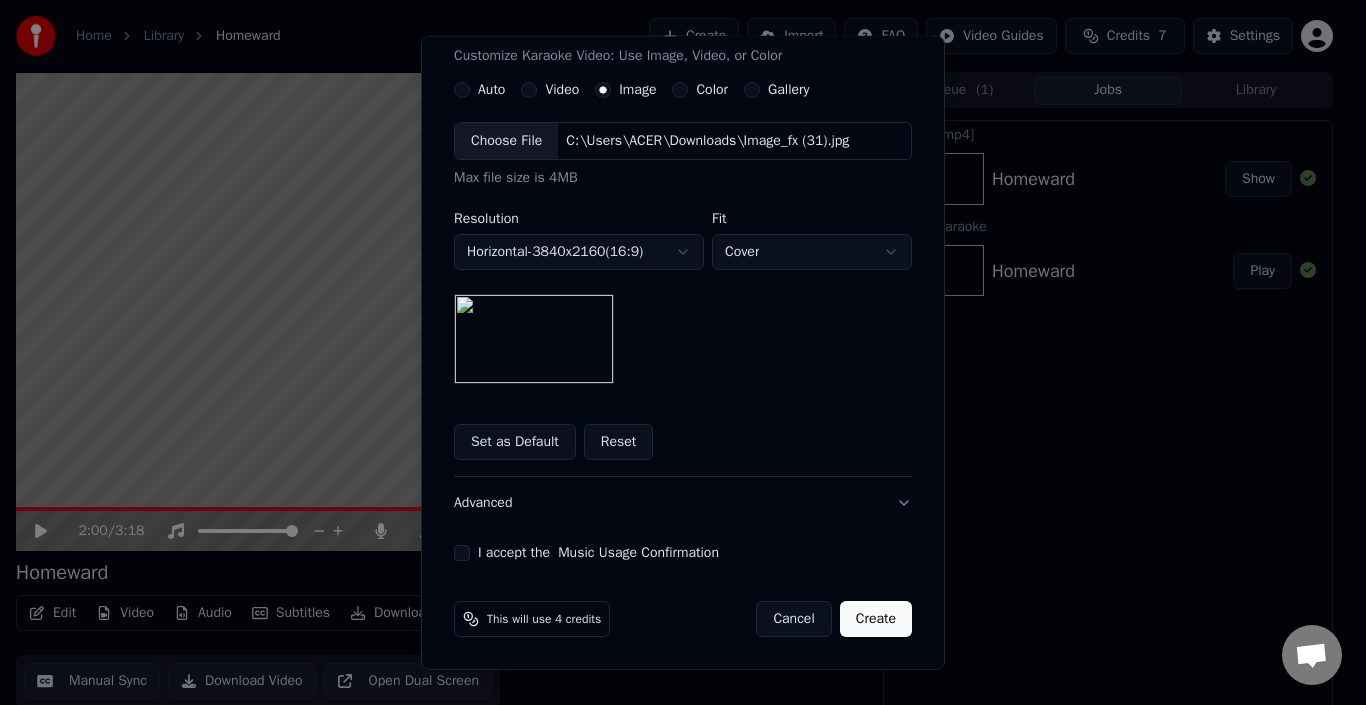 click on "Set as Default" at bounding box center (515, 442) 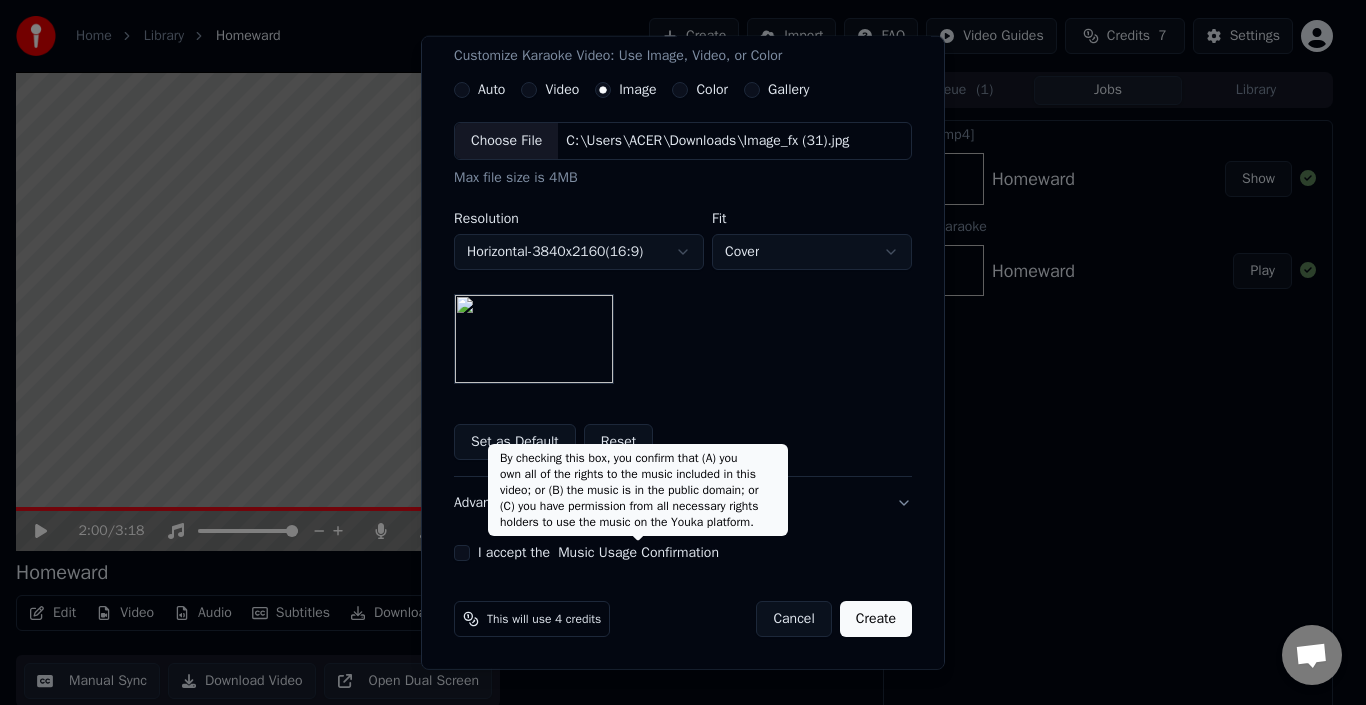 click on "I accept the   Music Usage Confirmation" at bounding box center [598, 553] 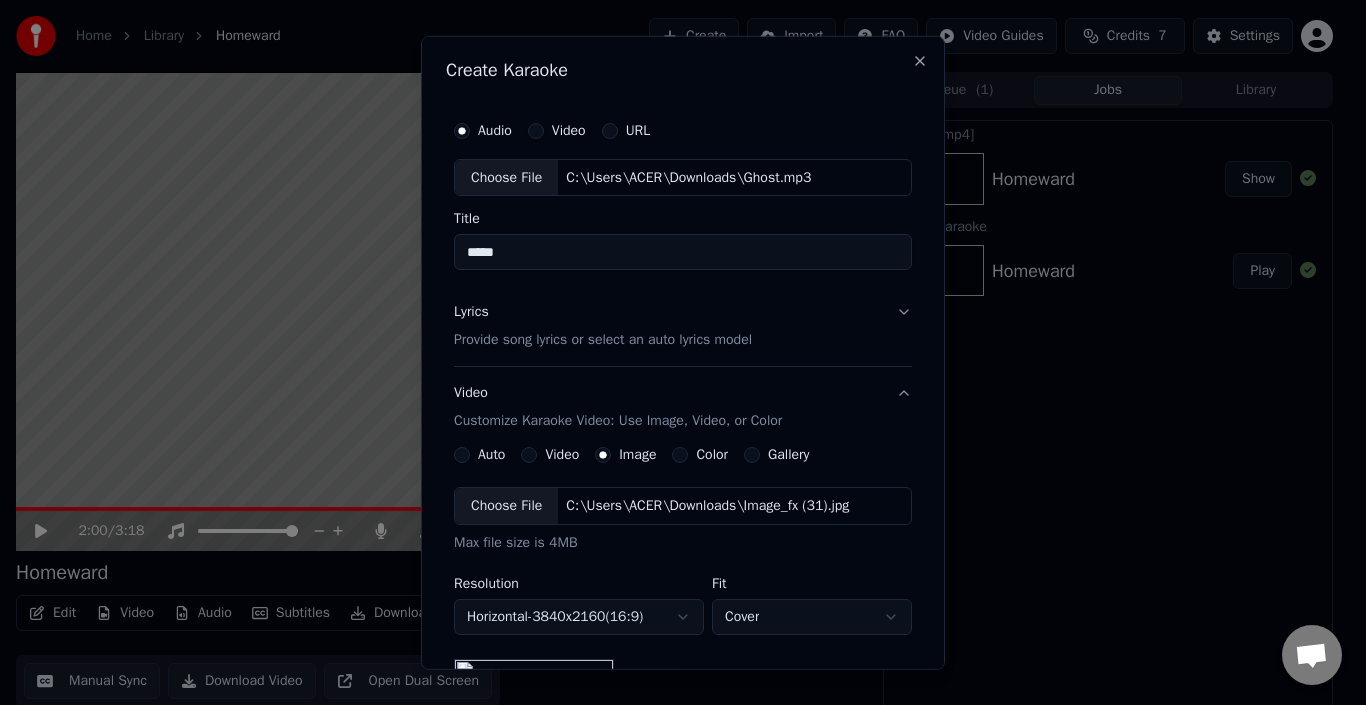 scroll, scrollTop: 365, scrollLeft: 0, axis: vertical 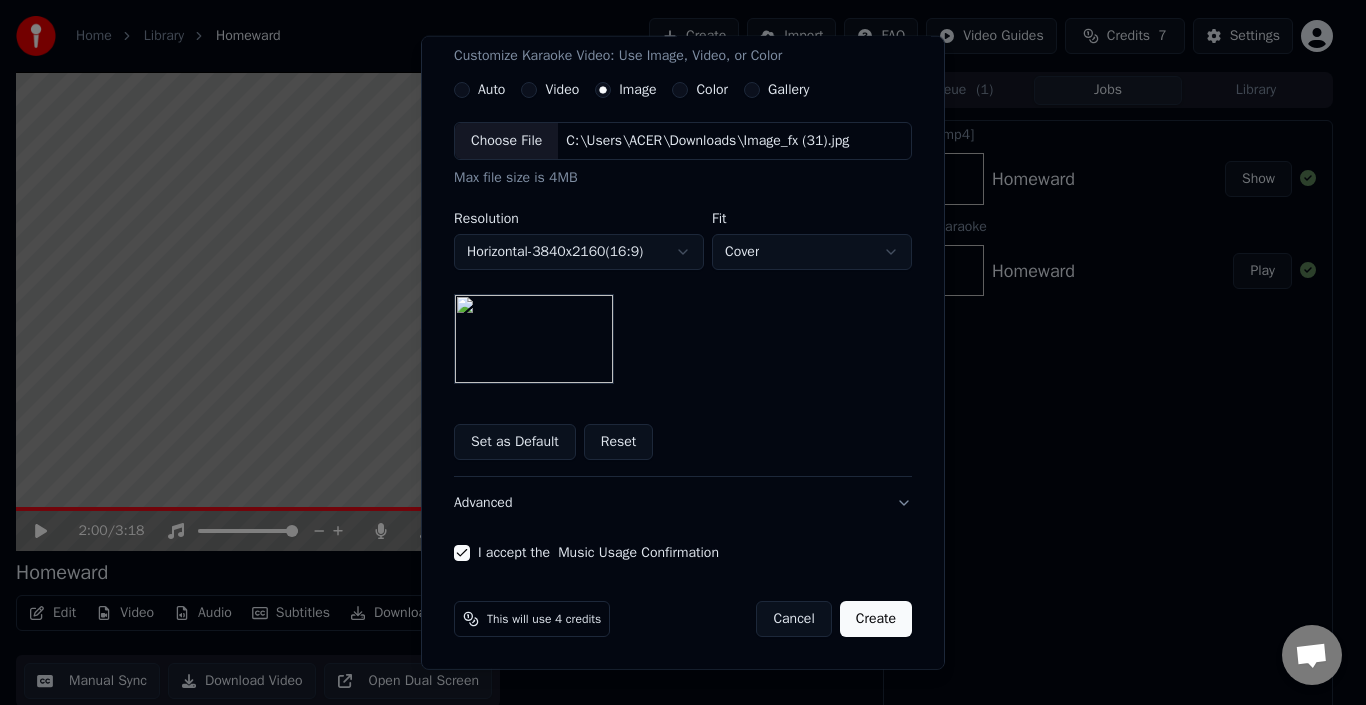 click on "Create" at bounding box center [876, 619] 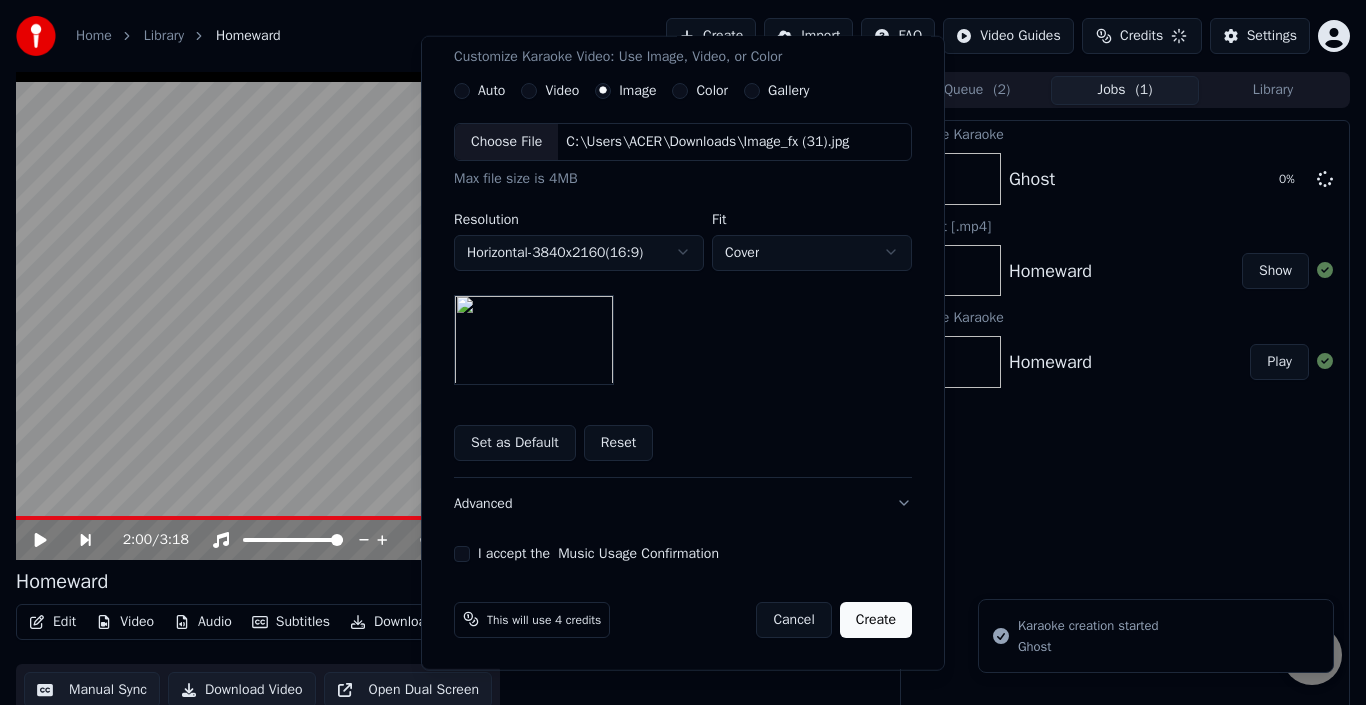 type 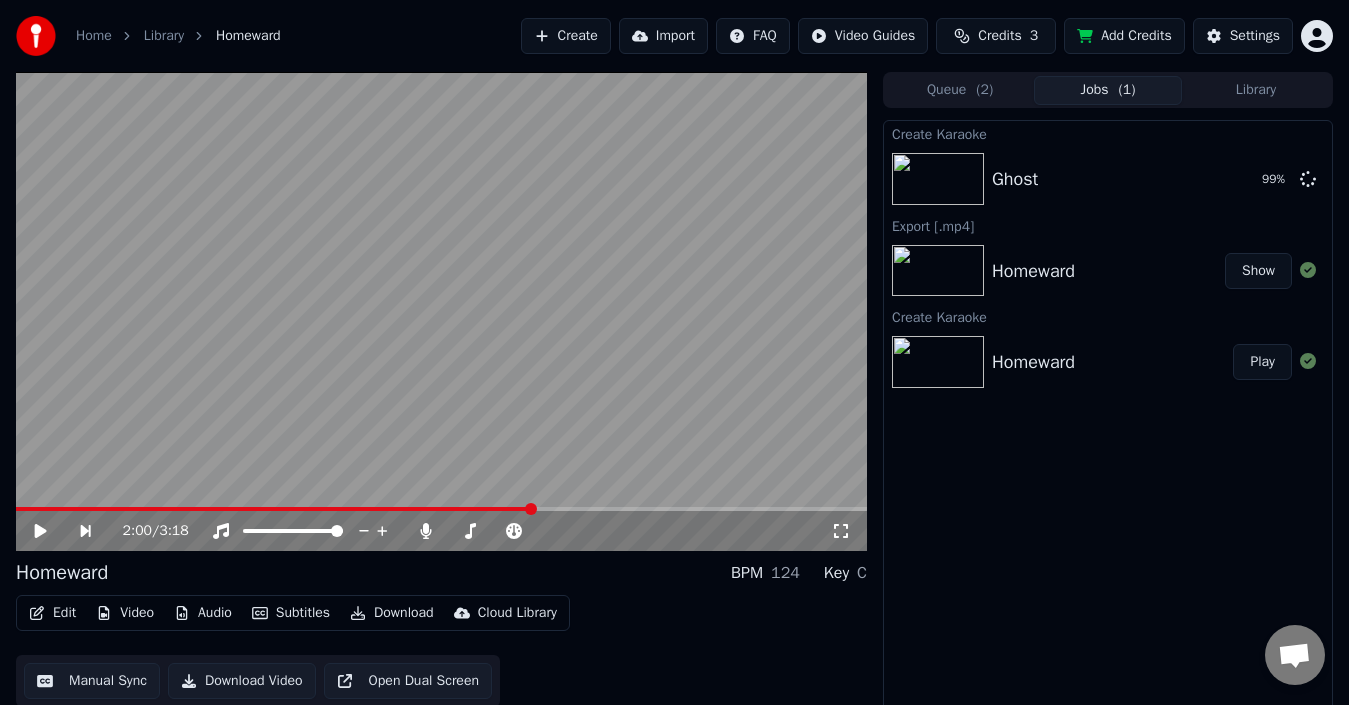 click at bounding box center [441, 311] 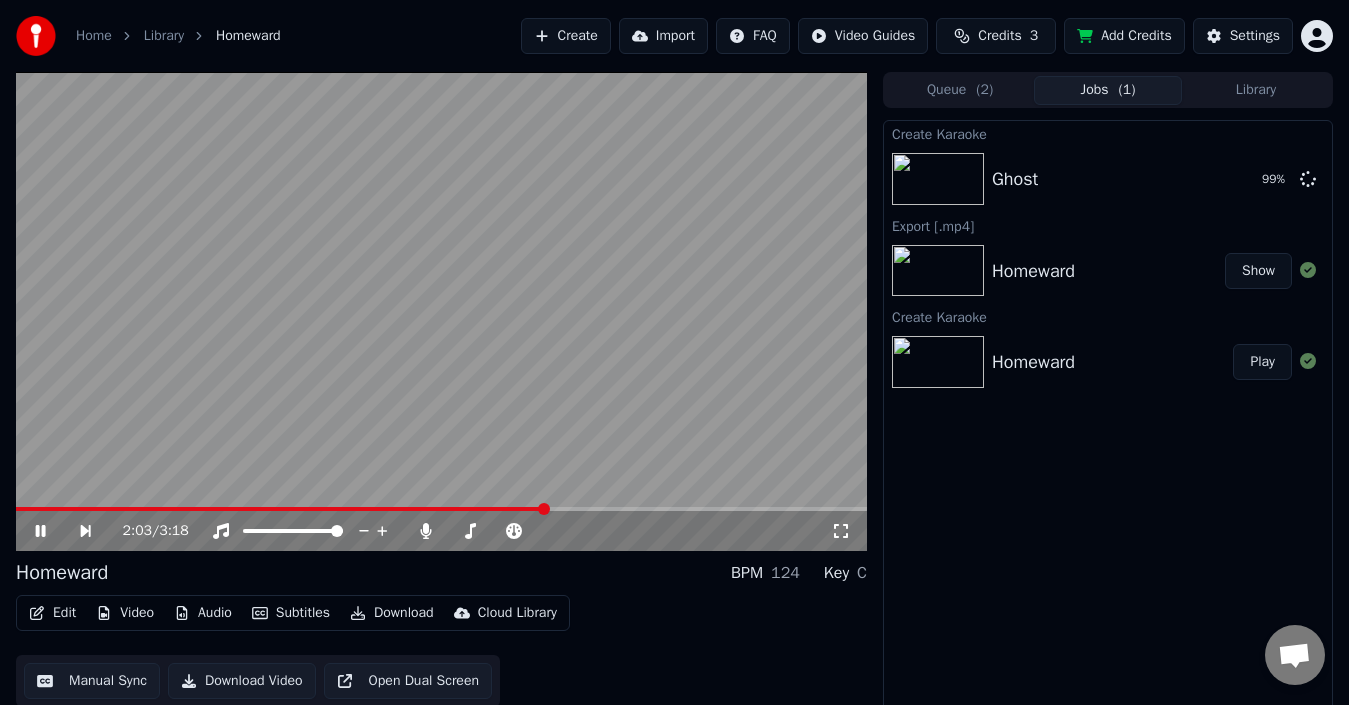 click at bounding box center (441, 311) 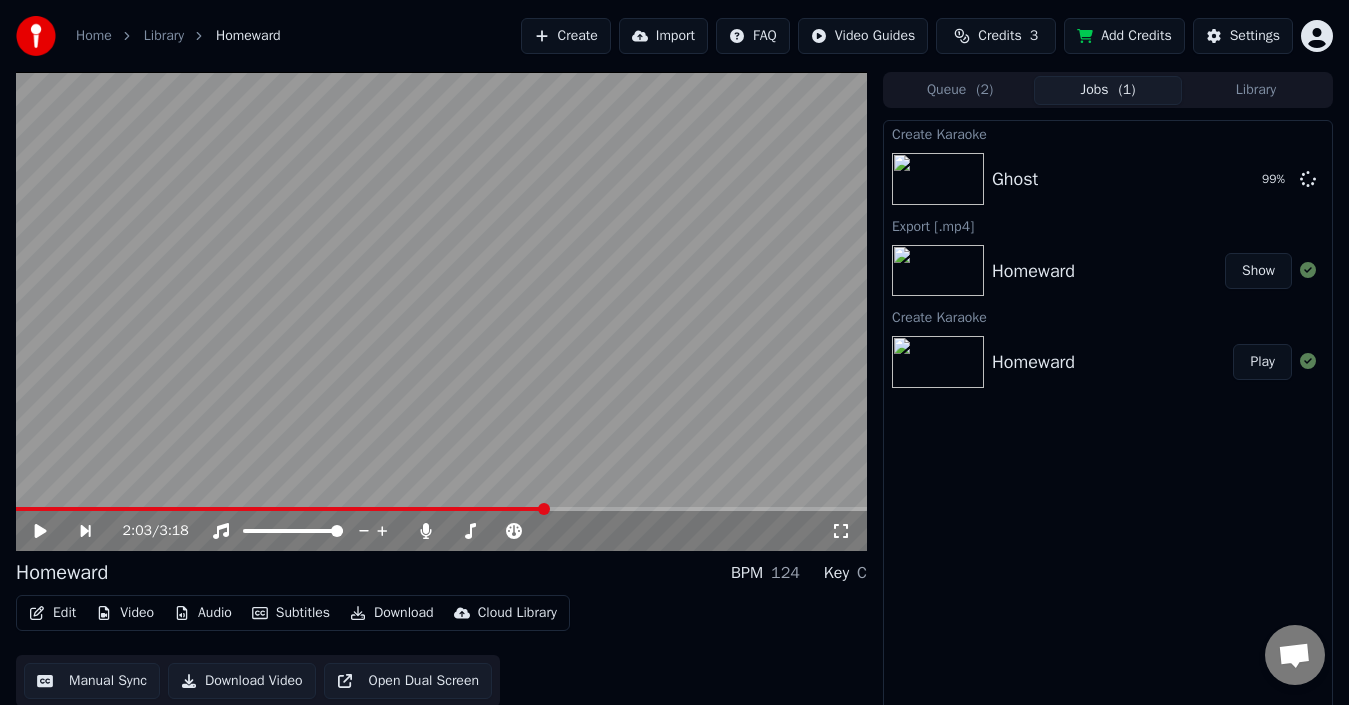 click on "( 2 )" at bounding box center [984, 90] 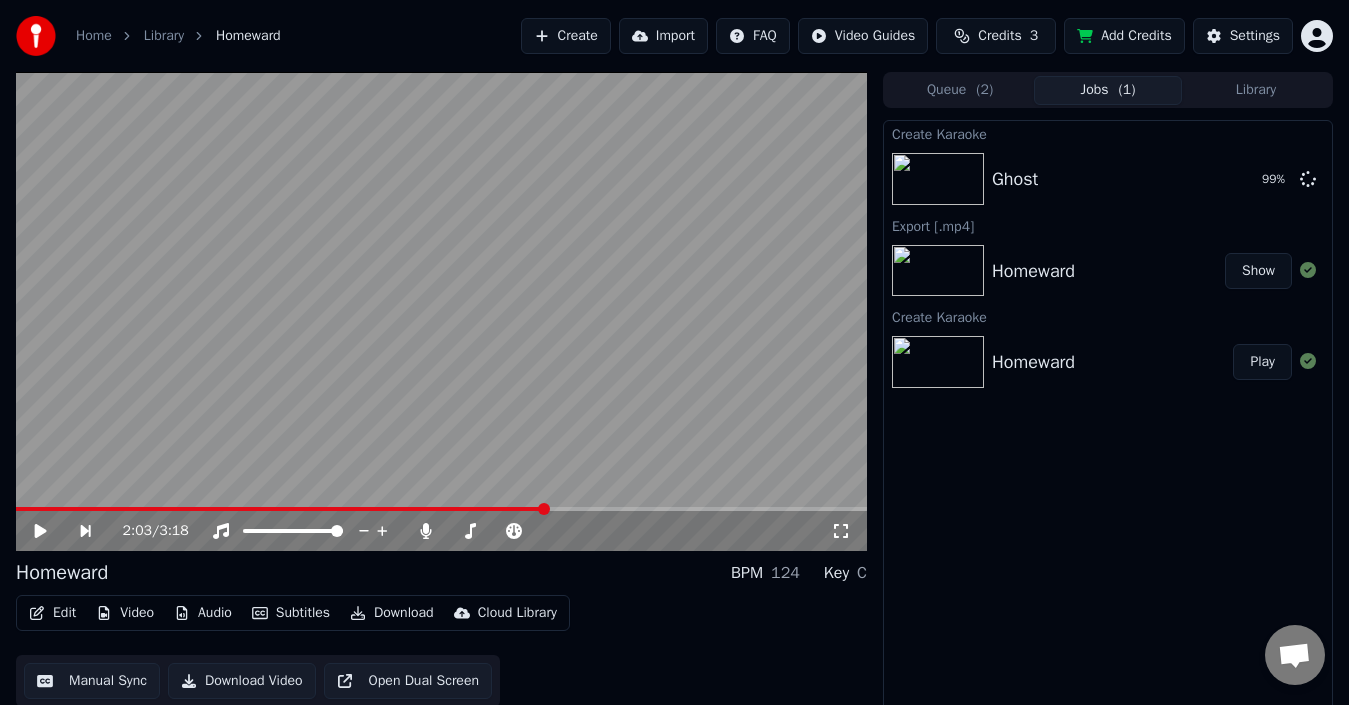 click on "Jobs ( 1 )" at bounding box center (1108, 90) 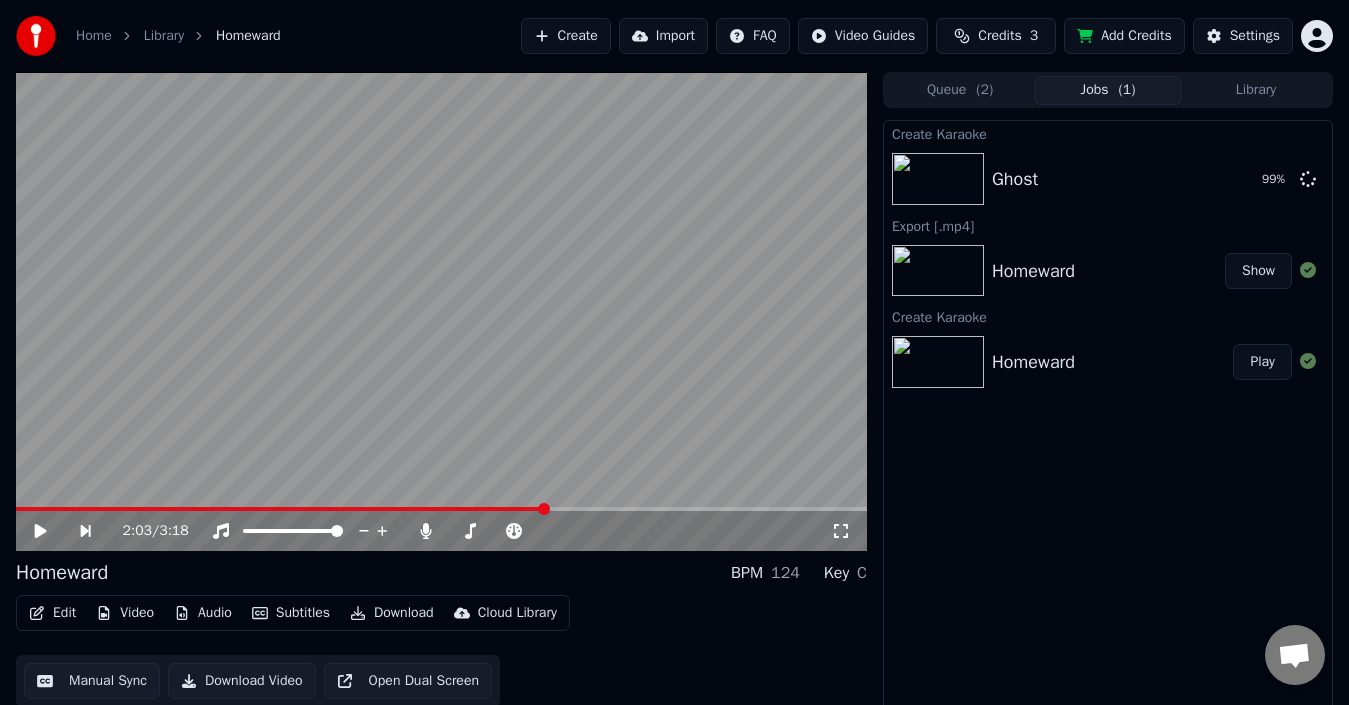 click on "Queue ( 2 )" at bounding box center [960, 90] 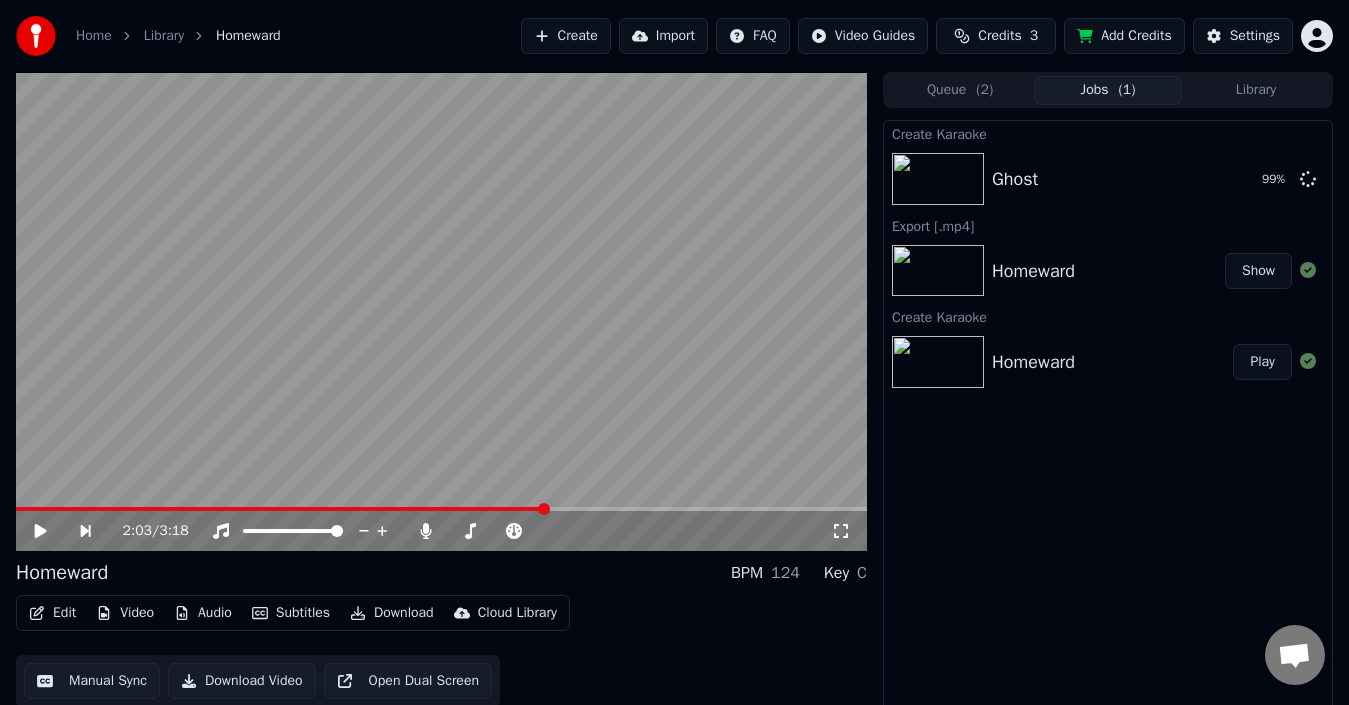 click on "Jobs ( 1 )" at bounding box center (1108, 90) 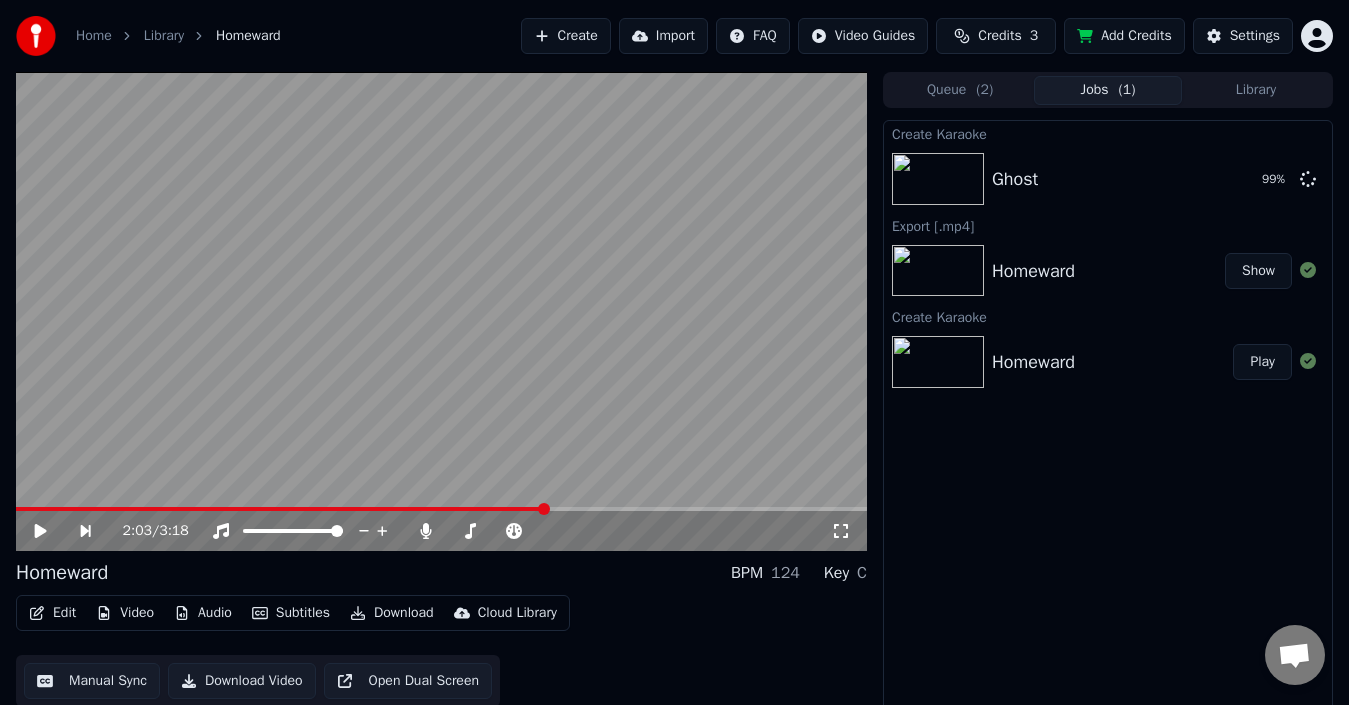 click on "Jobs ( 1 )" at bounding box center (1108, 90) 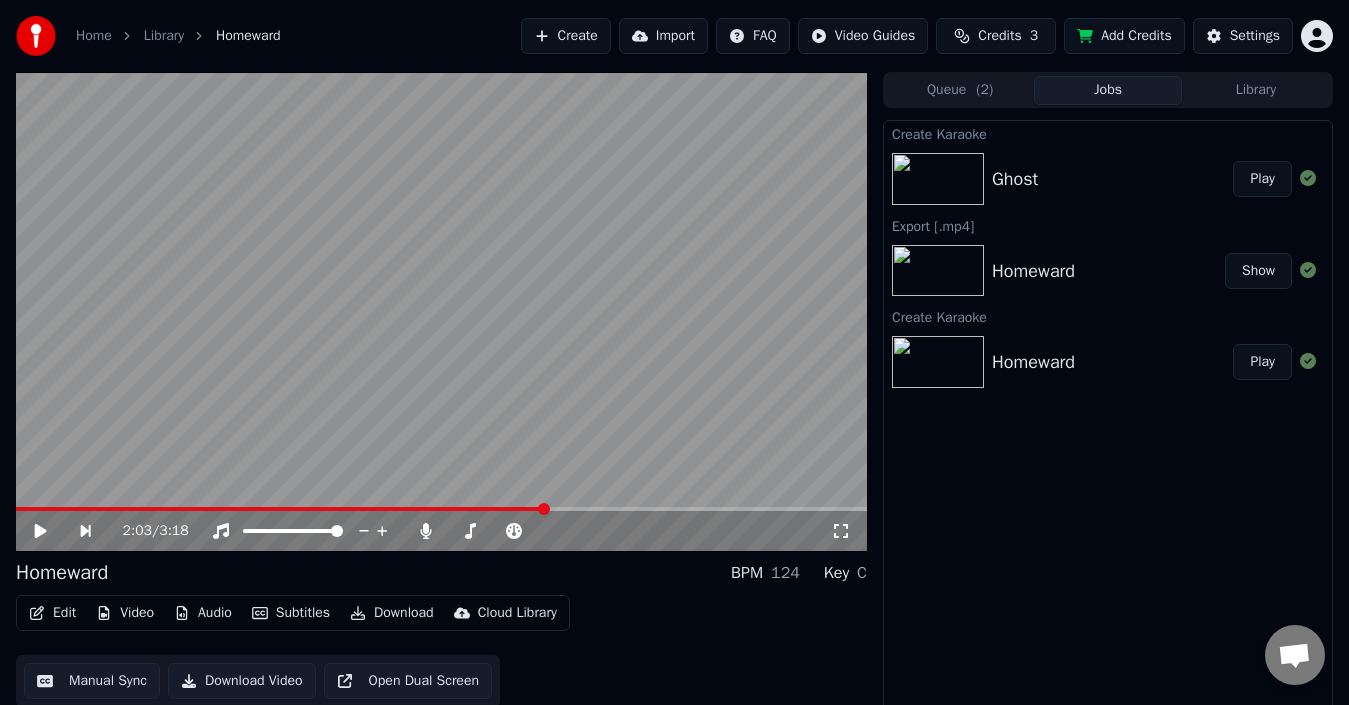 click on "Ghost" at bounding box center [1112, 179] 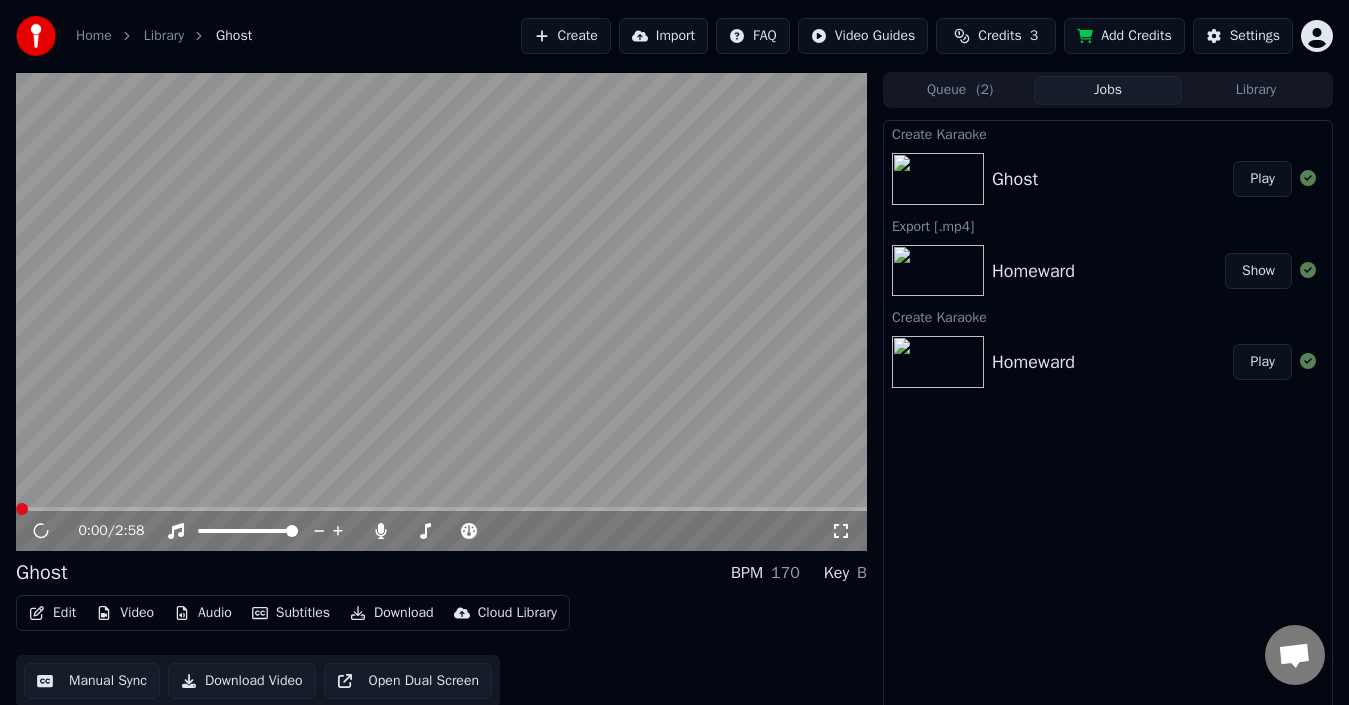 click at bounding box center (441, 311) 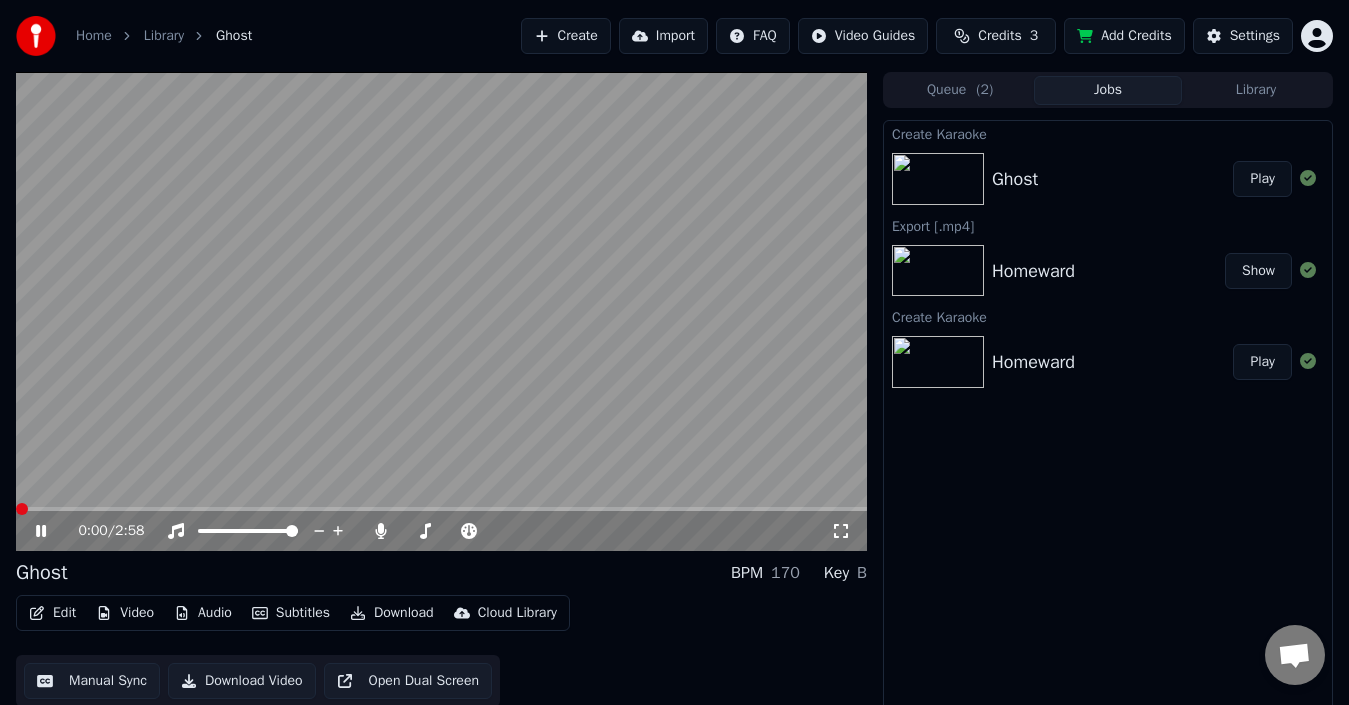 click at bounding box center (441, 311) 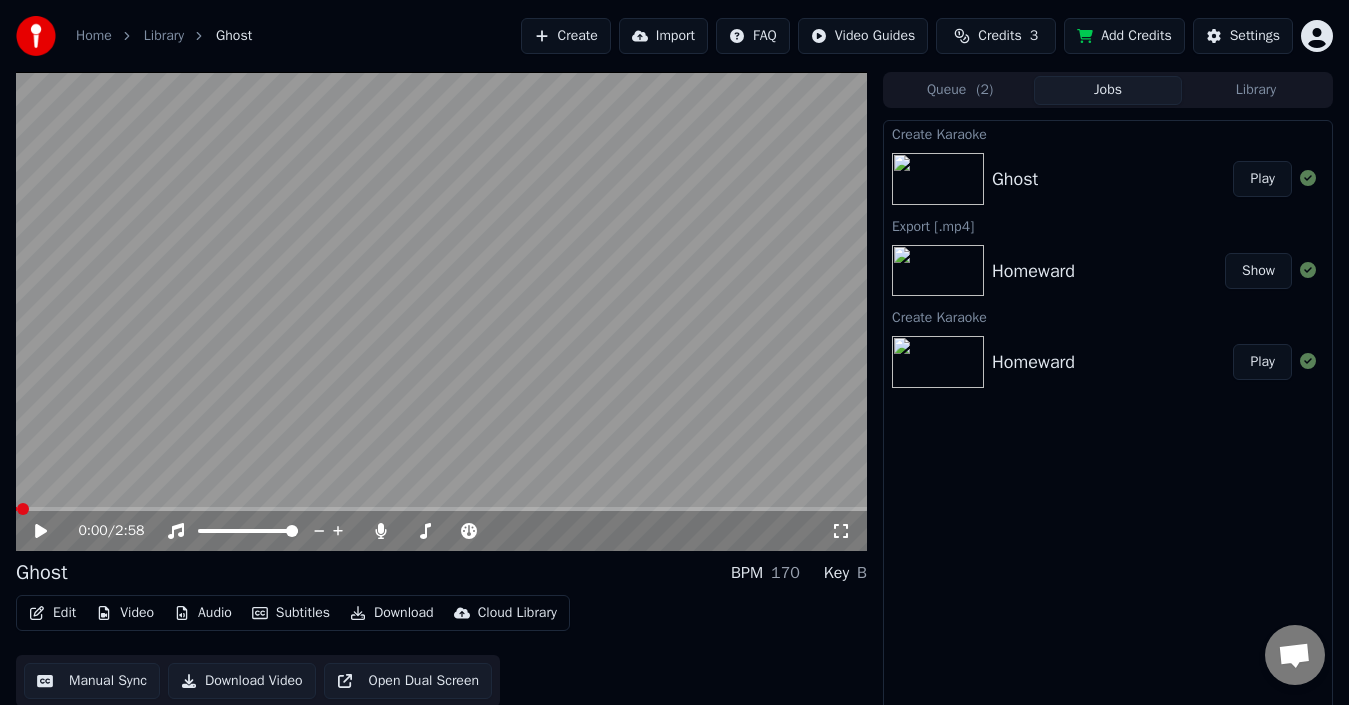 click at bounding box center (441, 311) 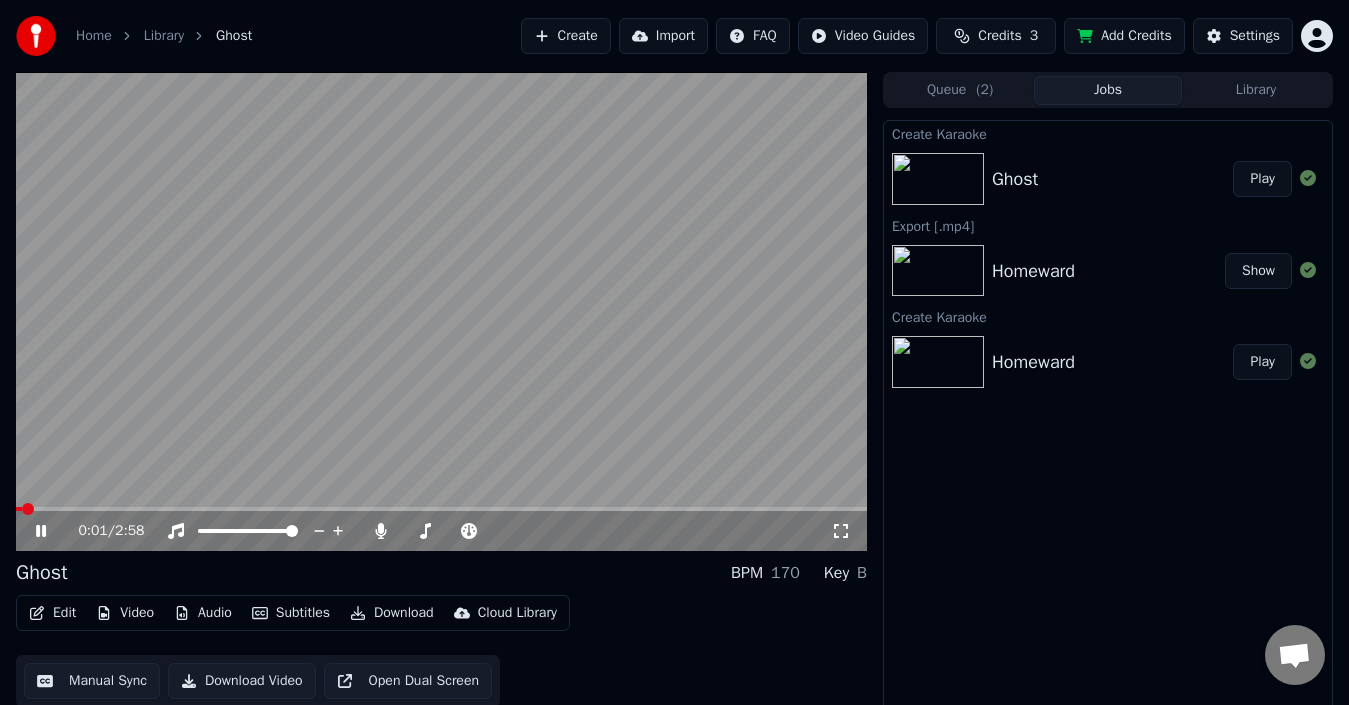 click at bounding box center (441, 311) 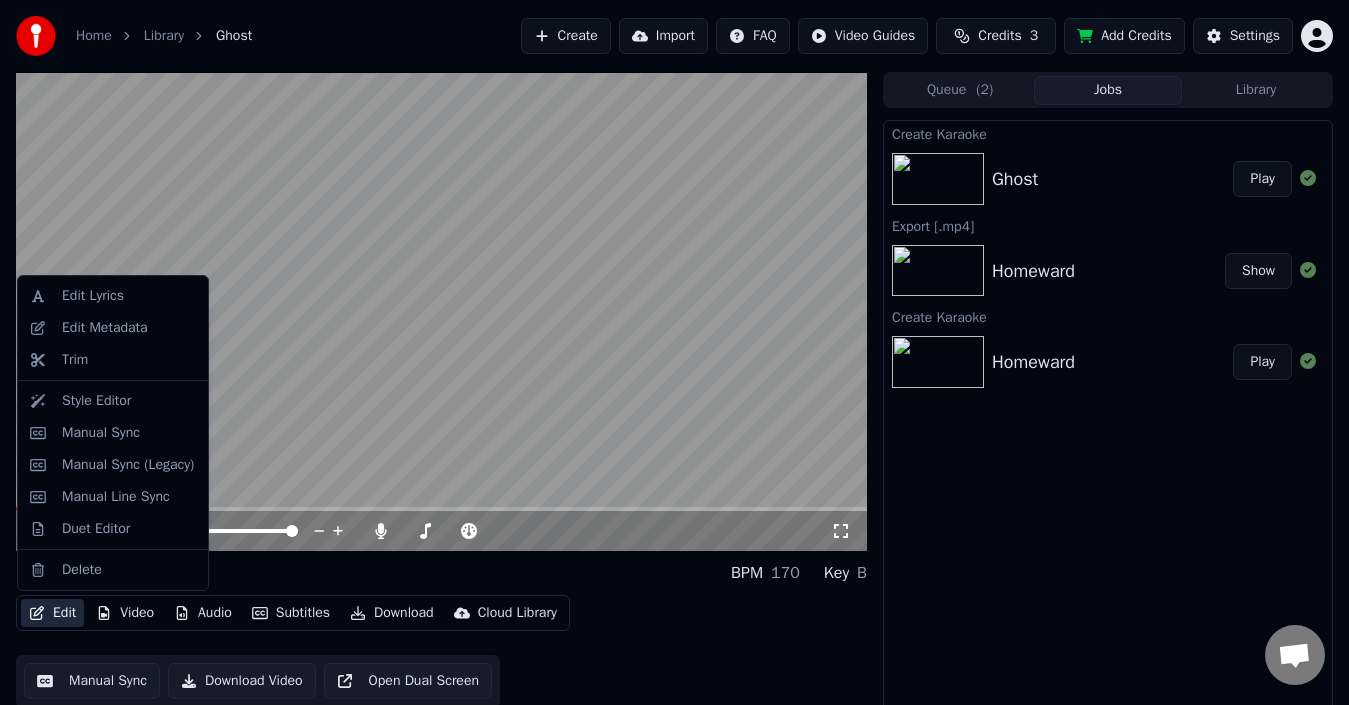 click 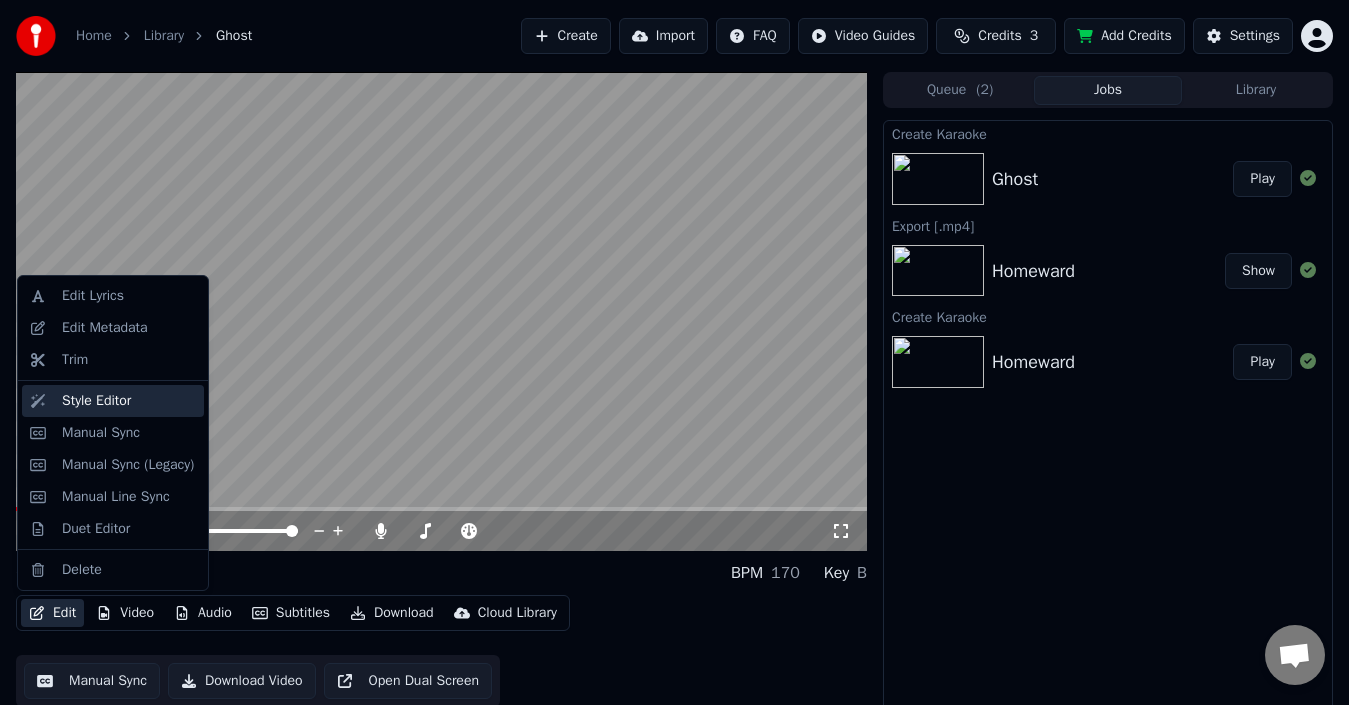 click on "Style Editor" at bounding box center [96, 401] 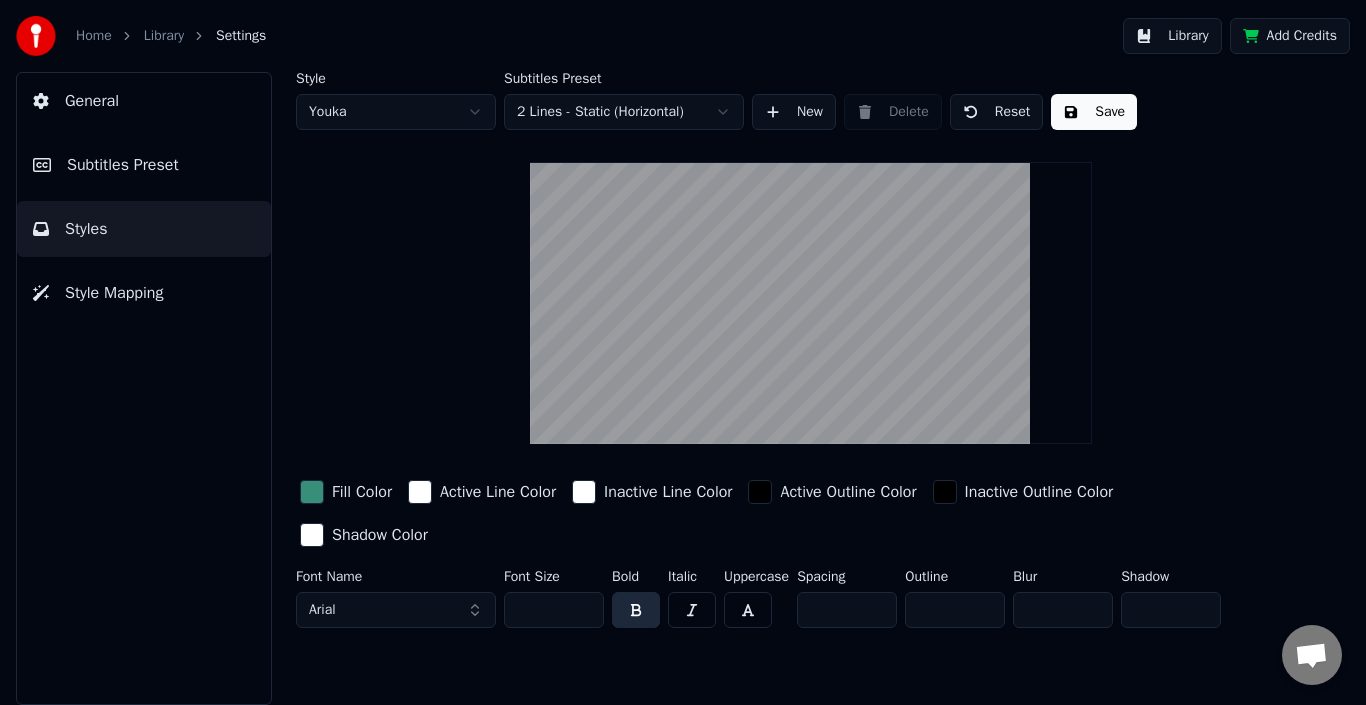 click on "Fill Color" at bounding box center [362, 492] 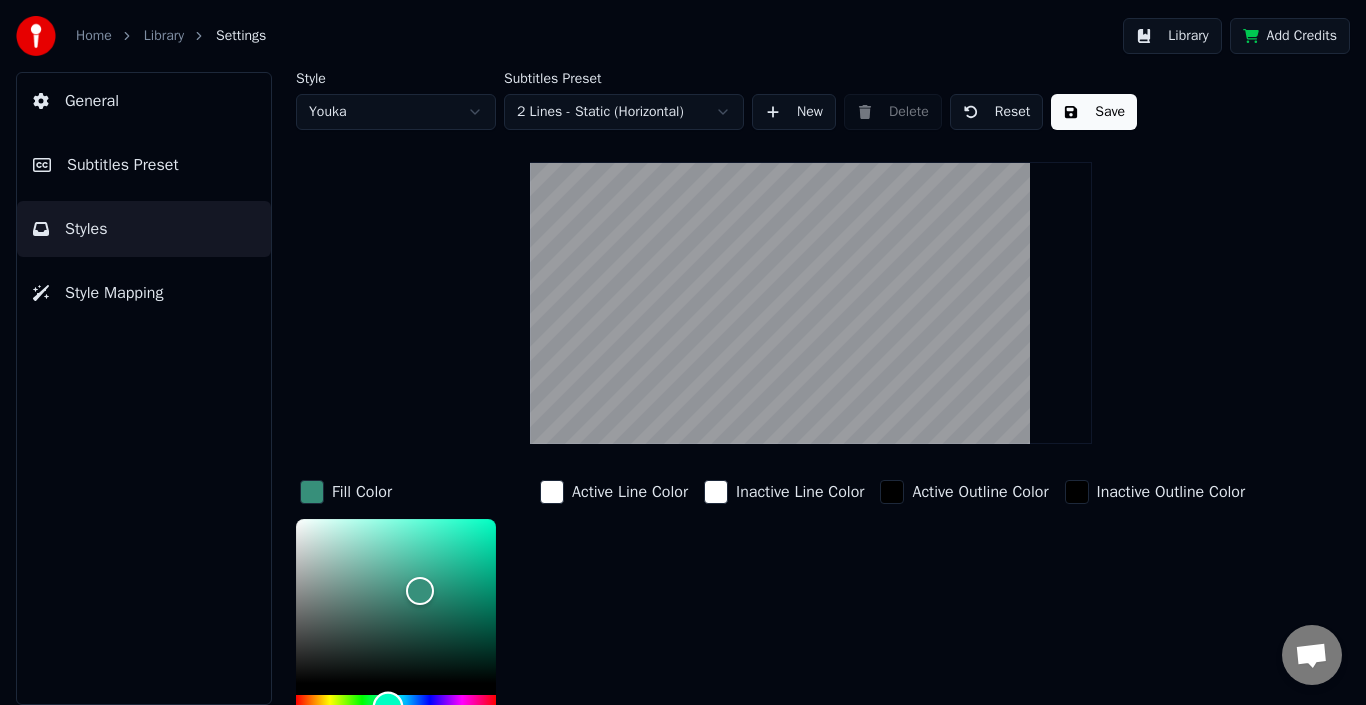 scroll, scrollTop: 13, scrollLeft: 0, axis: vertical 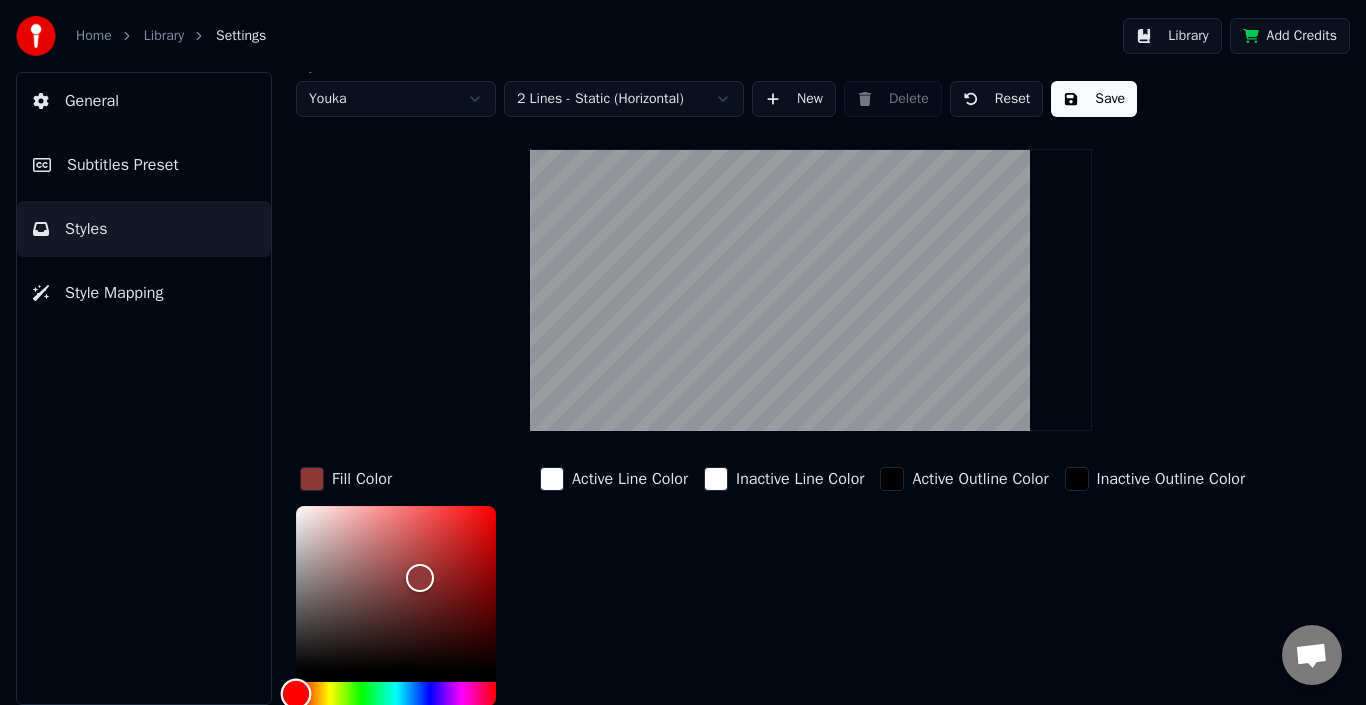 drag, startPoint x: 336, startPoint y: 695, endPoint x: 267, endPoint y: 698, distance: 69.065186 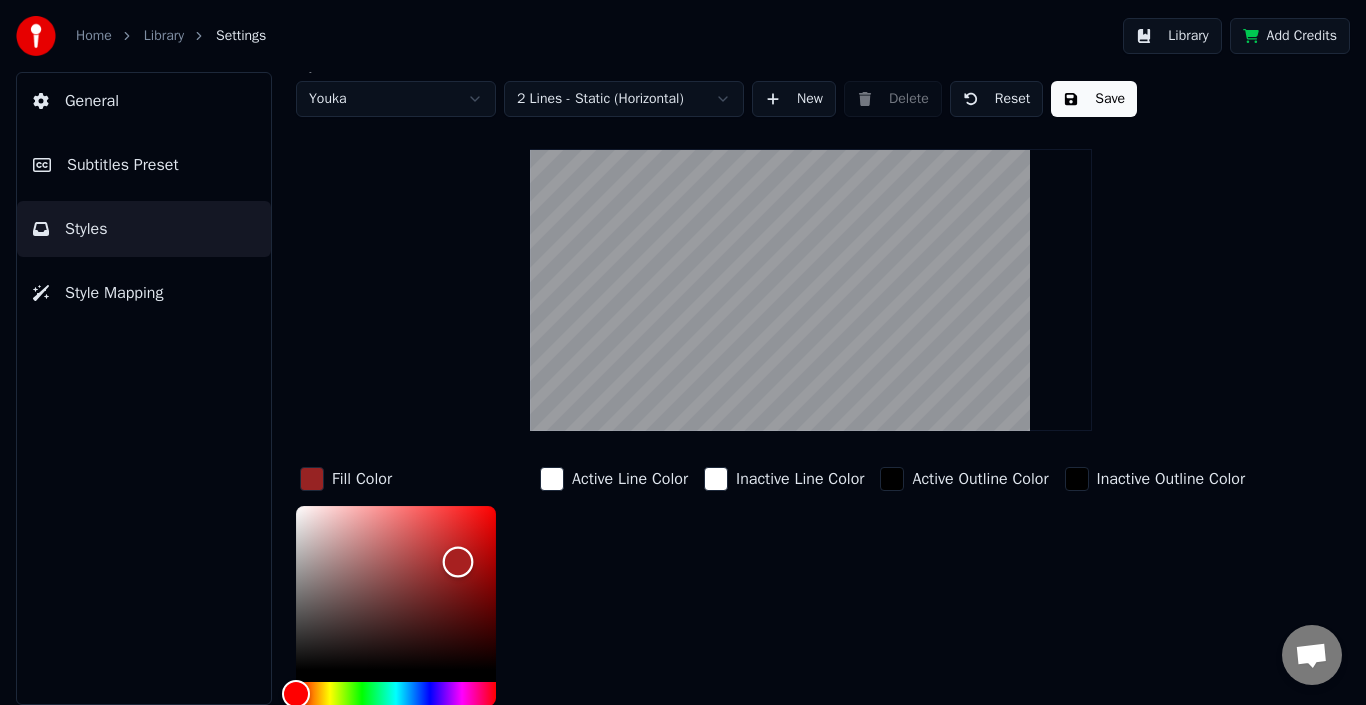 type on "*******" 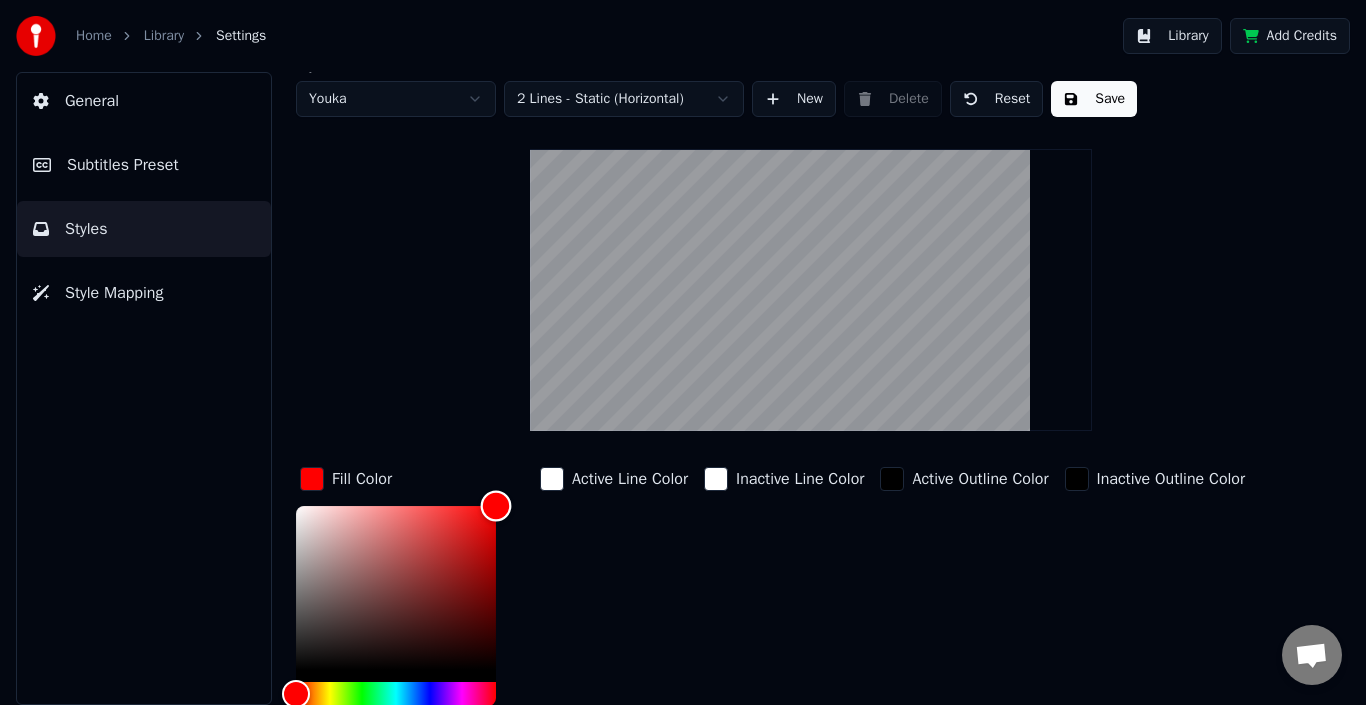drag, startPoint x: 470, startPoint y: 541, endPoint x: 516, endPoint y: 440, distance: 110.98198 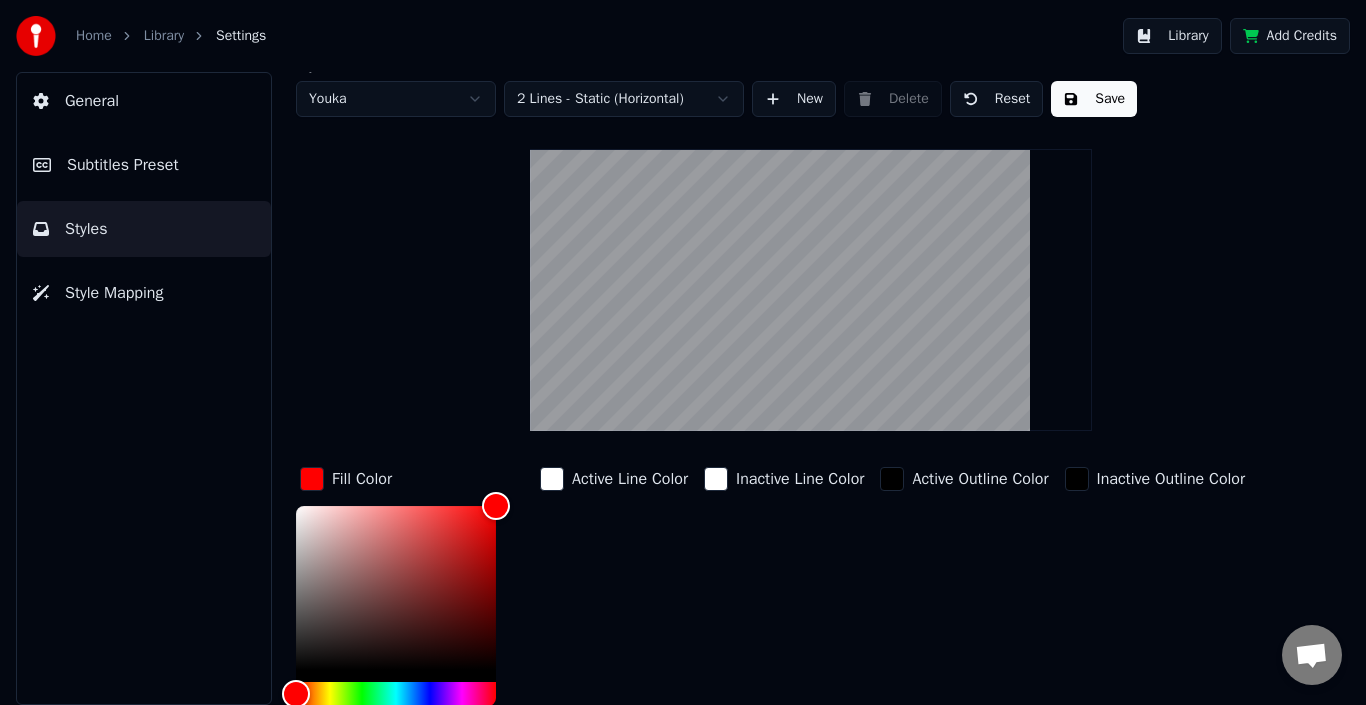 click on "Active Line Color" at bounding box center (630, 479) 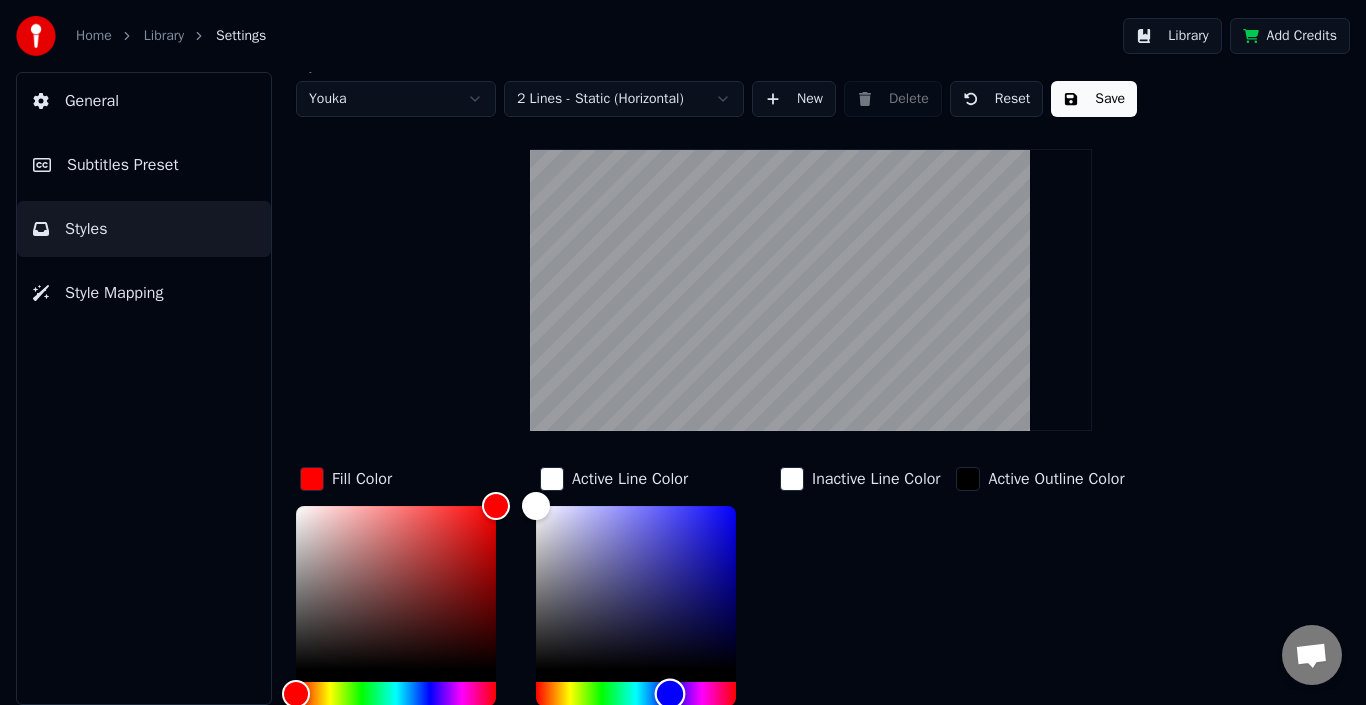 click at bounding box center (636, 694) 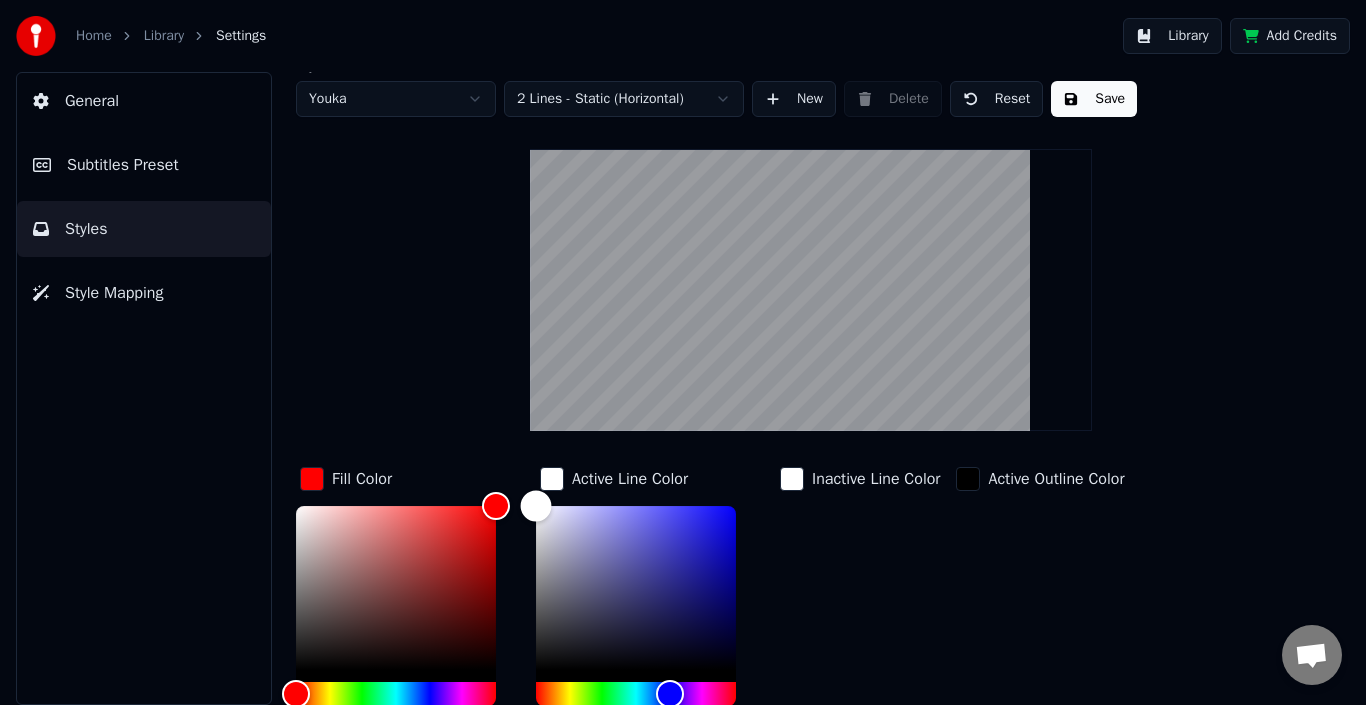 drag, startPoint x: 704, startPoint y: 542, endPoint x: 1020, endPoint y: 436, distance: 333.30466 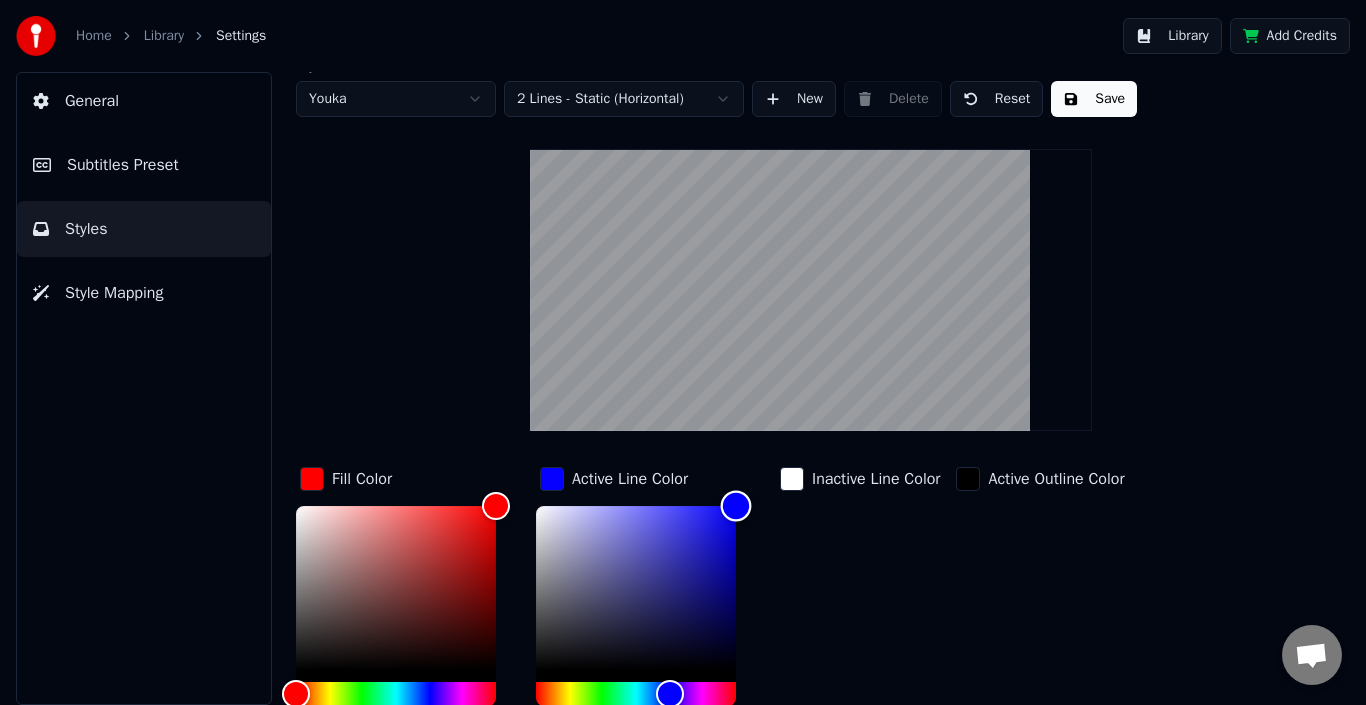 type on "*******" 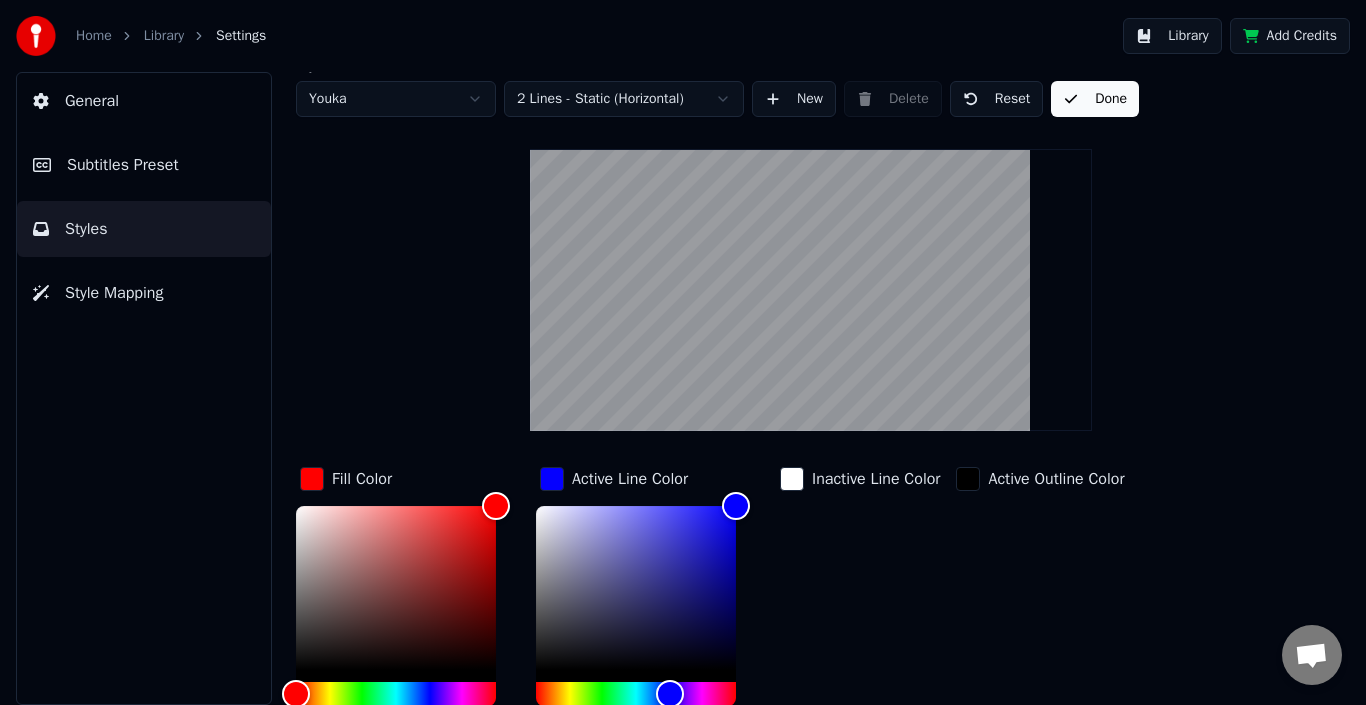 click on "Library" at bounding box center [1172, 36] 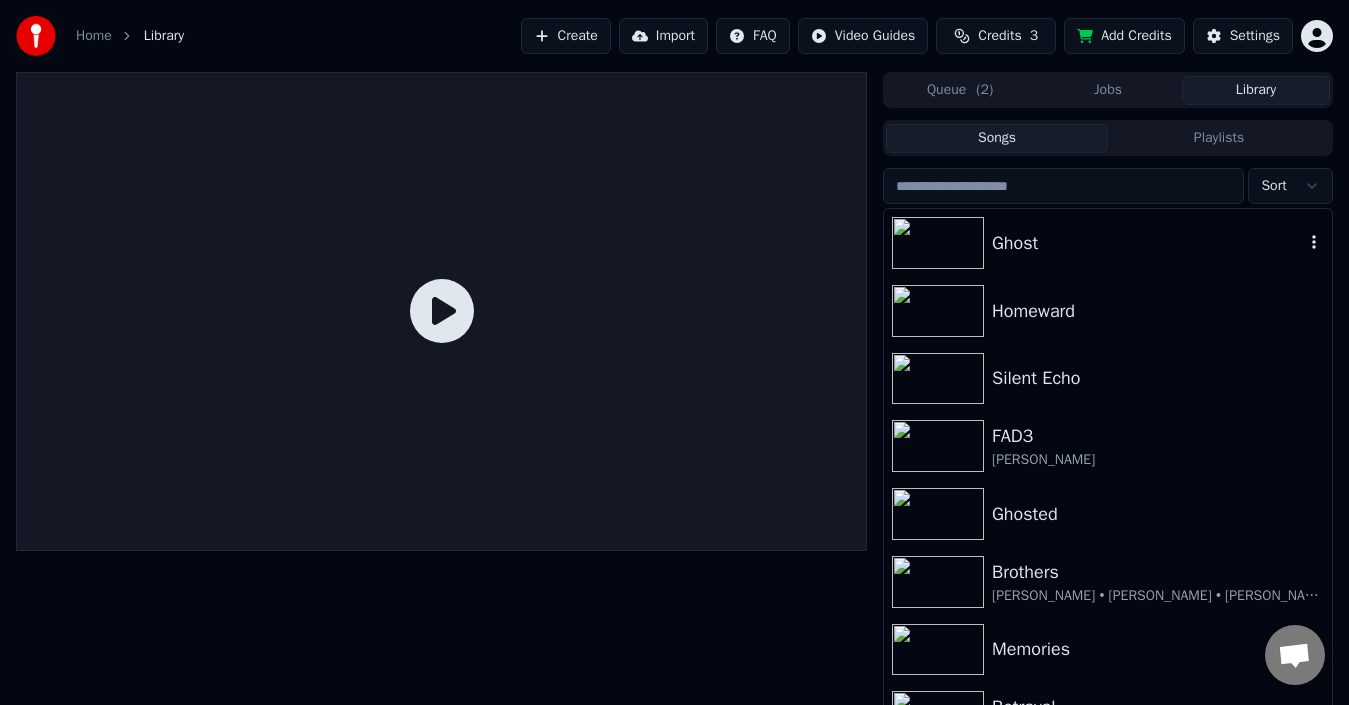 click on "Ghost" at bounding box center (1148, 243) 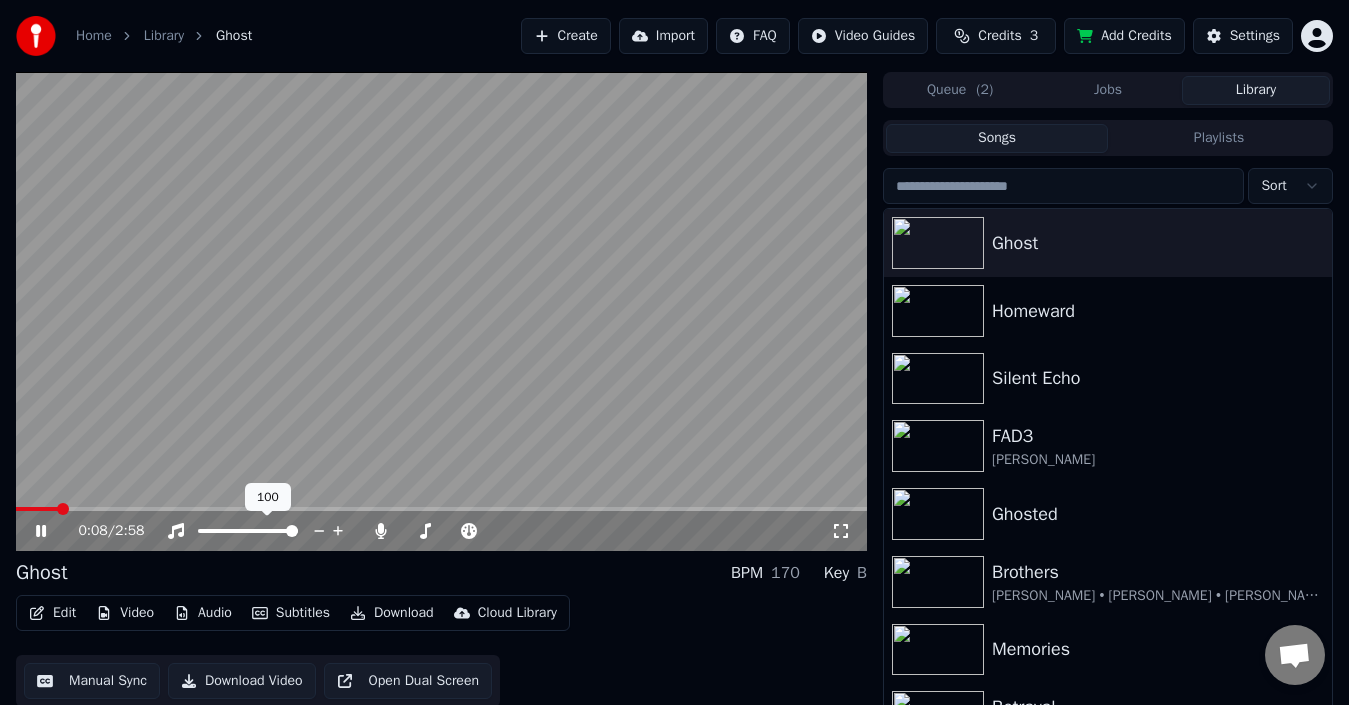 drag, startPoint x: 263, startPoint y: 527, endPoint x: 226, endPoint y: 524, distance: 37.12142 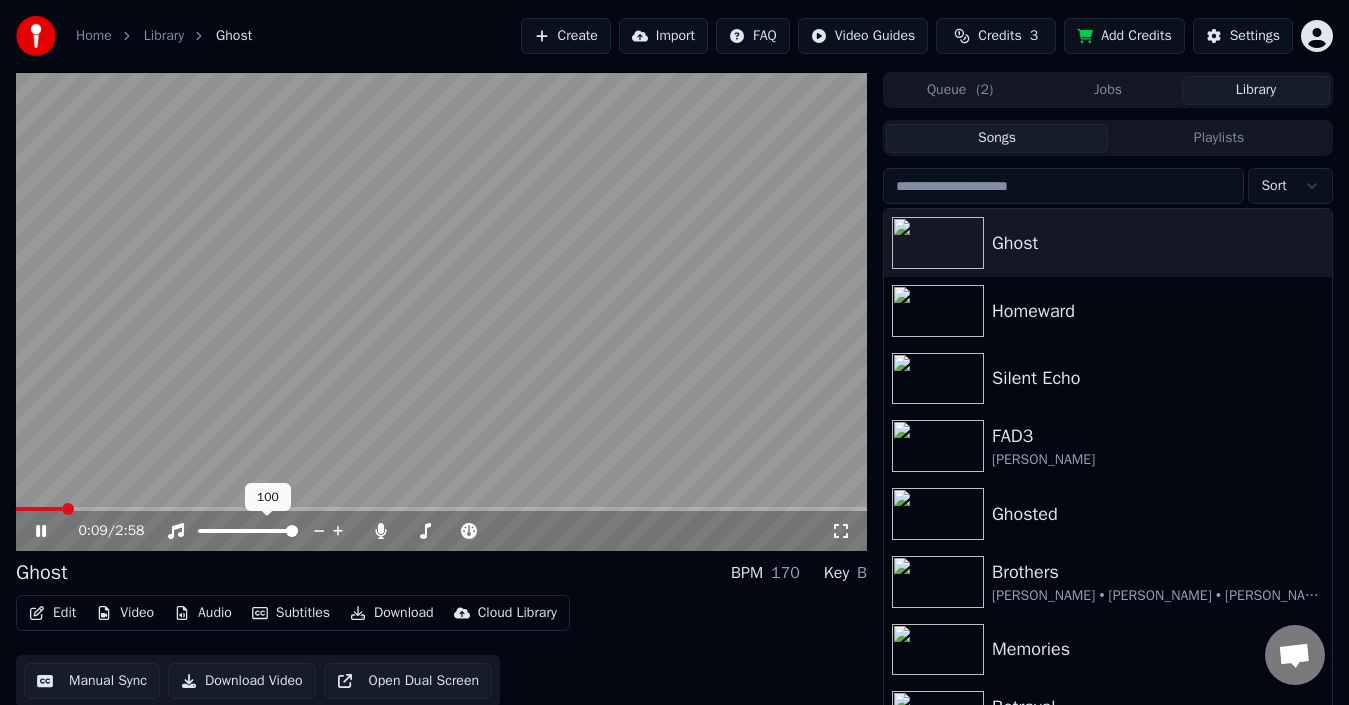 drag, startPoint x: 231, startPoint y: 526, endPoint x: 212, endPoint y: 528, distance: 19.104973 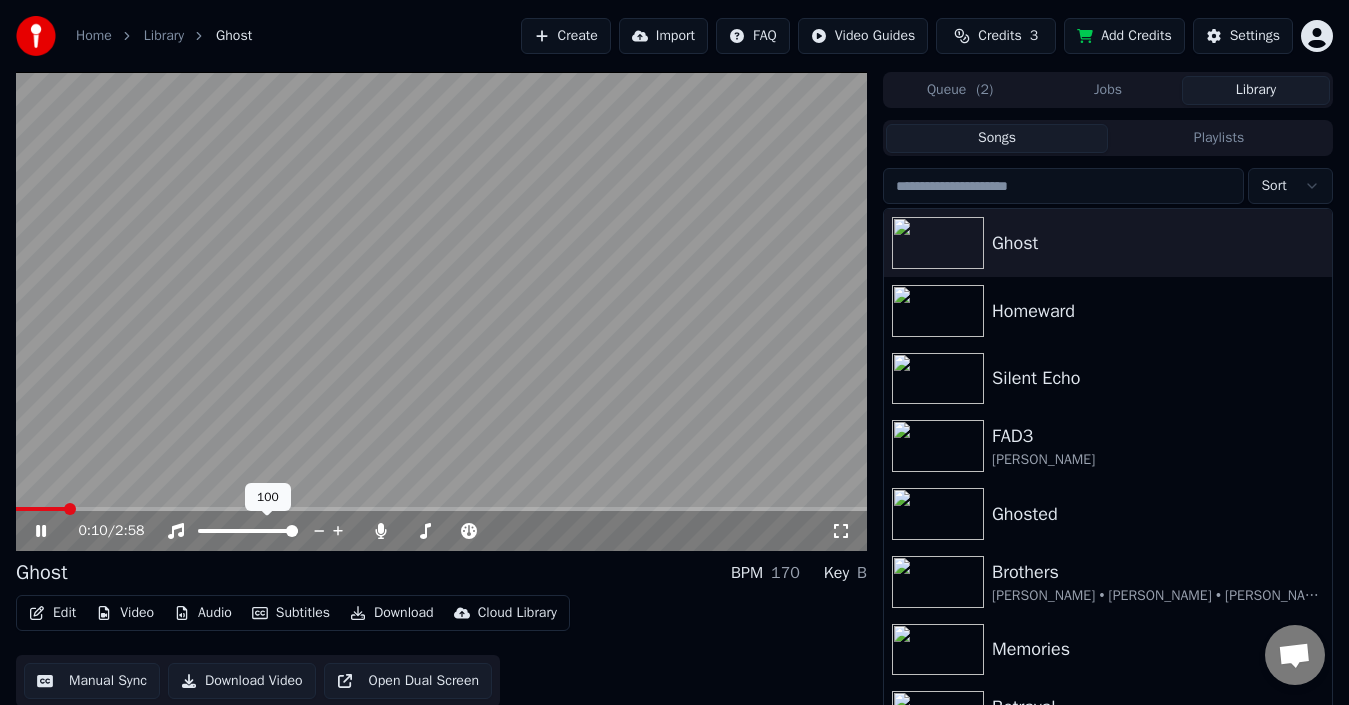 click at bounding box center (248, 531) 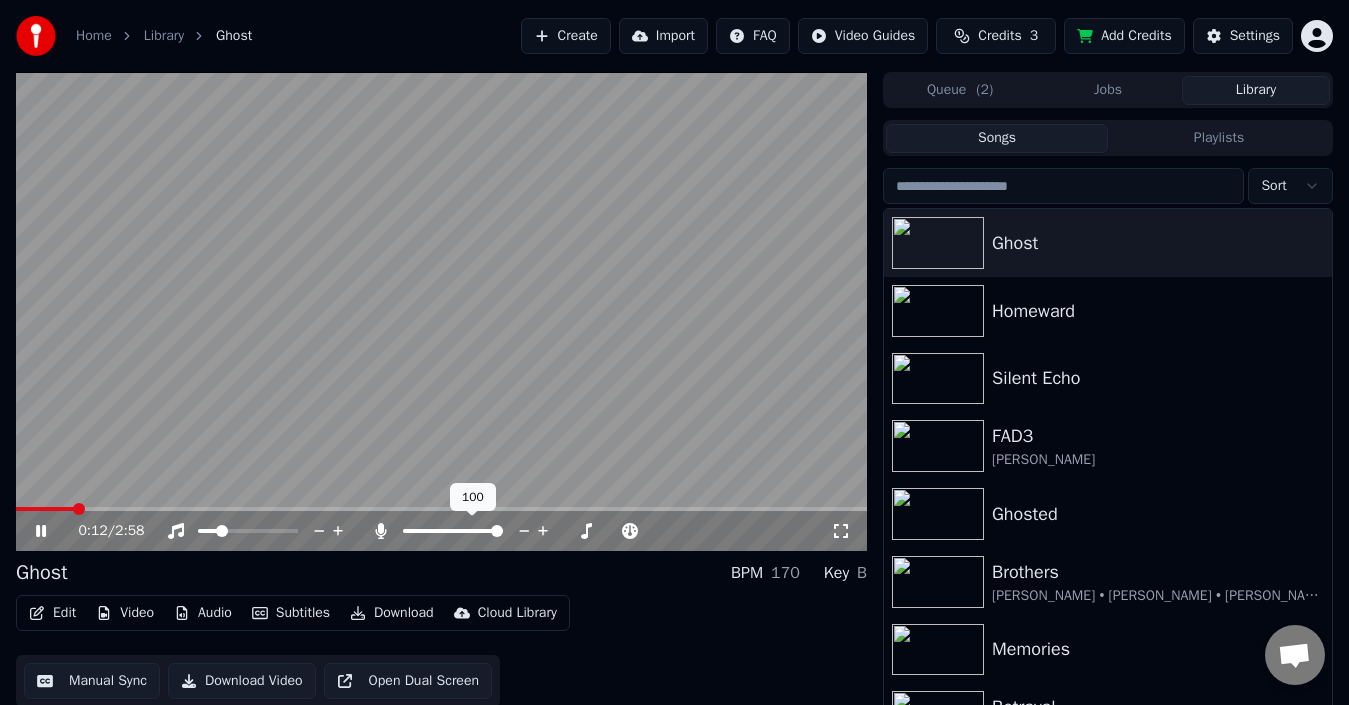 click at bounding box center (453, 531) 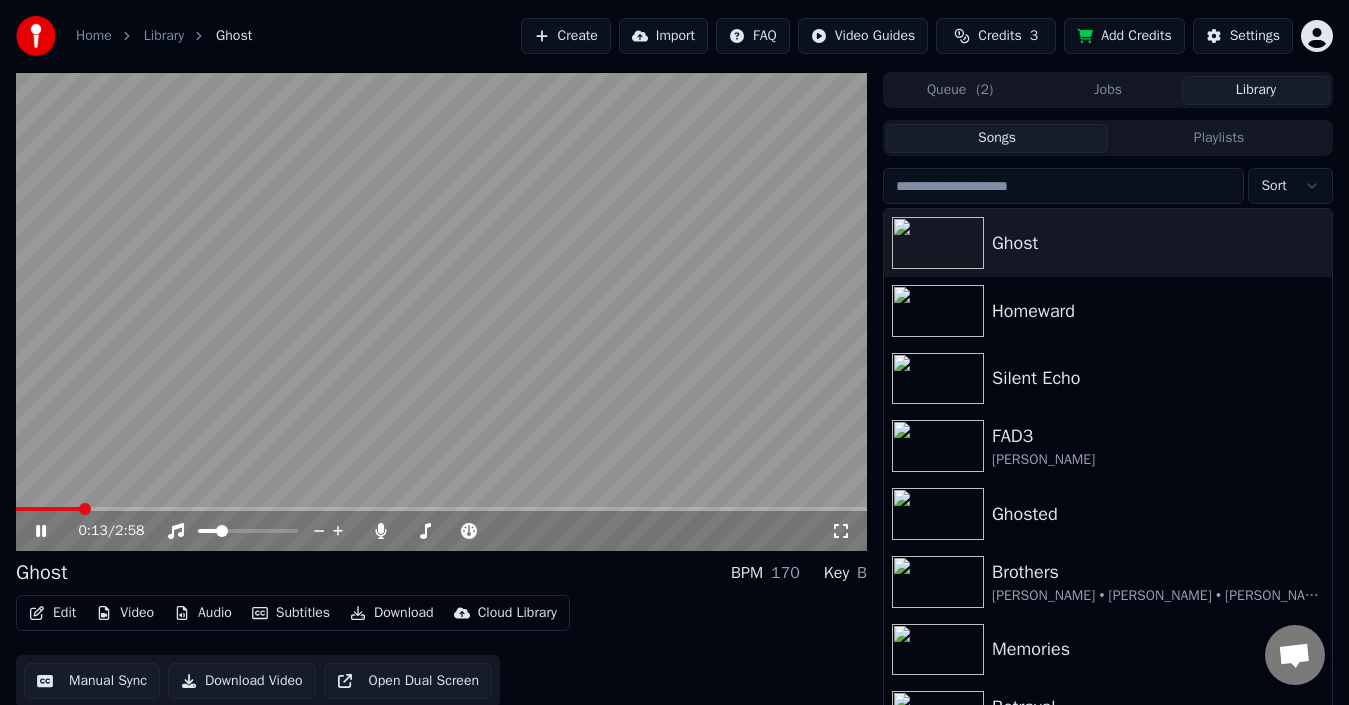 click at bounding box center [441, 311] 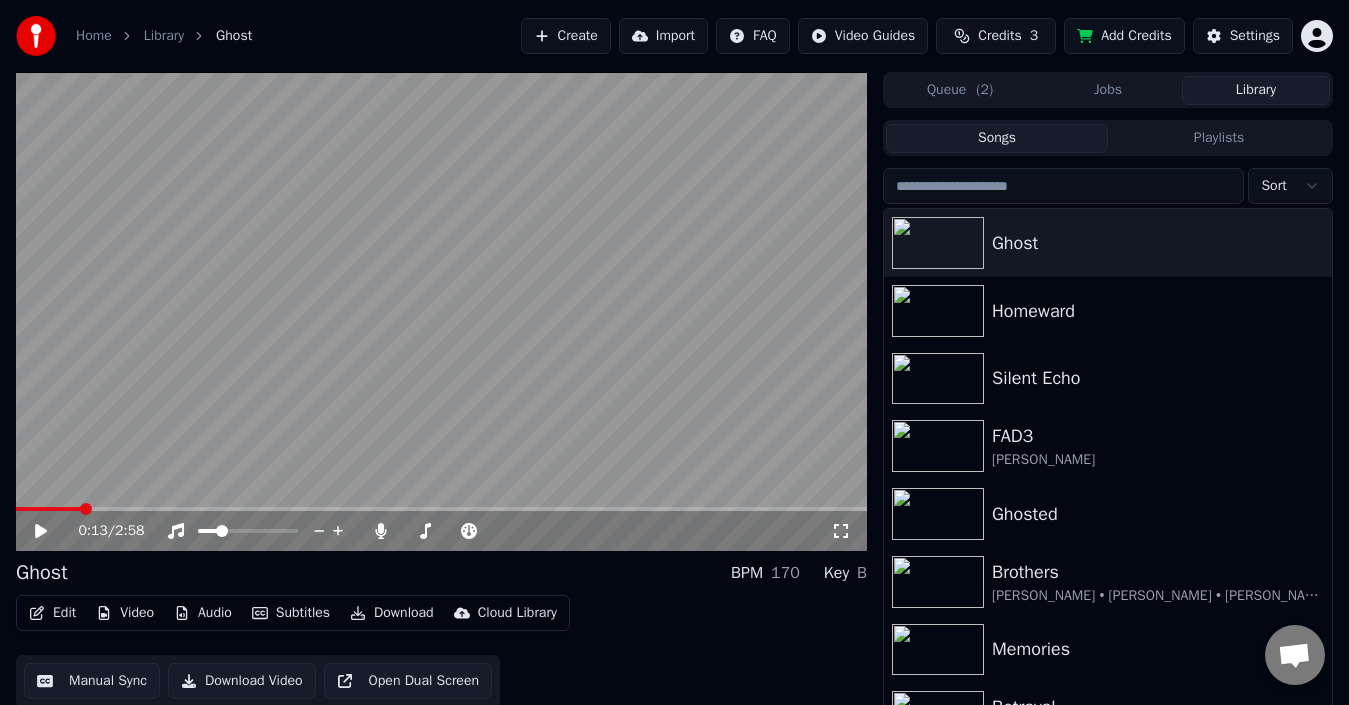 drag, startPoint x: 291, startPoint y: 503, endPoint x: 291, endPoint y: 528, distance: 25 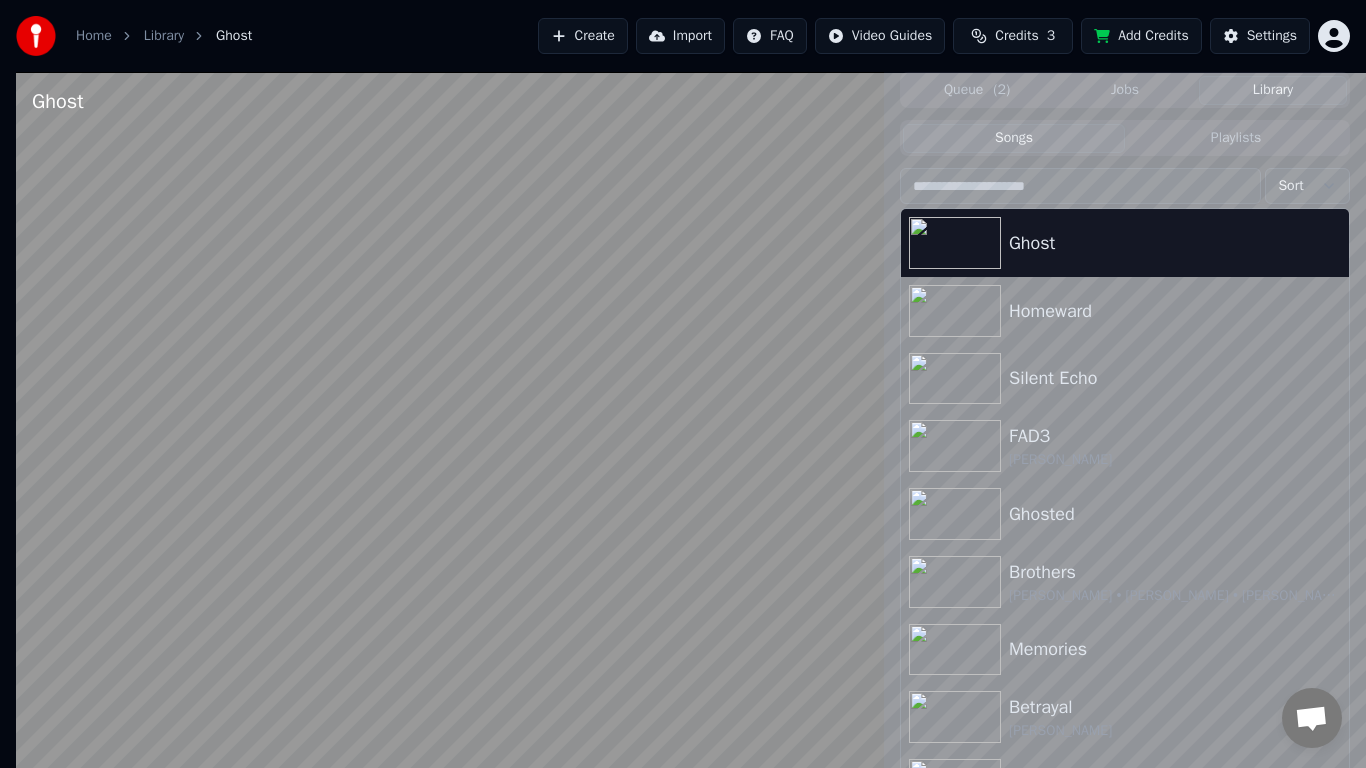 click at bounding box center (450, 456) 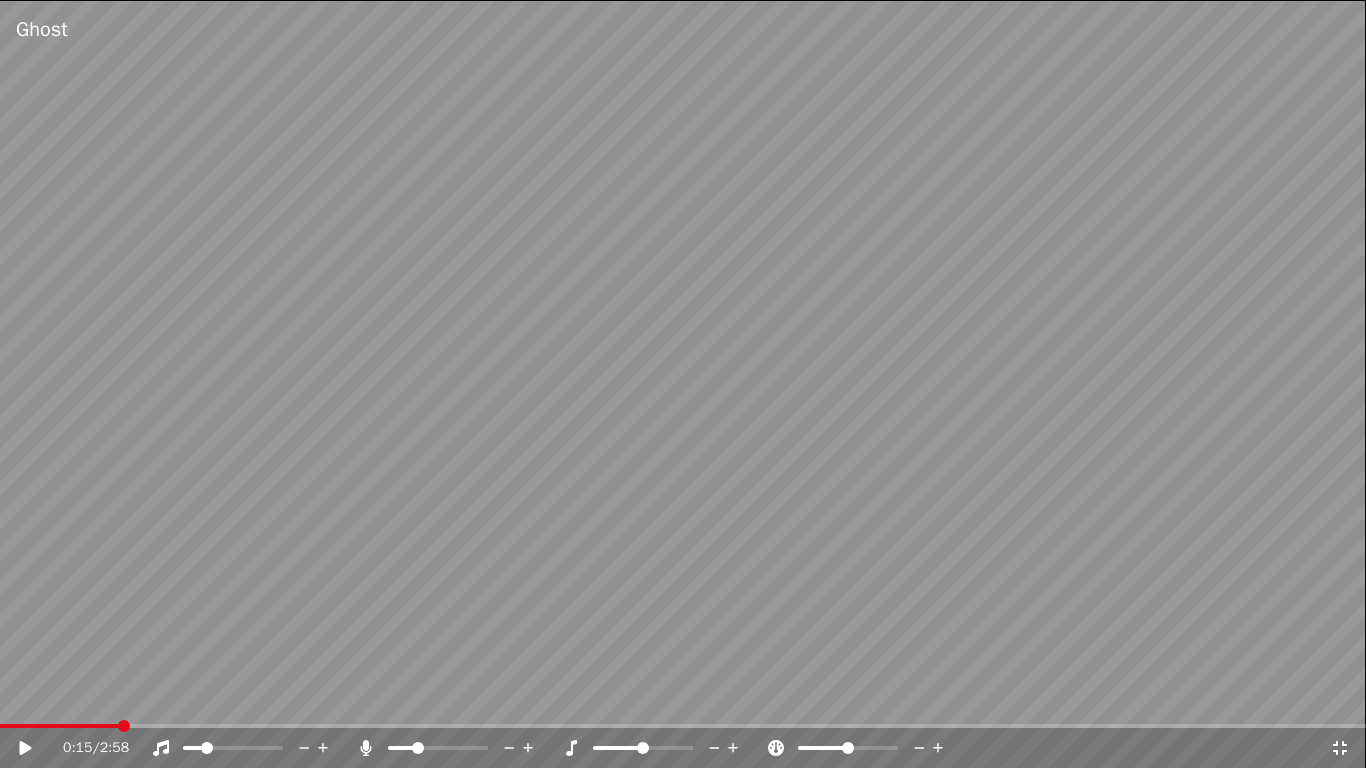 click at bounding box center [683, 384] 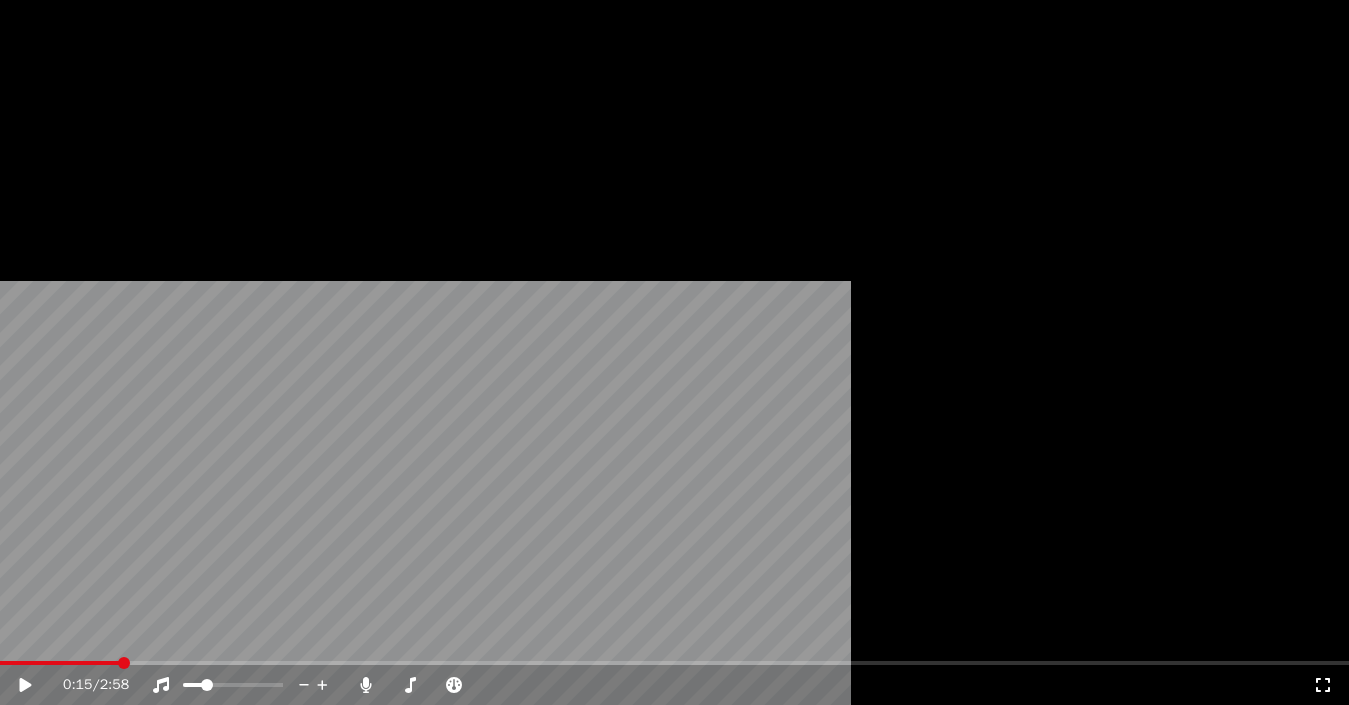 click at bounding box center [674, 379] 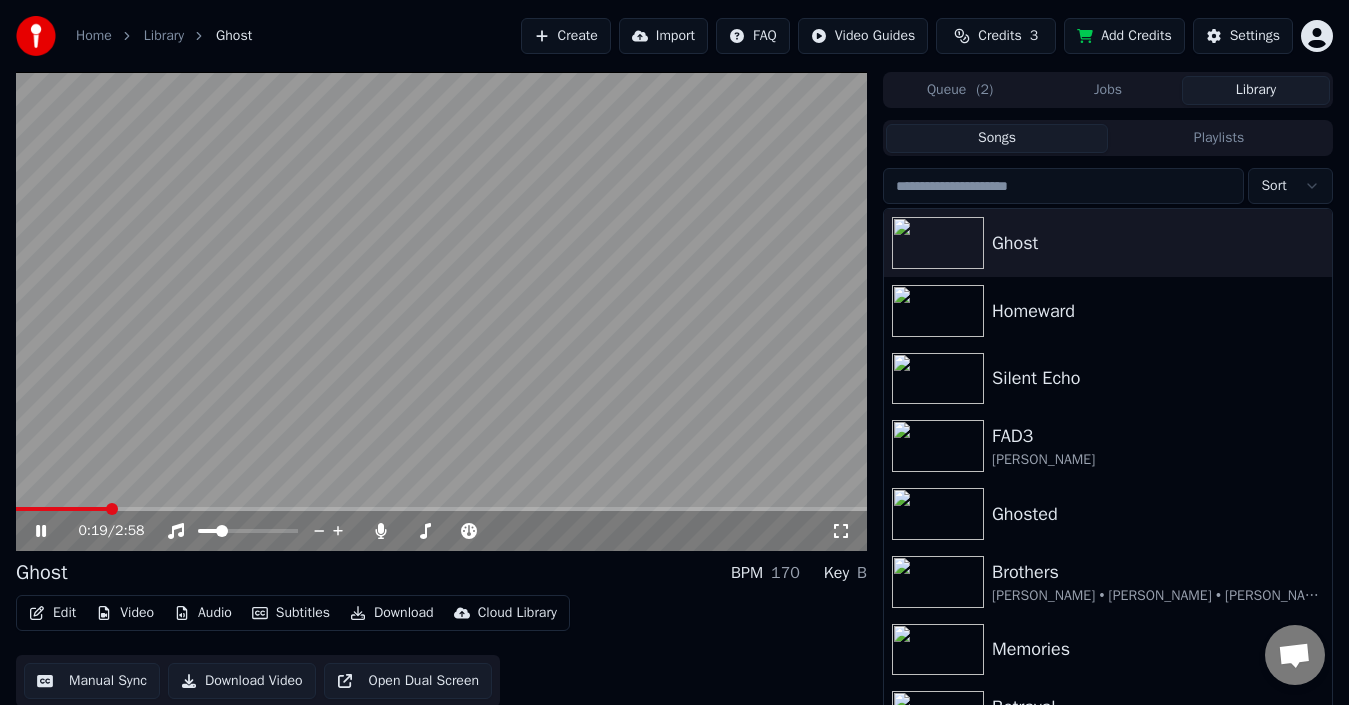 click at bounding box center (441, 311) 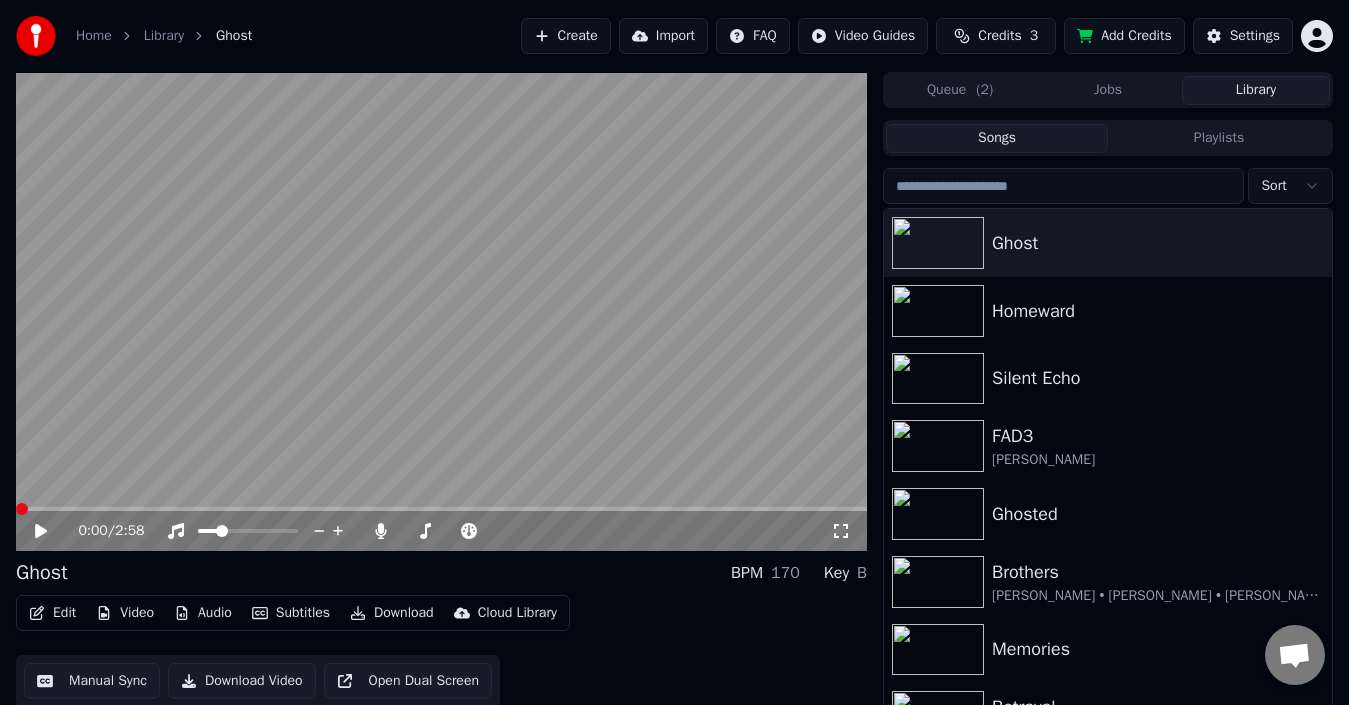 click at bounding box center [22, 509] 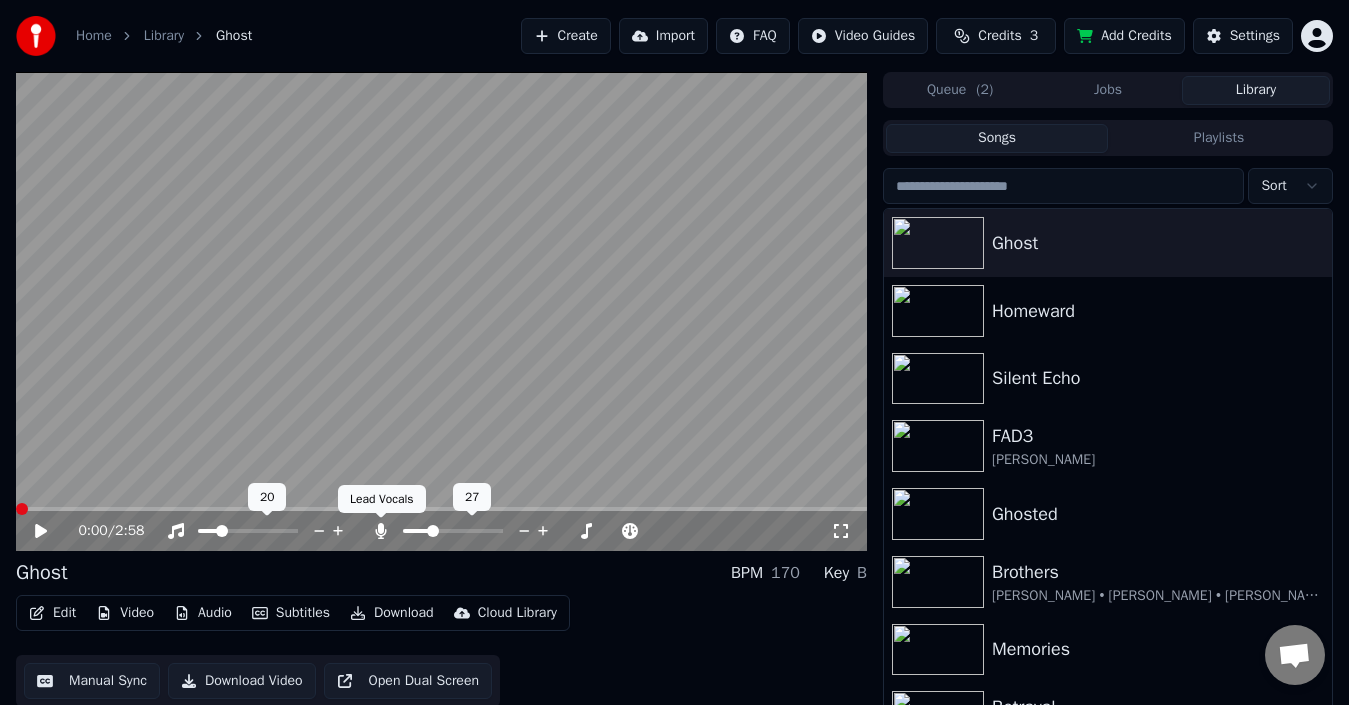 drag, startPoint x: 238, startPoint y: 524, endPoint x: 326, endPoint y: 531, distance: 88.27797 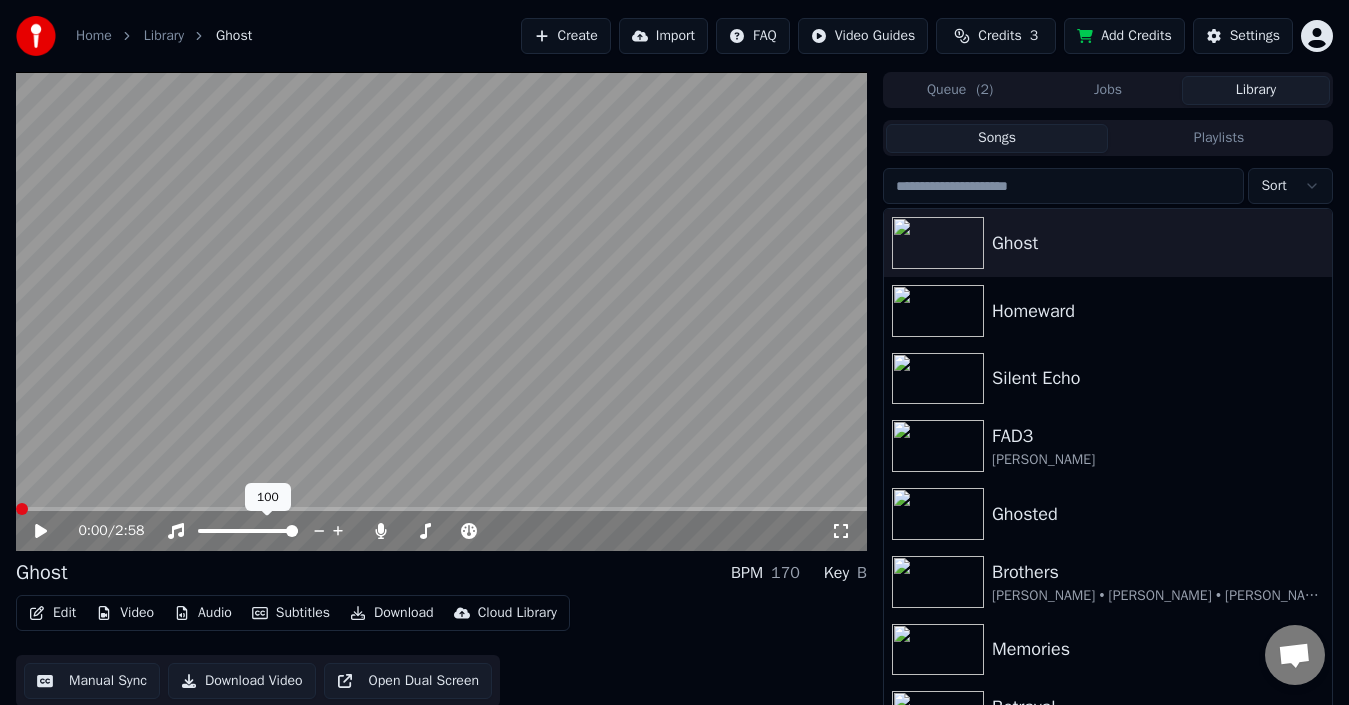 click at bounding box center (248, 531) 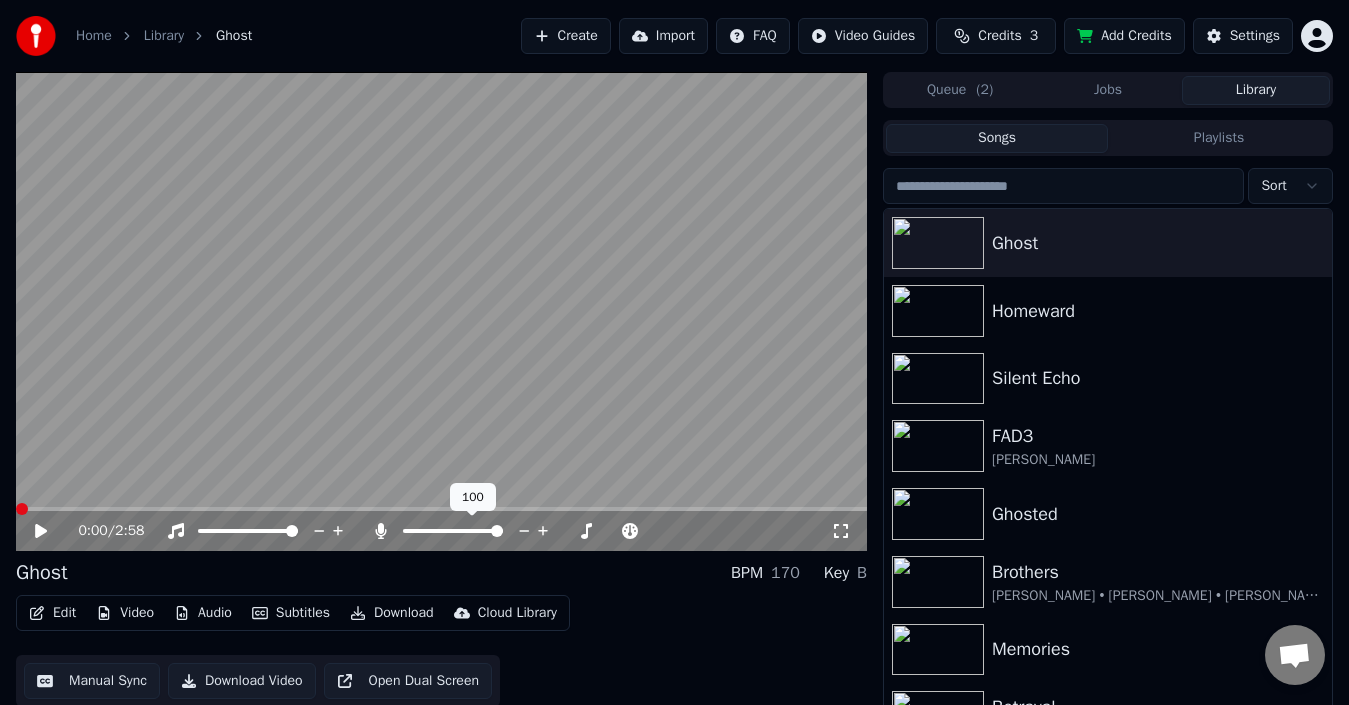 click at bounding box center (497, 531) 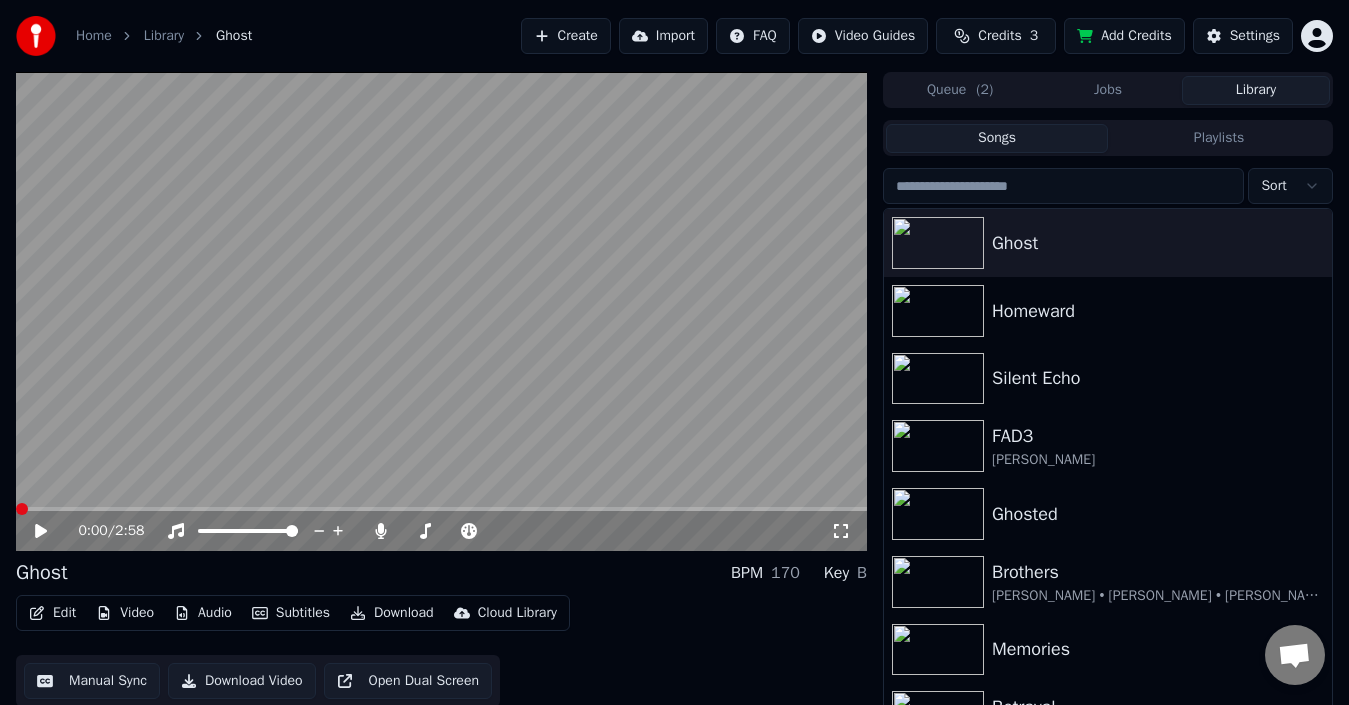 click on "Download" at bounding box center [392, 613] 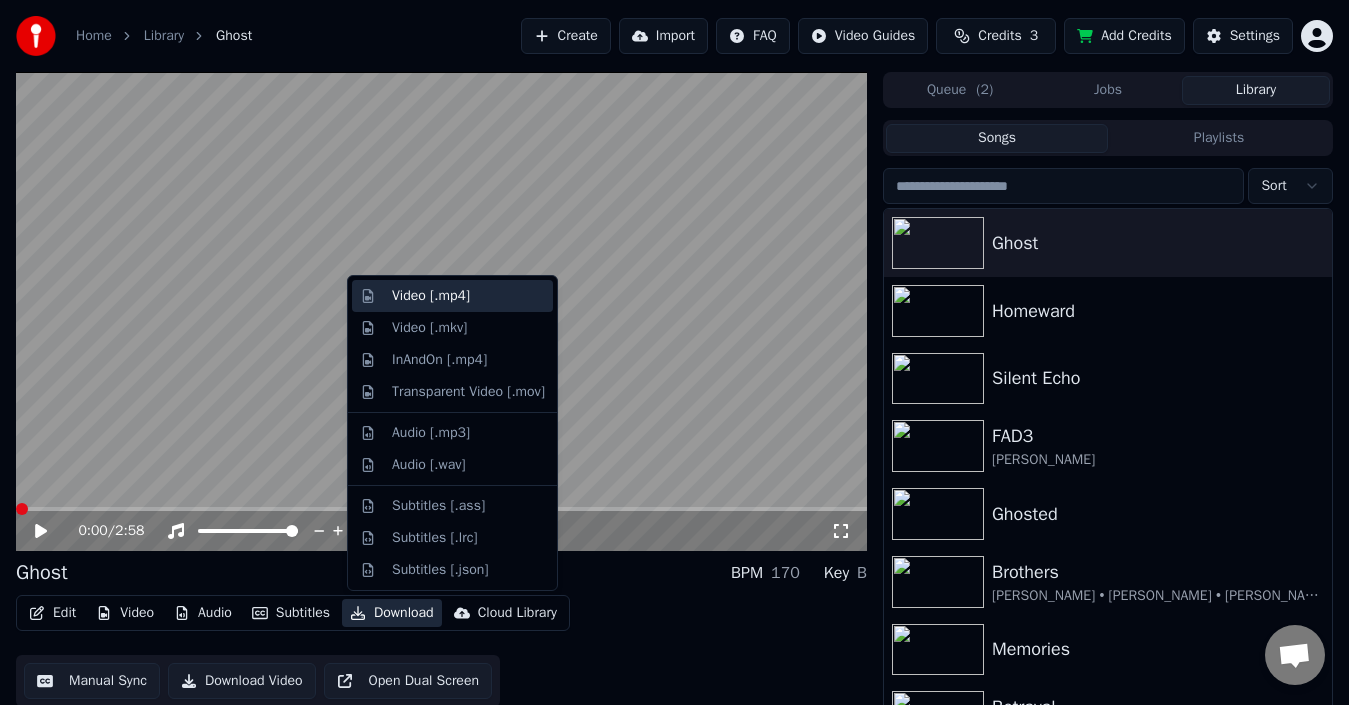 click on "Video [.mp4]" at bounding box center [452, 296] 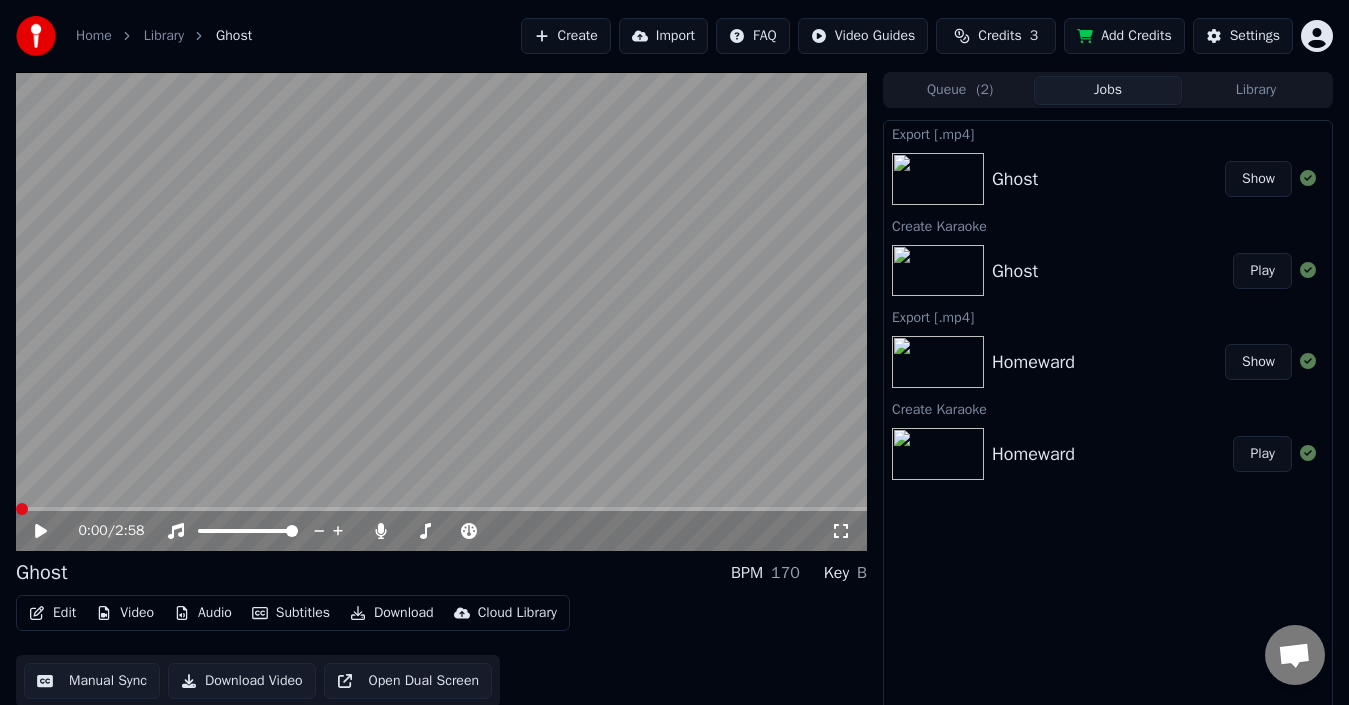 click on "Create" at bounding box center [566, 36] 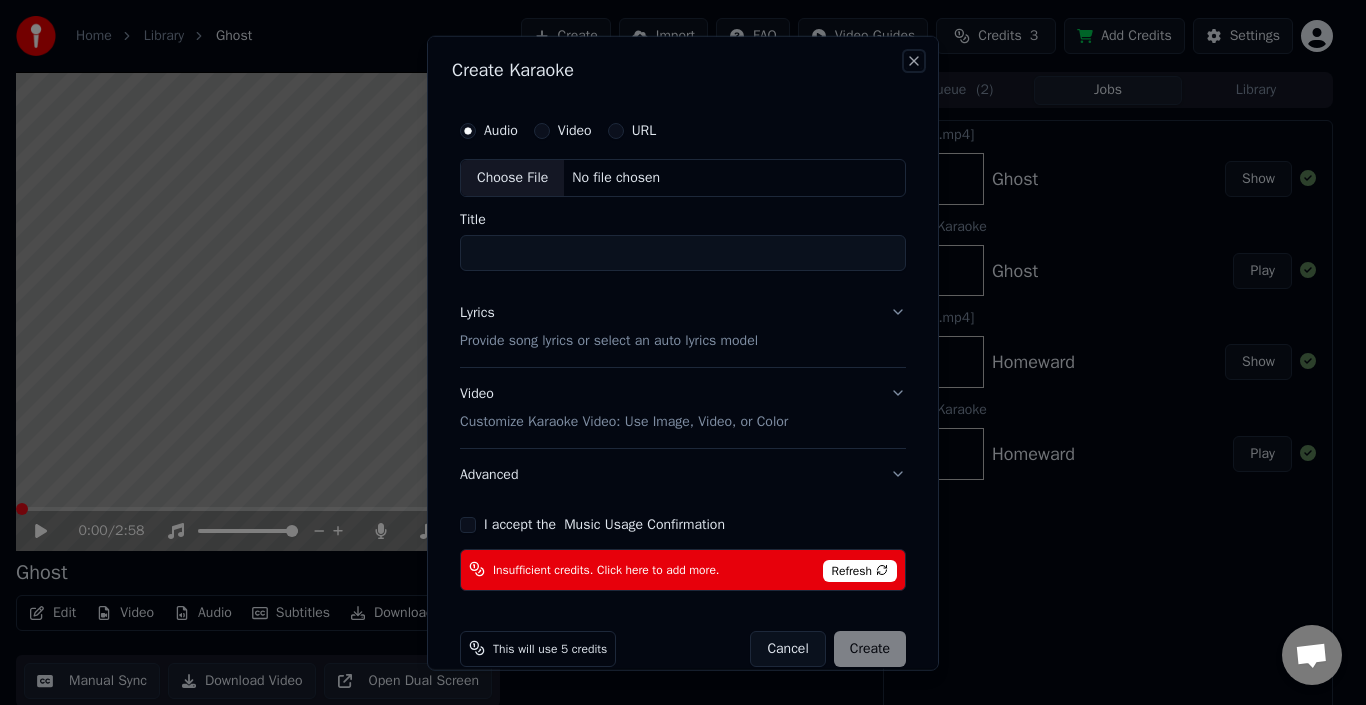 drag, startPoint x: 890, startPoint y: 61, endPoint x: 906, endPoint y: 70, distance: 18.35756 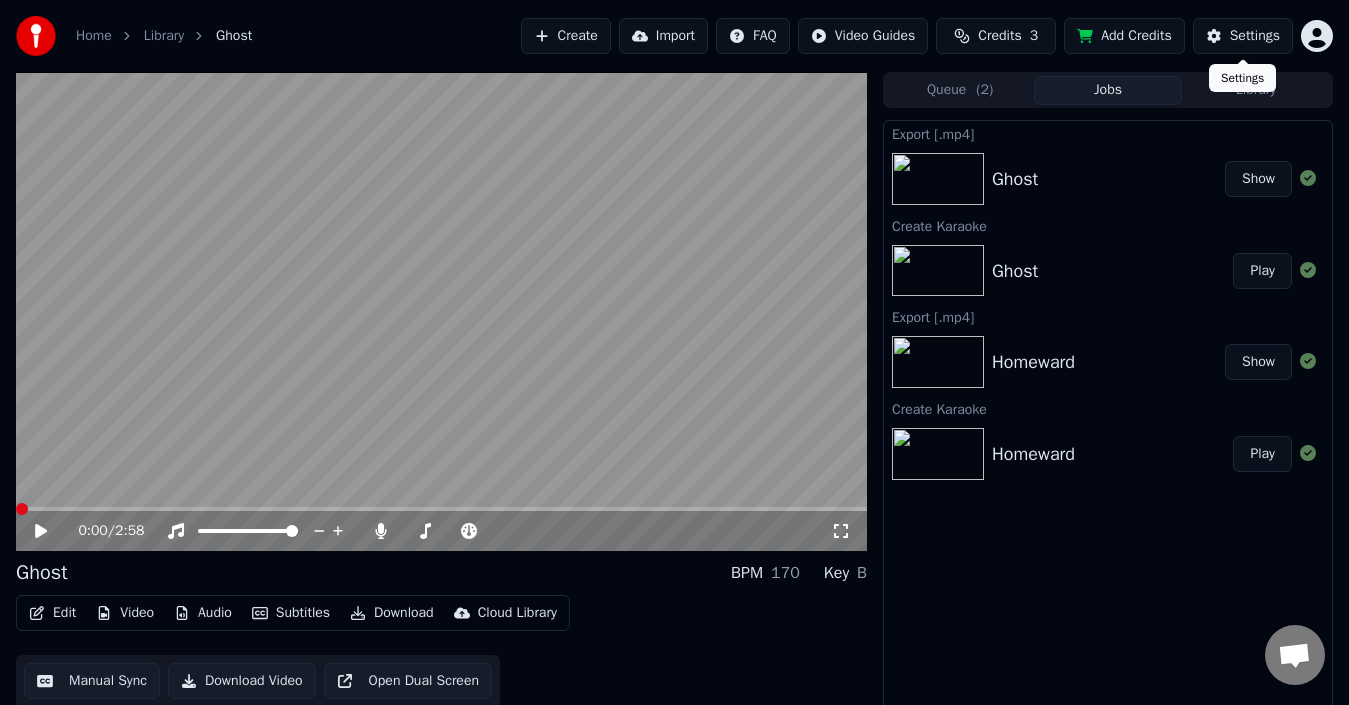click on "Settings" at bounding box center [1255, 36] 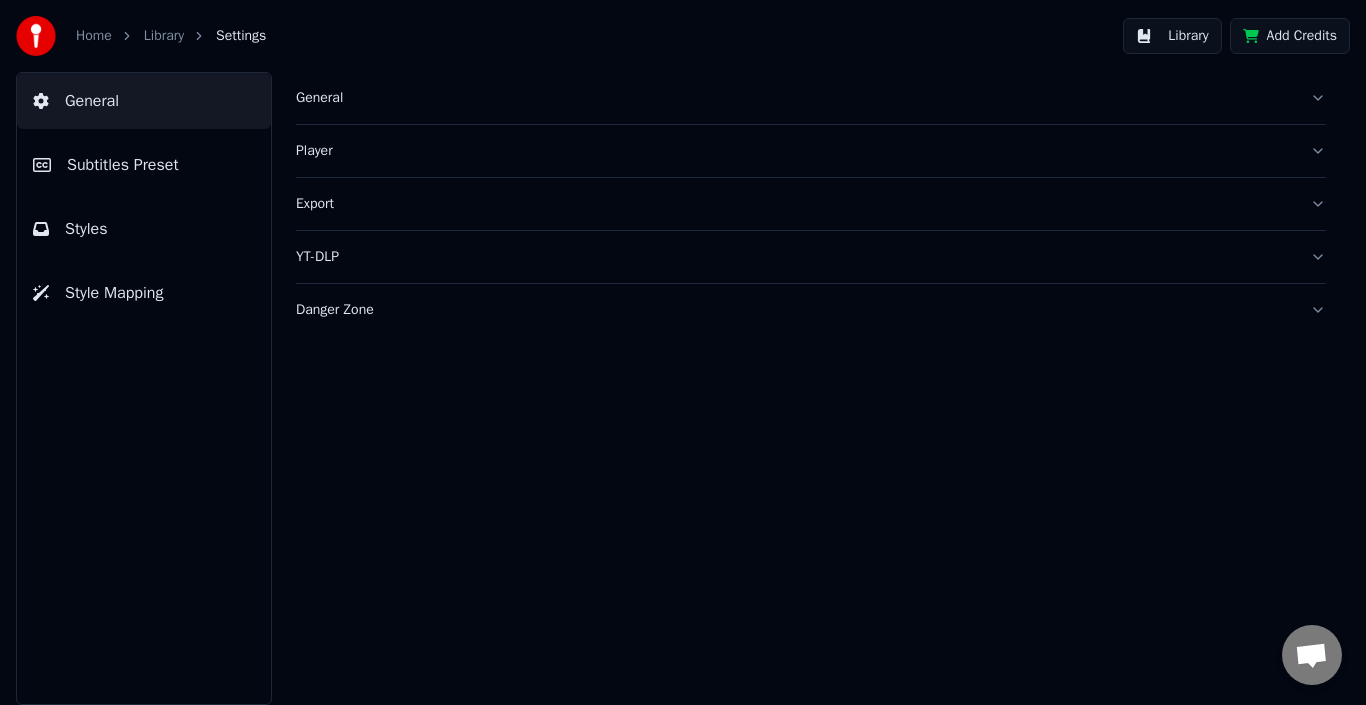 click on "Library" at bounding box center (164, 36) 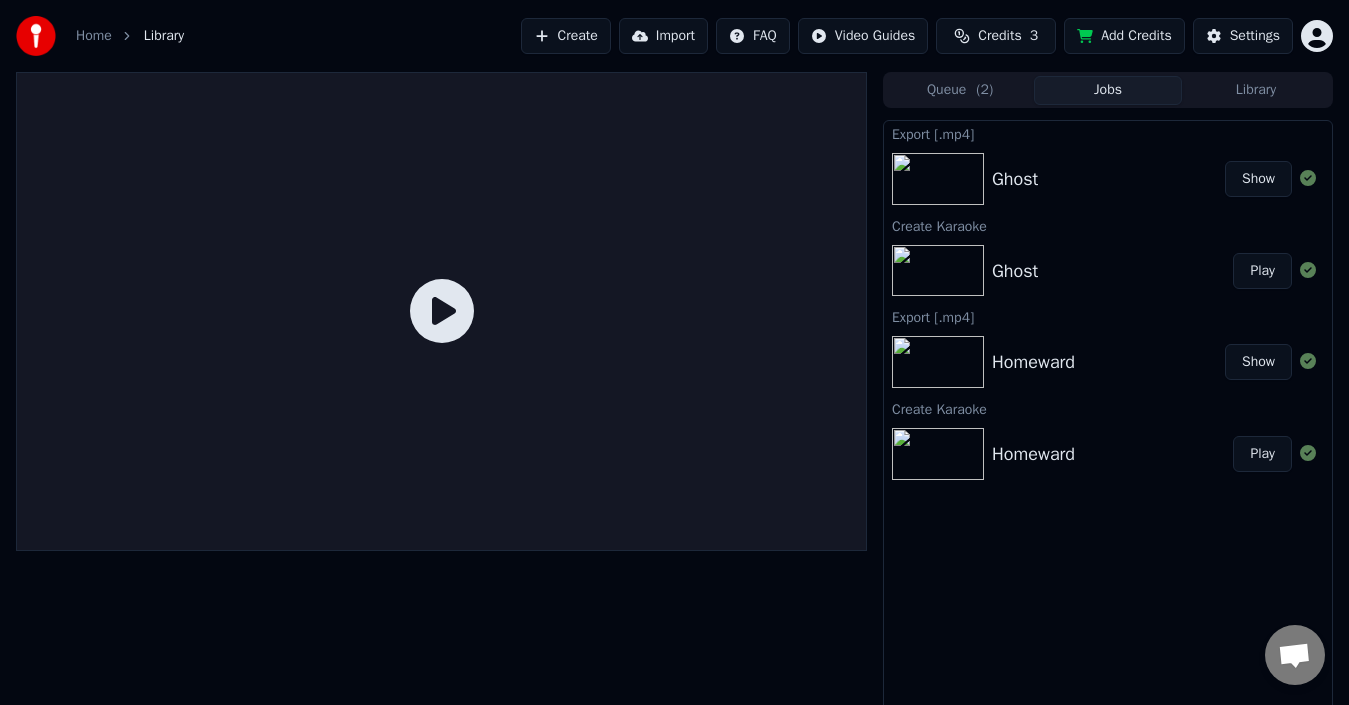 click on "Show" at bounding box center (1258, 179) 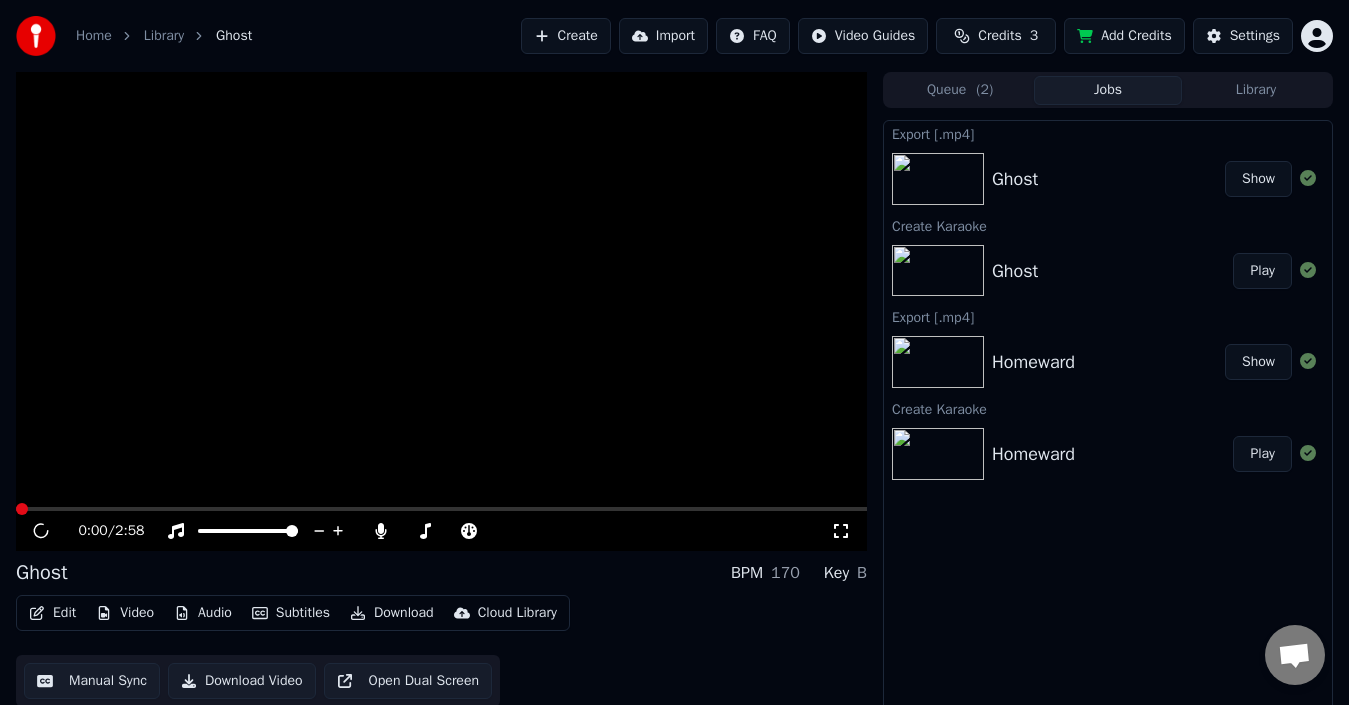 click at bounding box center (441, 311) 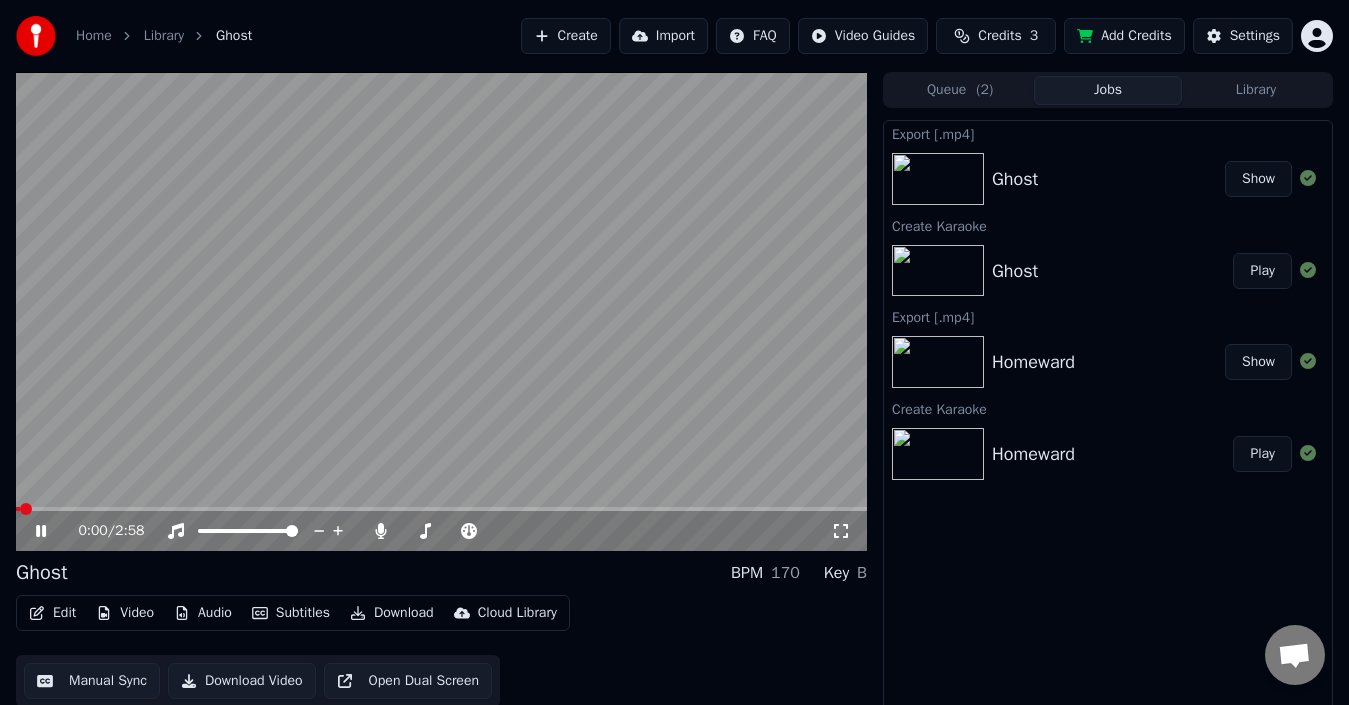 click at bounding box center (441, 311) 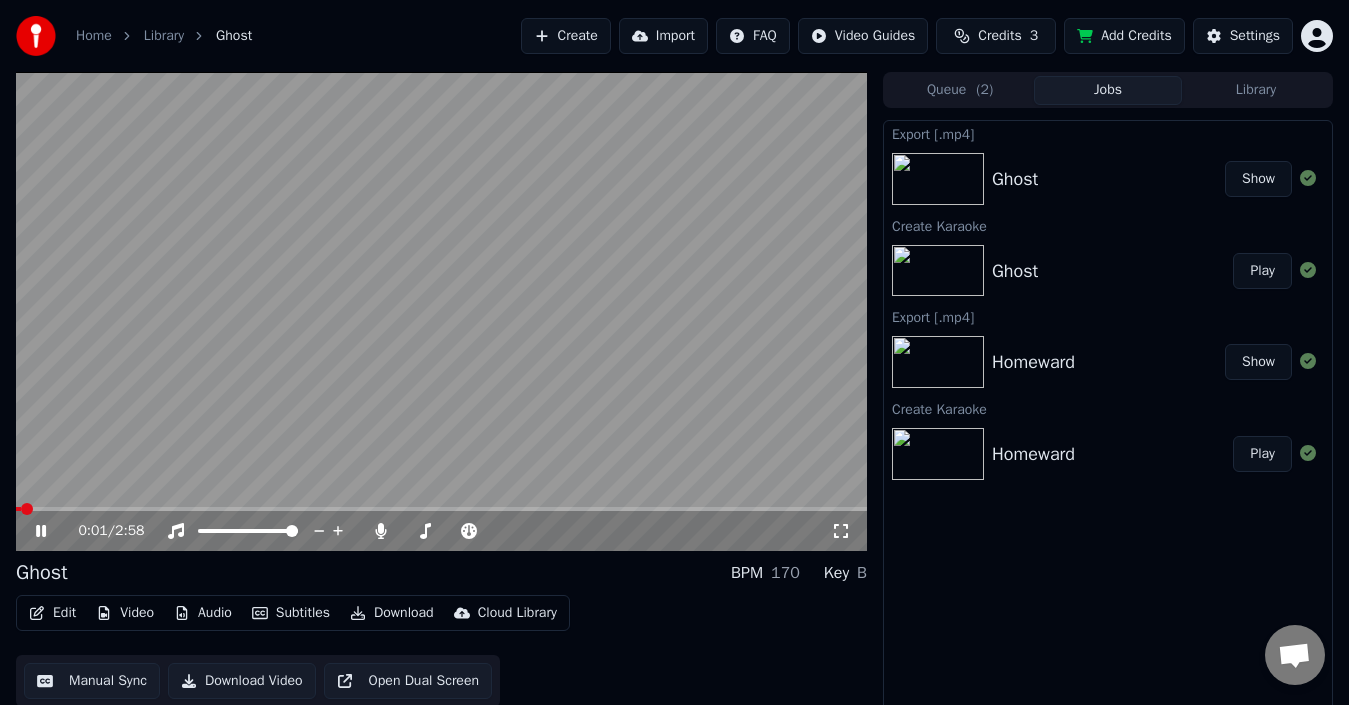 click at bounding box center [441, 311] 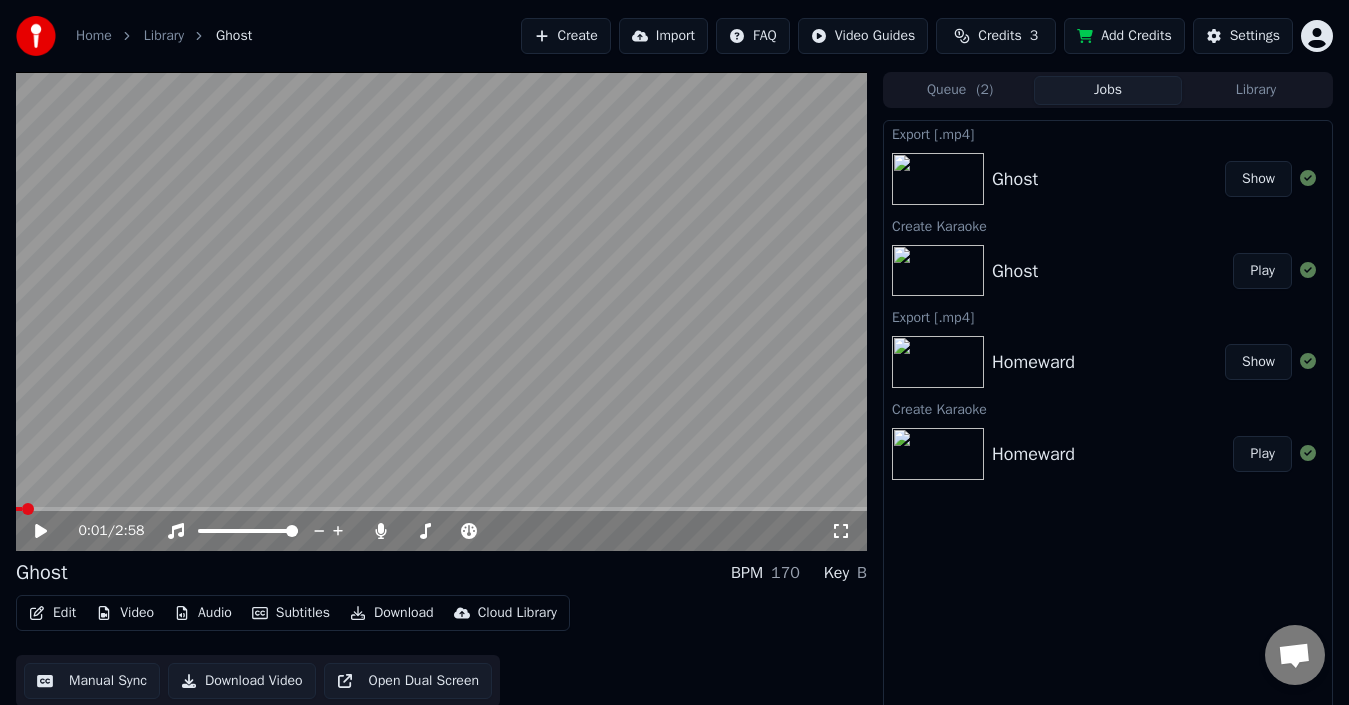 click on "Edit" at bounding box center (52, 613) 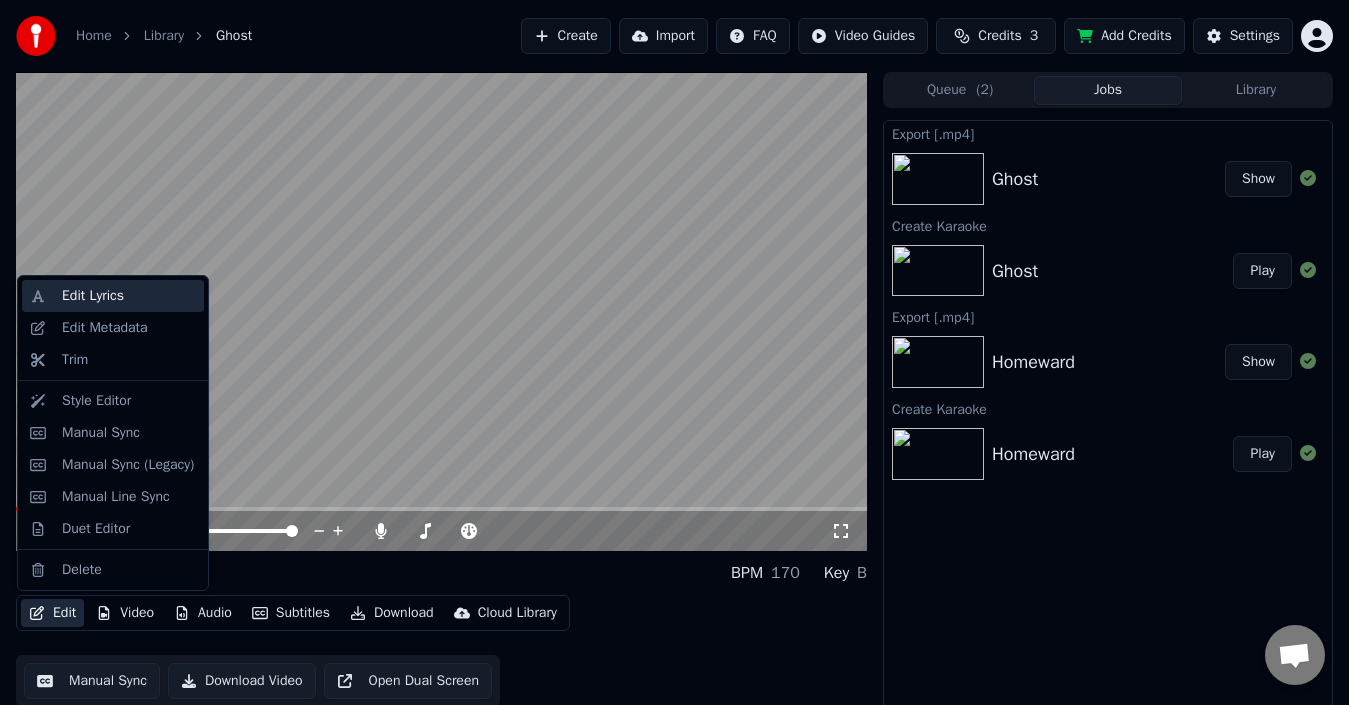 click on "Edit Lyrics" at bounding box center (113, 296) 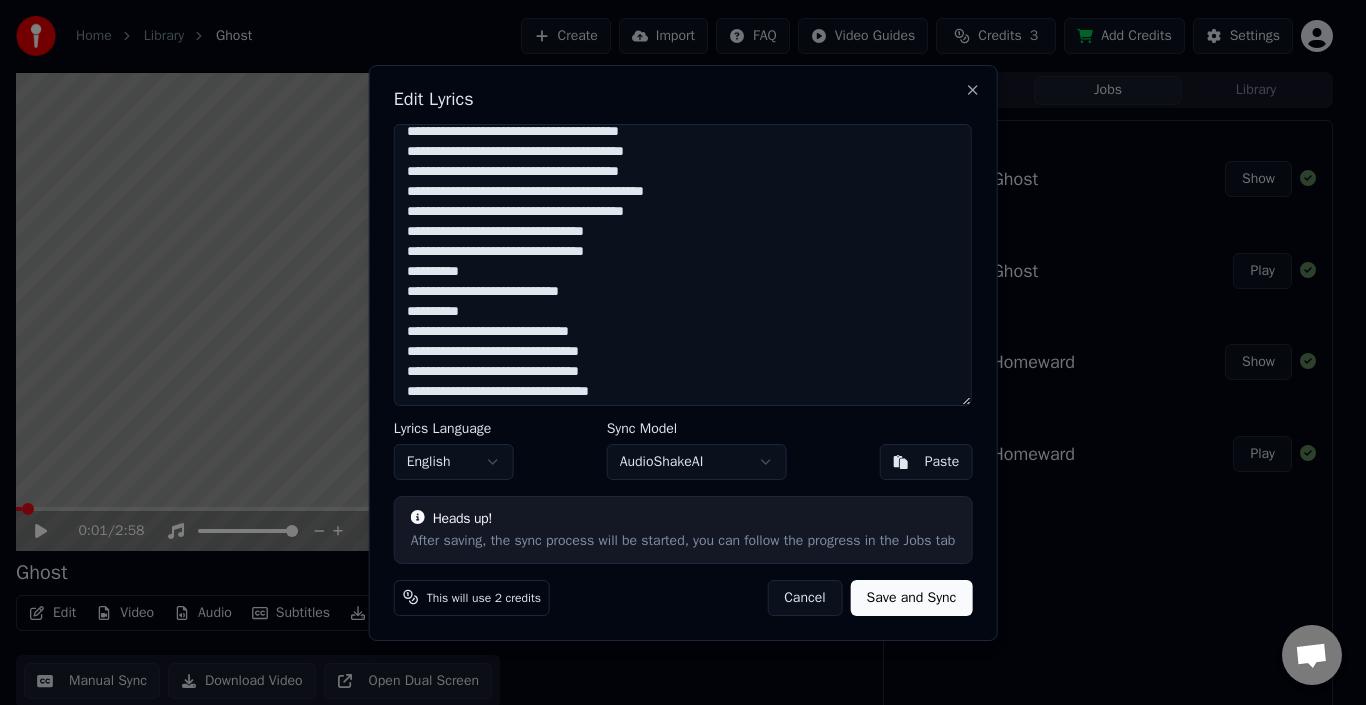 scroll, scrollTop: 955, scrollLeft: 0, axis: vertical 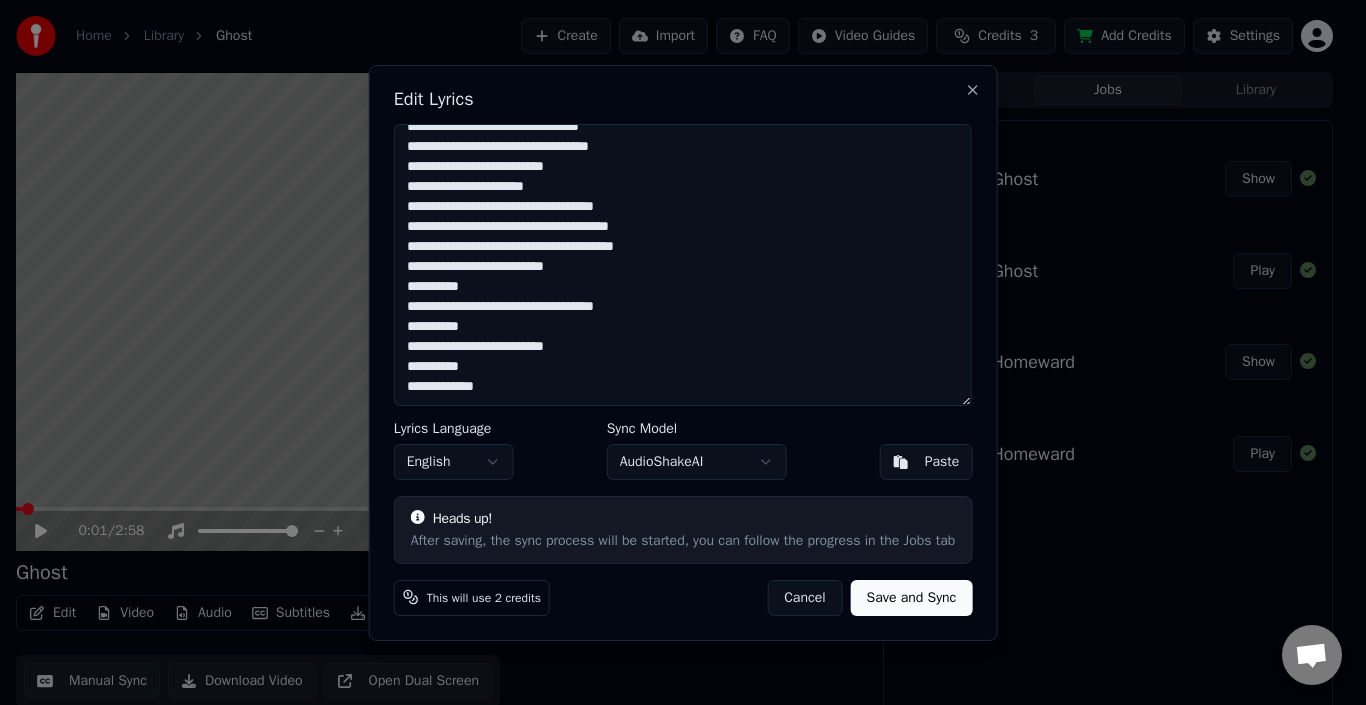 drag, startPoint x: 400, startPoint y: 143, endPoint x: 654, endPoint y: 388, distance: 352.90366 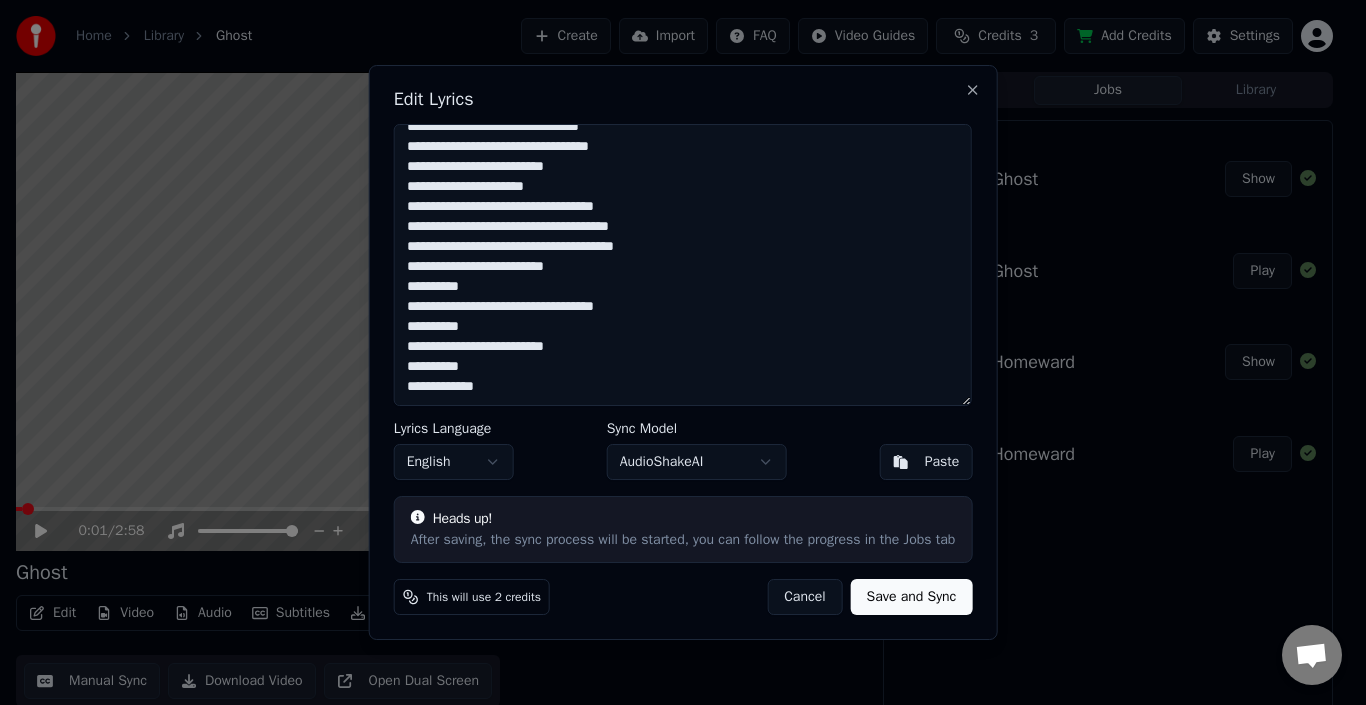 click on "Edit Lyrics Lyrics Language English Sync Model AudioShakeAI Paste Heads up! After saving, the sync process will be started, you can follow the progress in the Jobs tab This will use 2 credits Cancel Save and Sync Close" at bounding box center (683, 353) 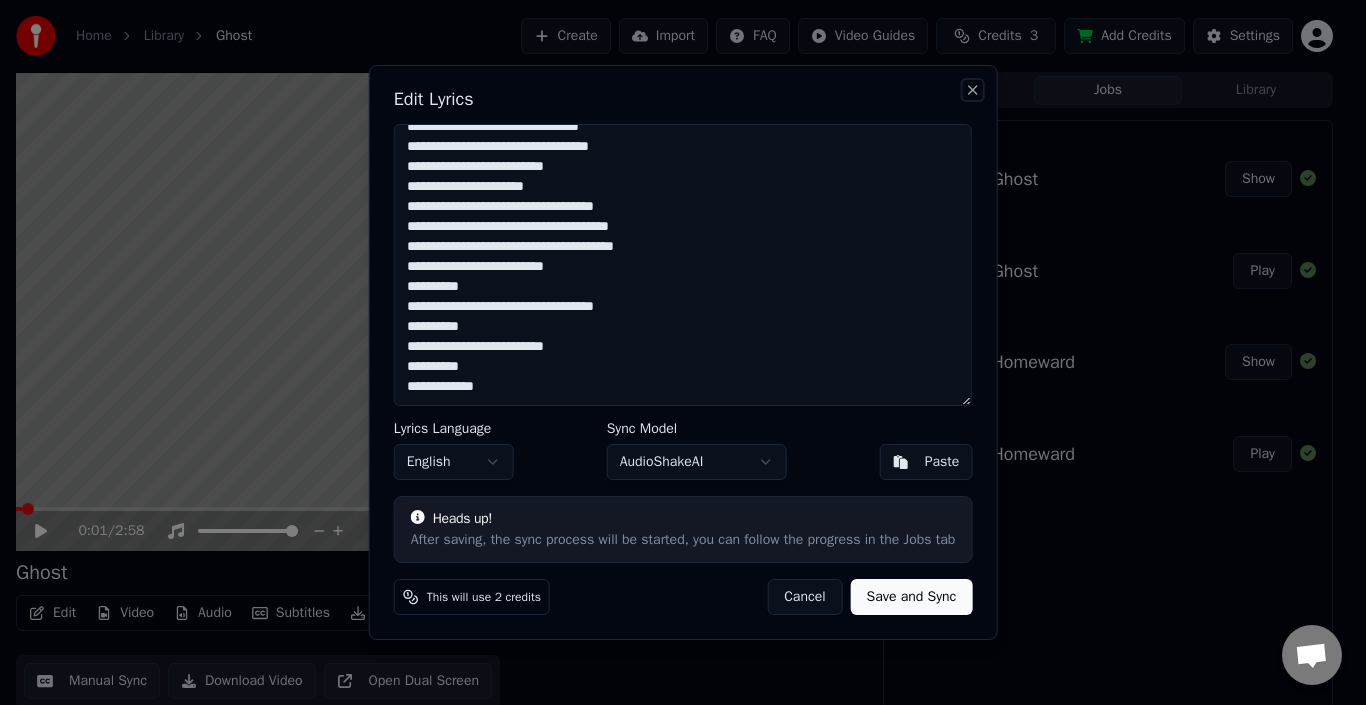 click on "Close" at bounding box center [972, 90] 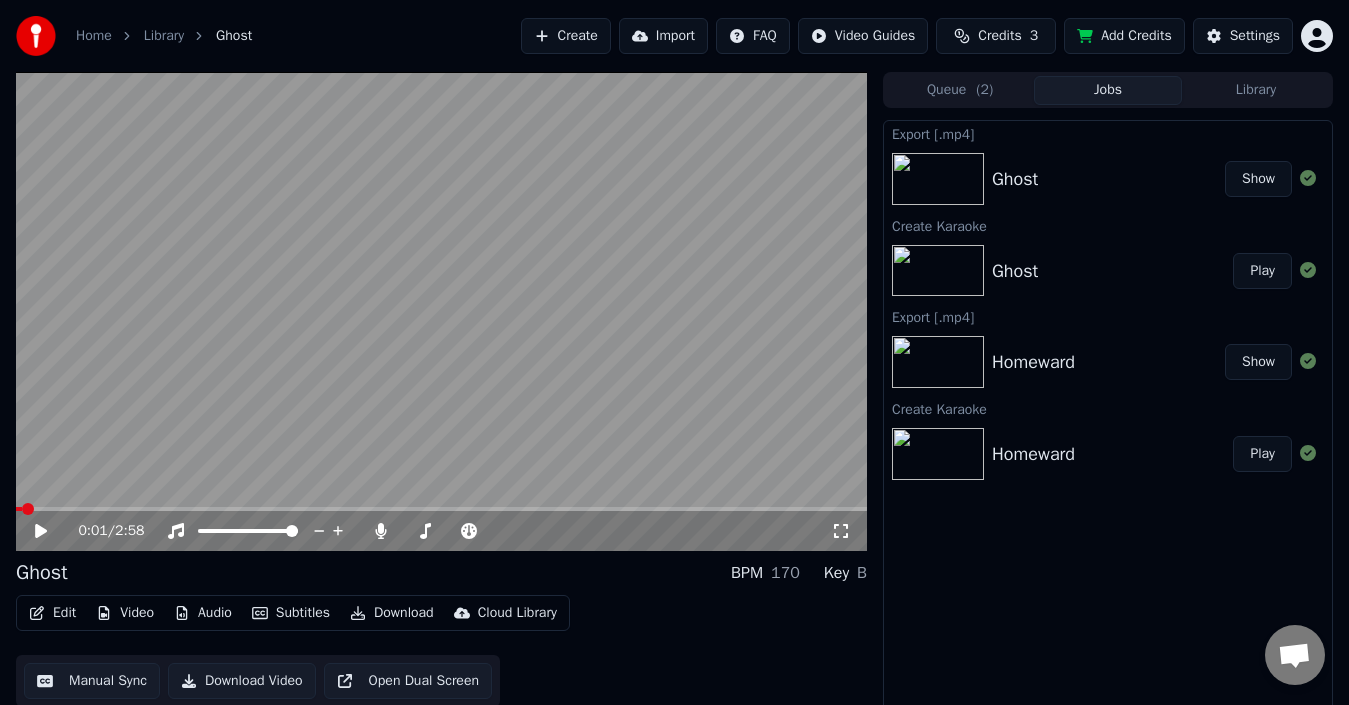 click on "Create" at bounding box center [566, 36] 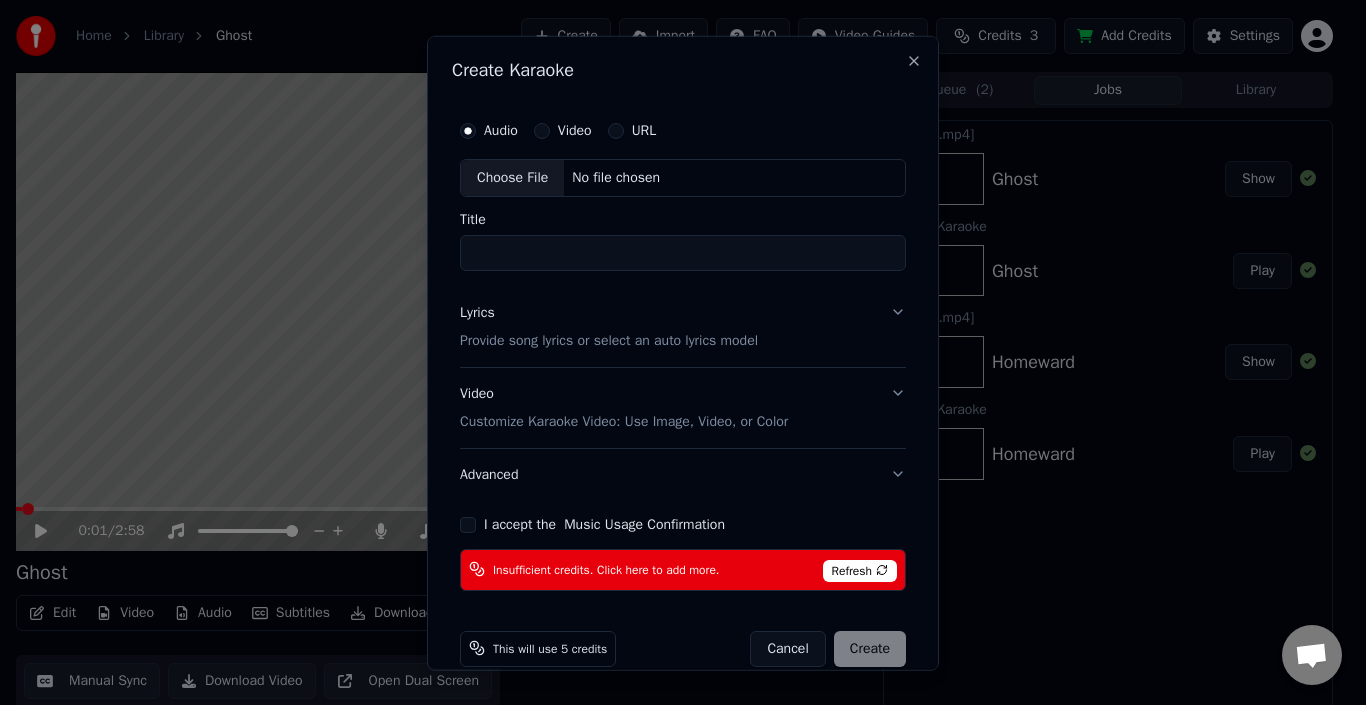 click on "Choose File" at bounding box center [512, 177] 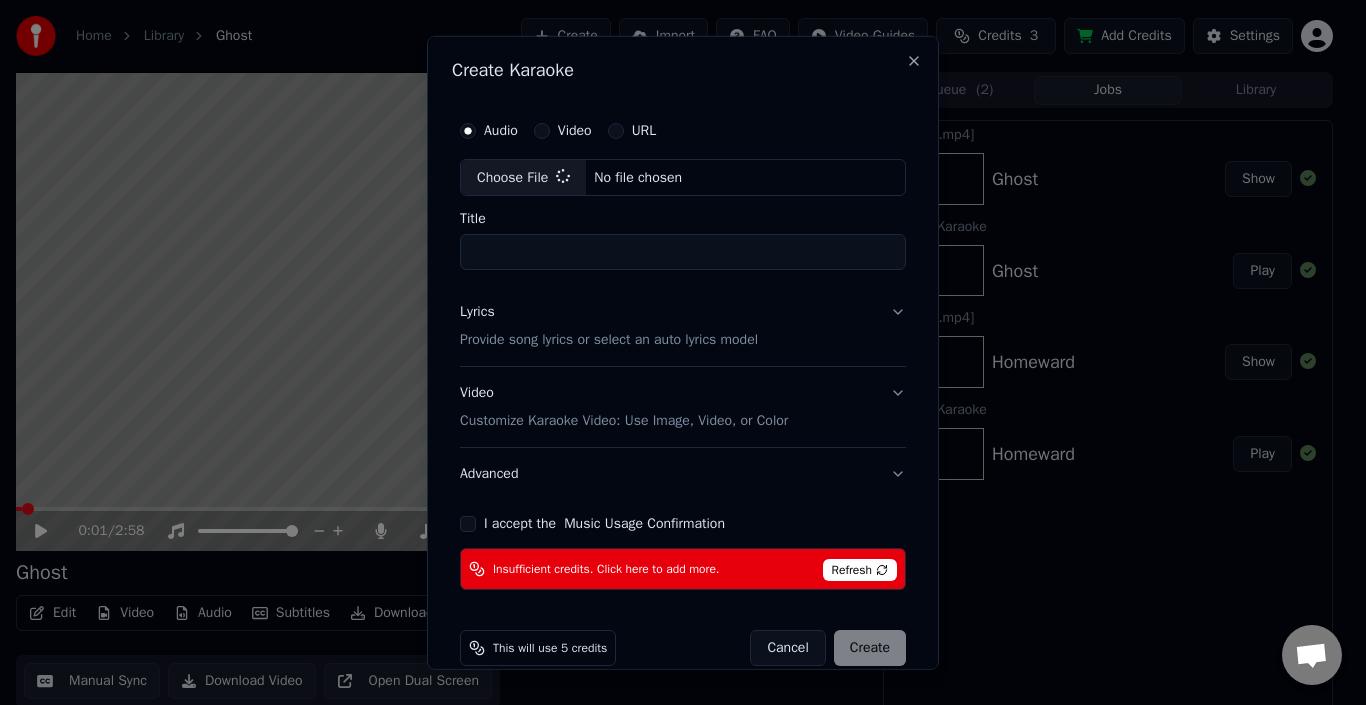 type on "**********" 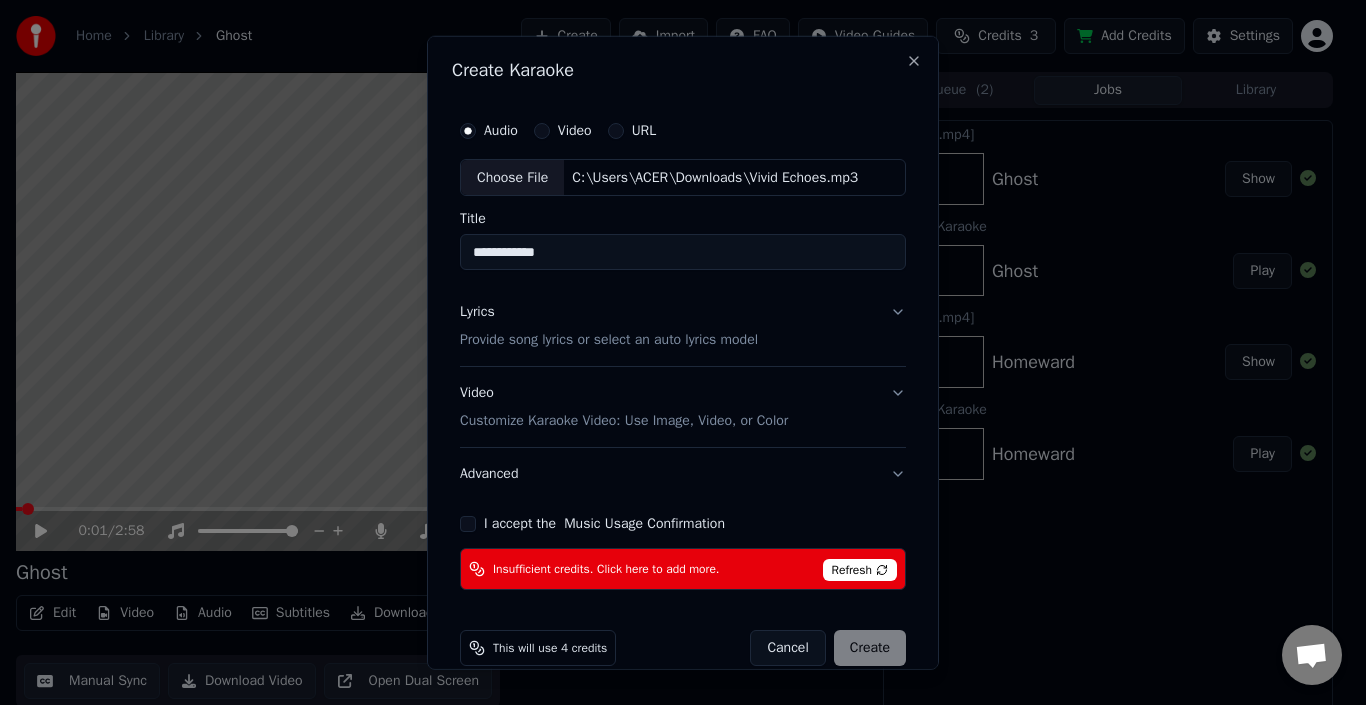 click on "Lyrics Provide song lyrics or select an auto lyrics model" at bounding box center (683, 326) 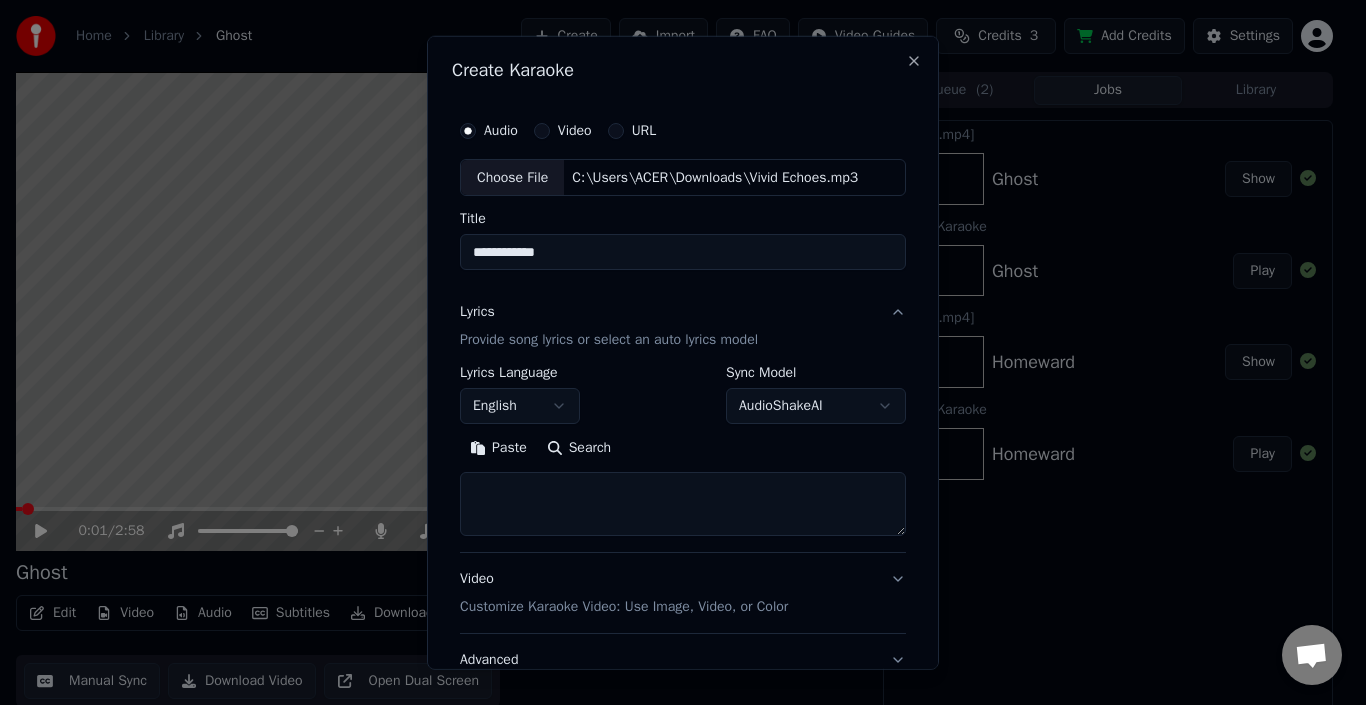 click on "Paste" at bounding box center [498, 448] 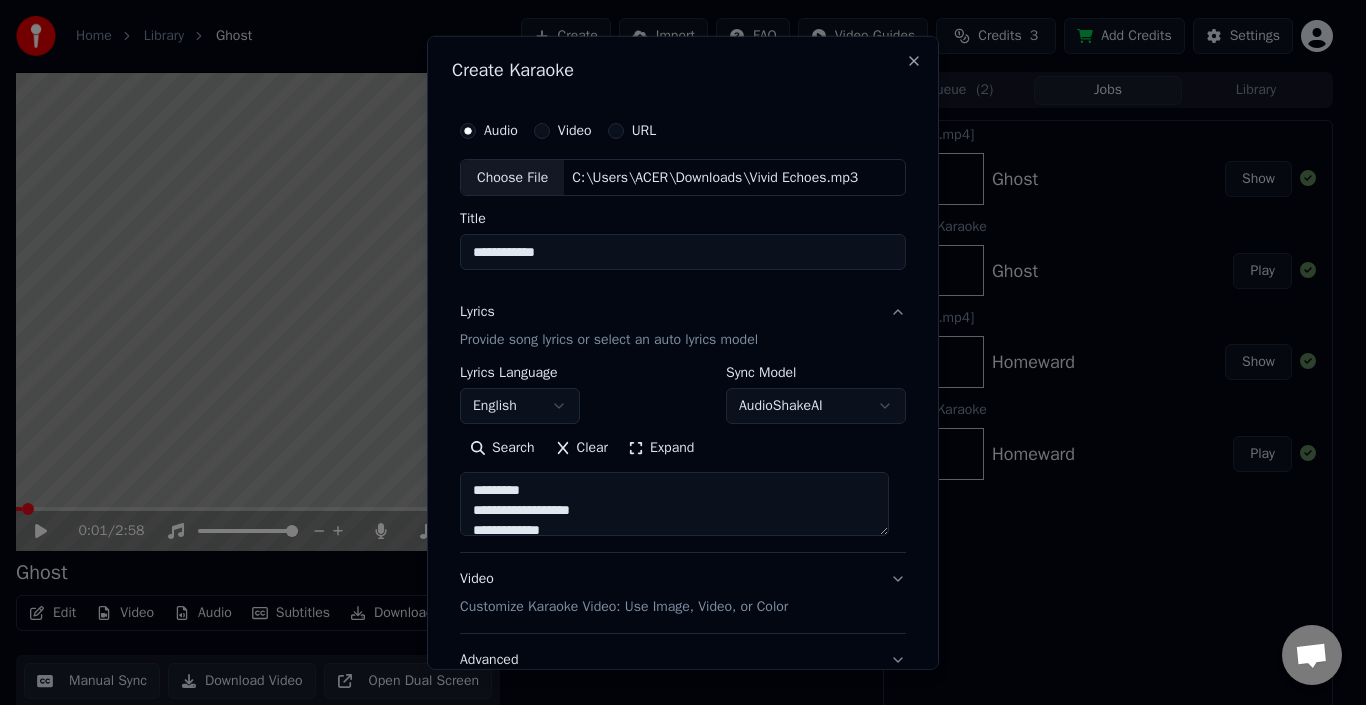 click on "Expand" at bounding box center [661, 448] 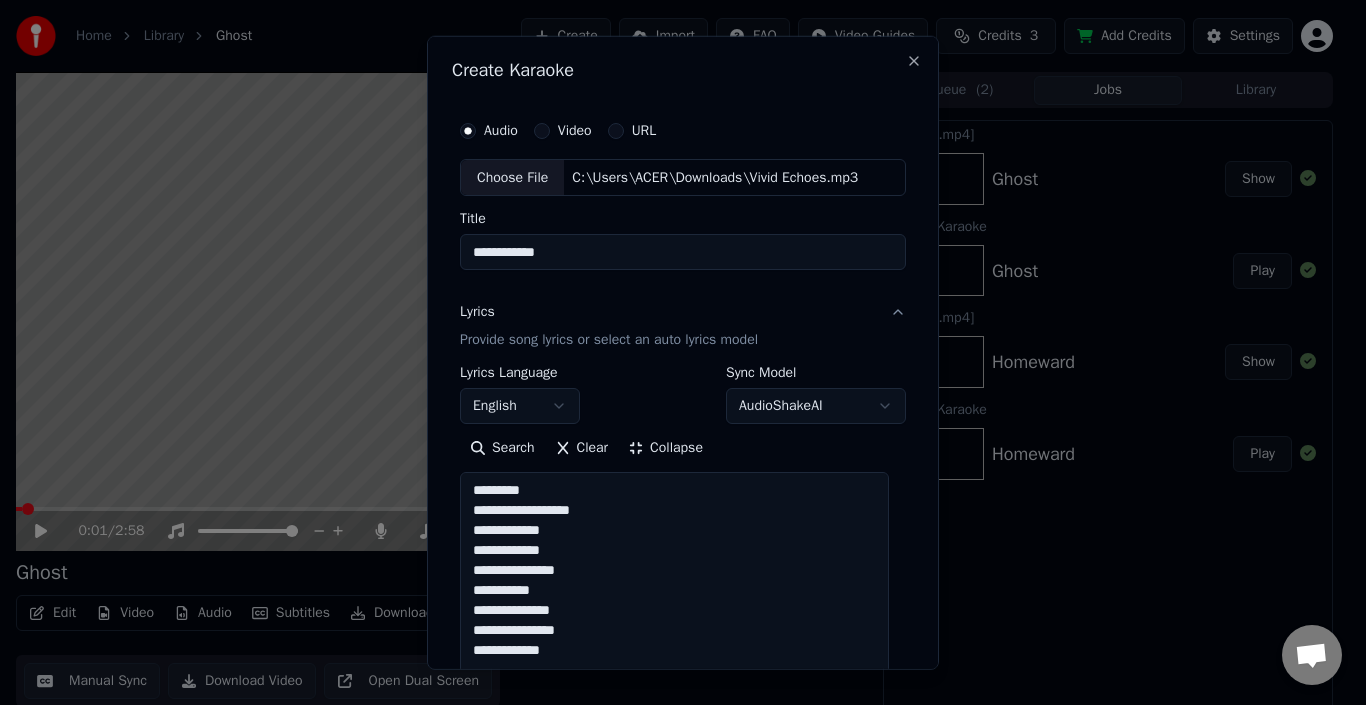 click at bounding box center (674, 1259) 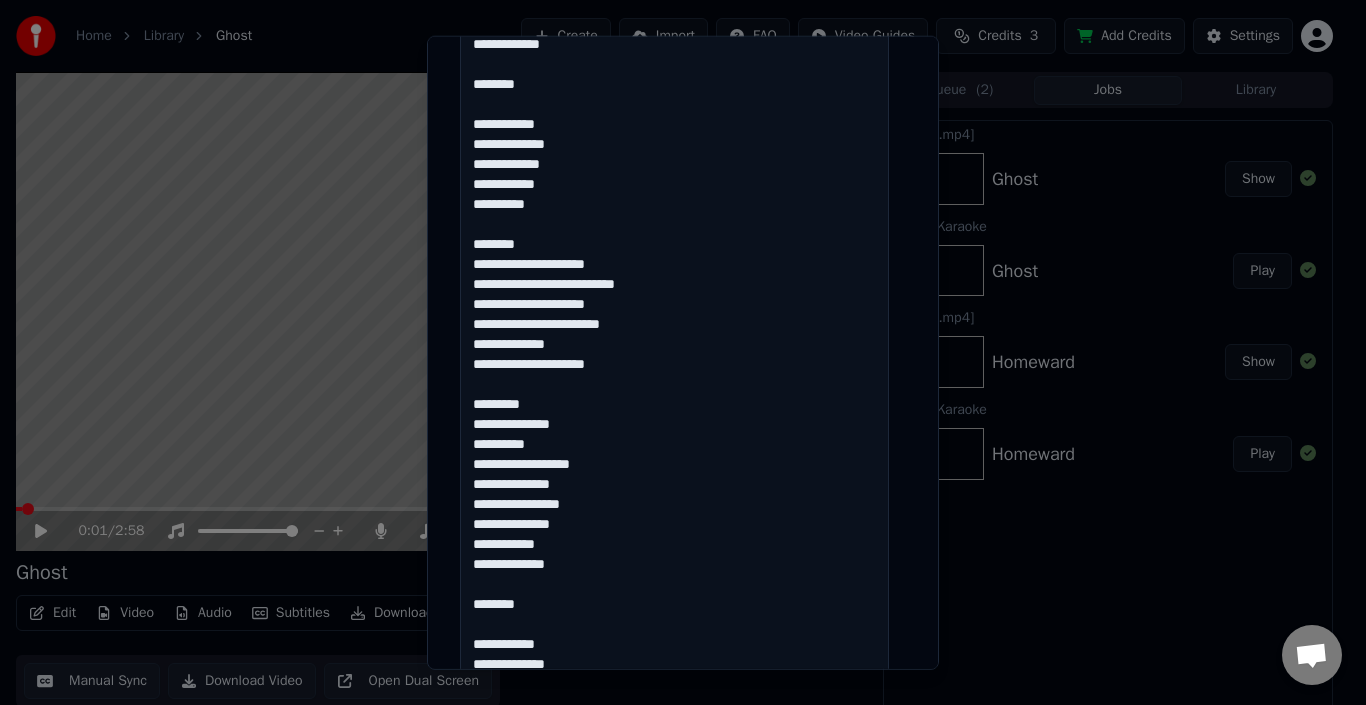 scroll, scrollTop: 586, scrollLeft: 0, axis: vertical 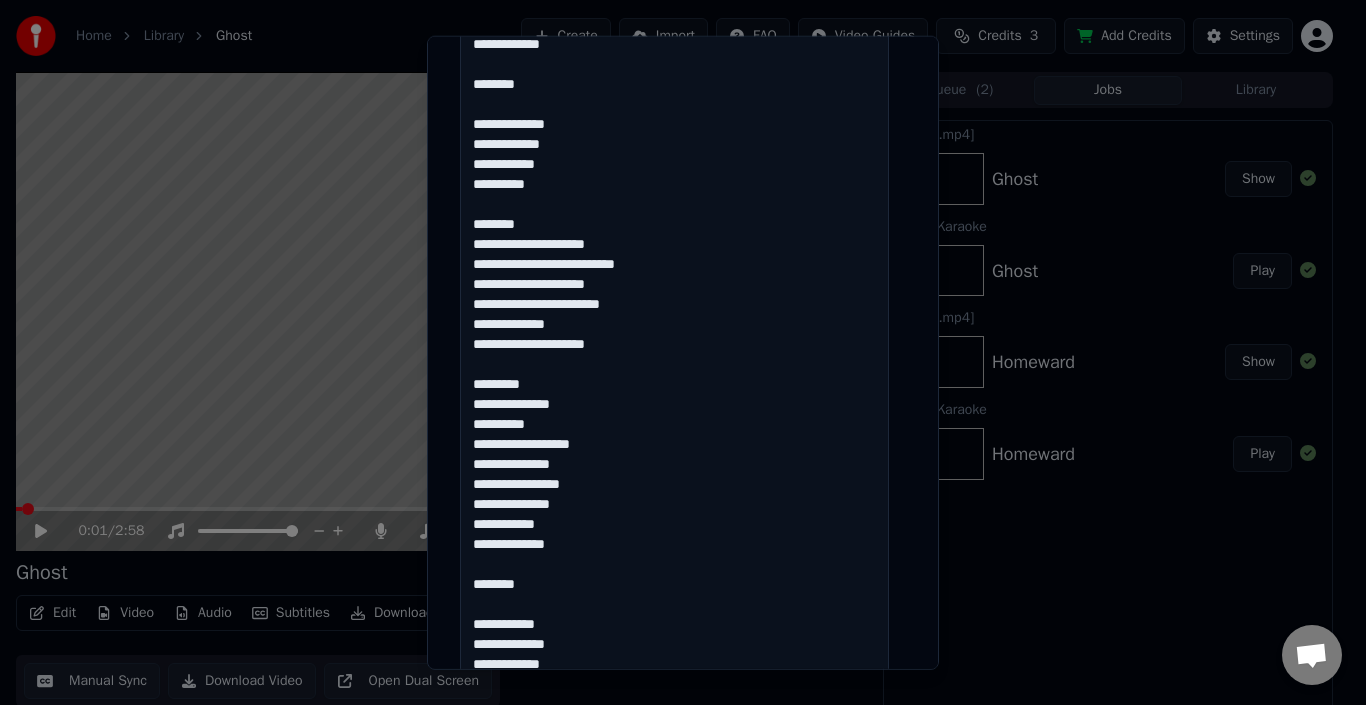 click at bounding box center (674, 673) 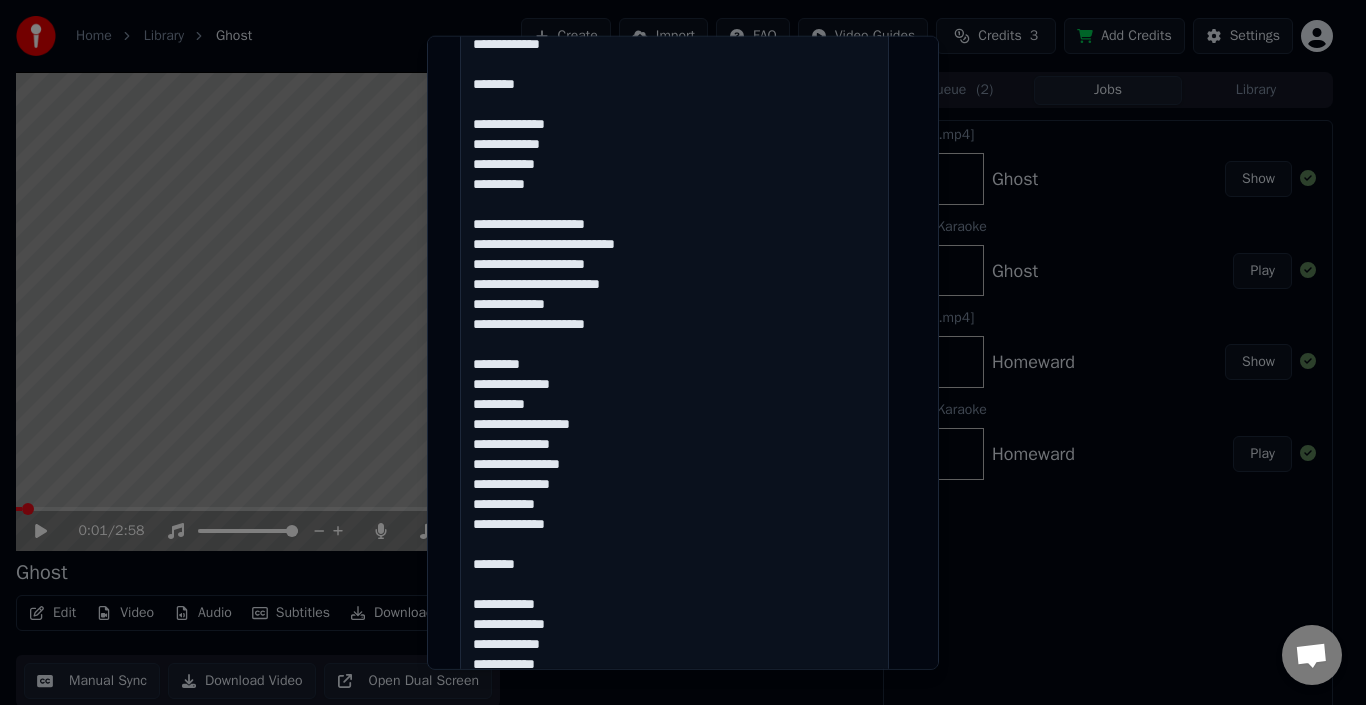 click at bounding box center (674, 673) 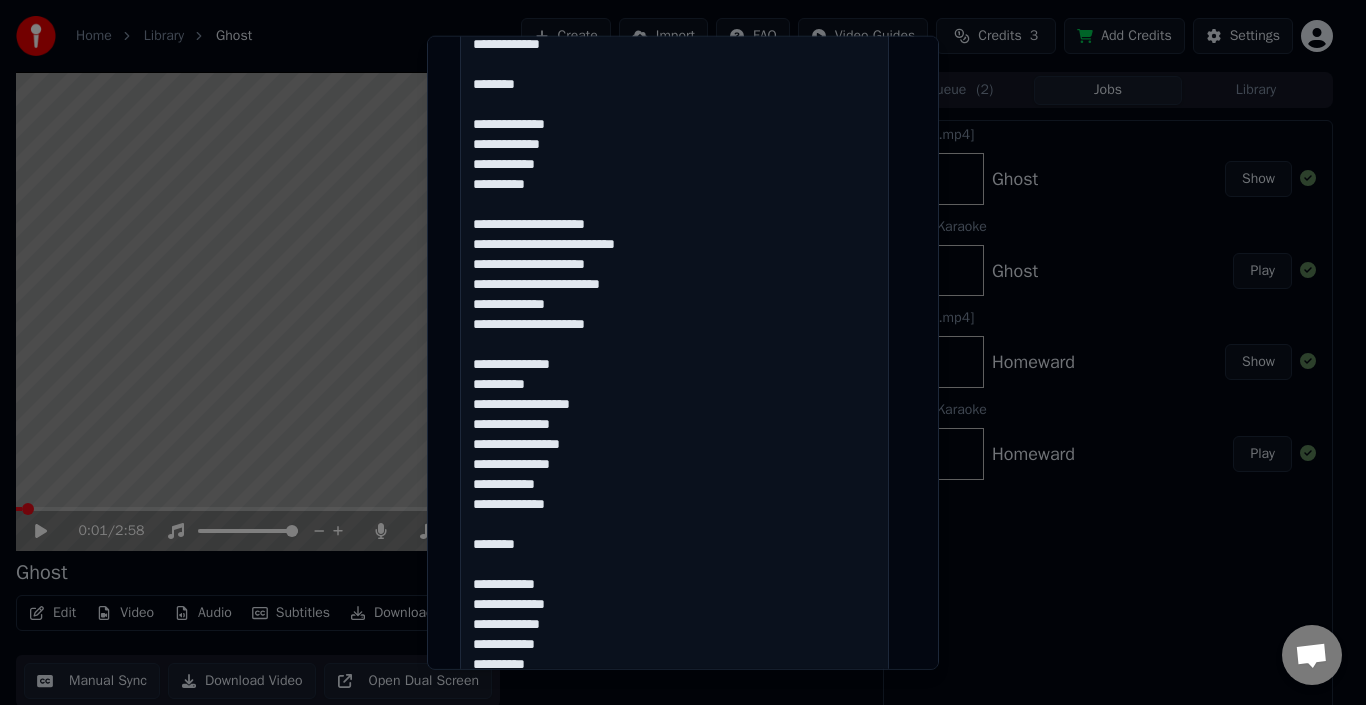 click at bounding box center [674, 673] 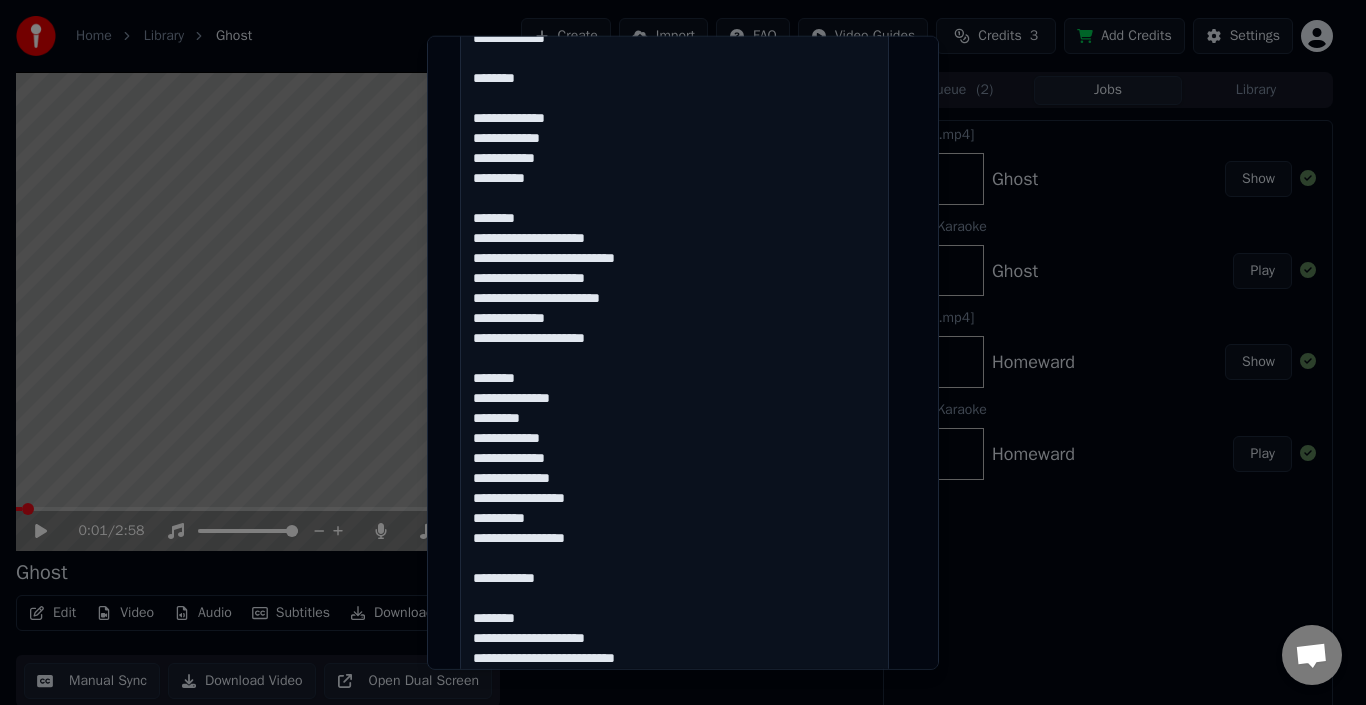 scroll, scrollTop: 1051, scrollLeft: 0, axis: vertical 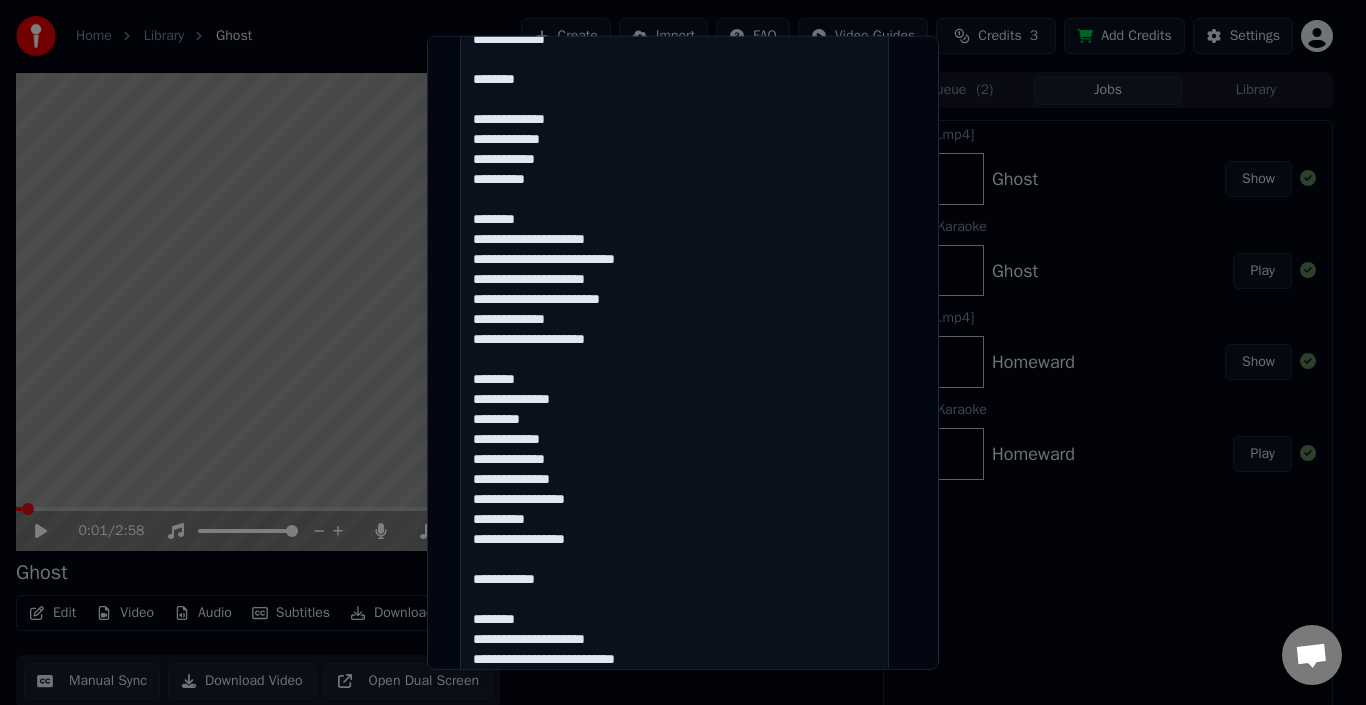 click at bounding box center [674, 208] 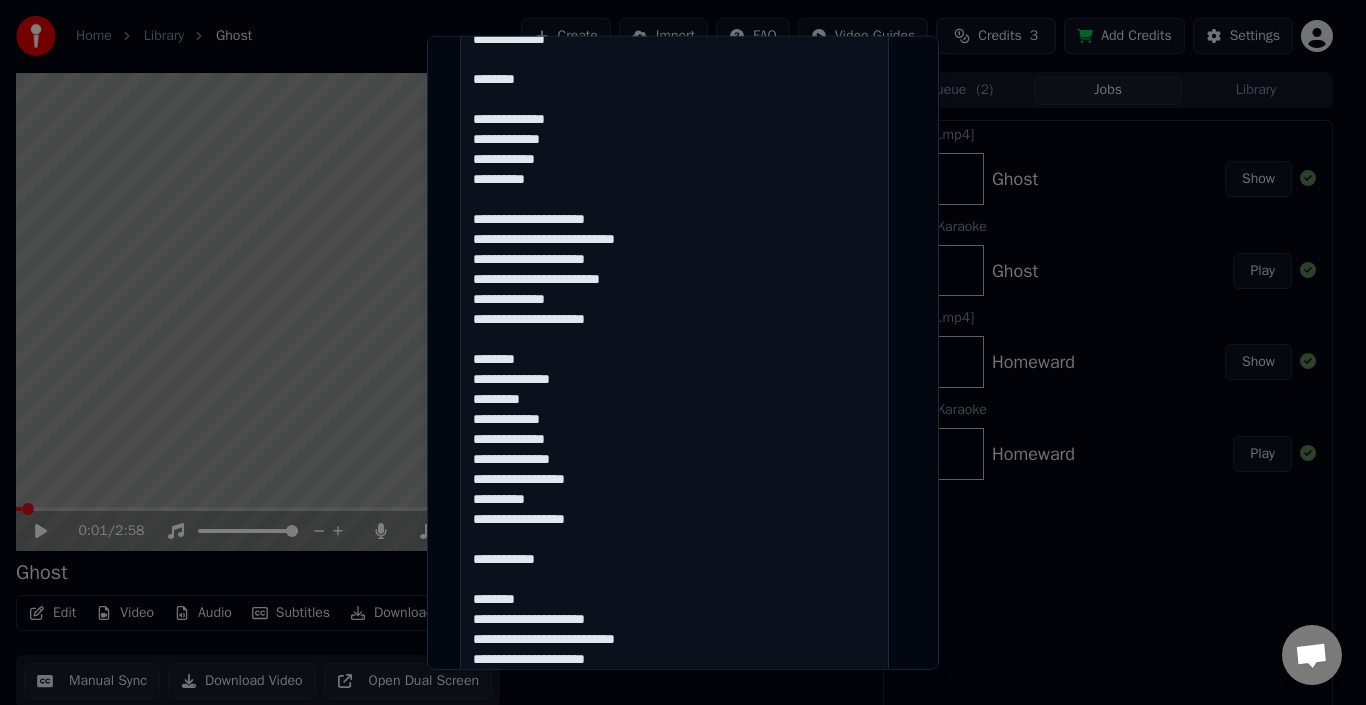 click at bounding box center [674, 208] 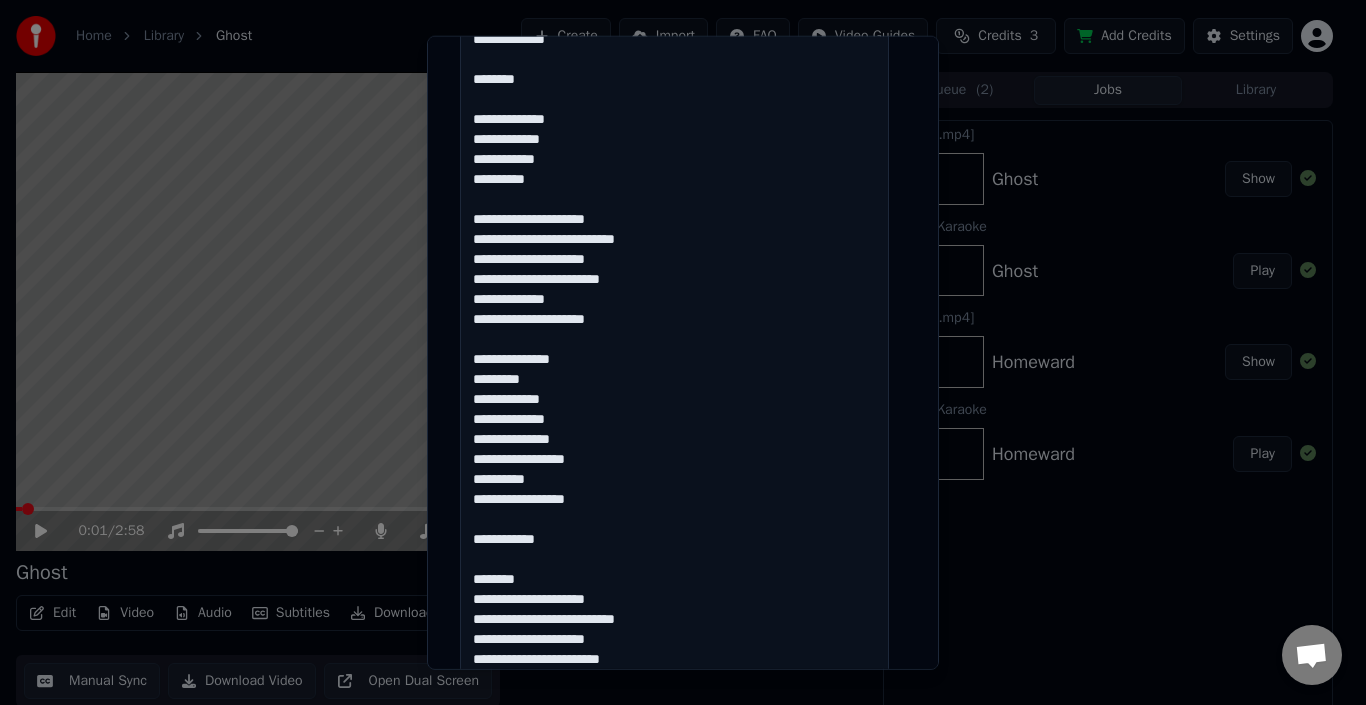 click at bounding box center (674, 208) 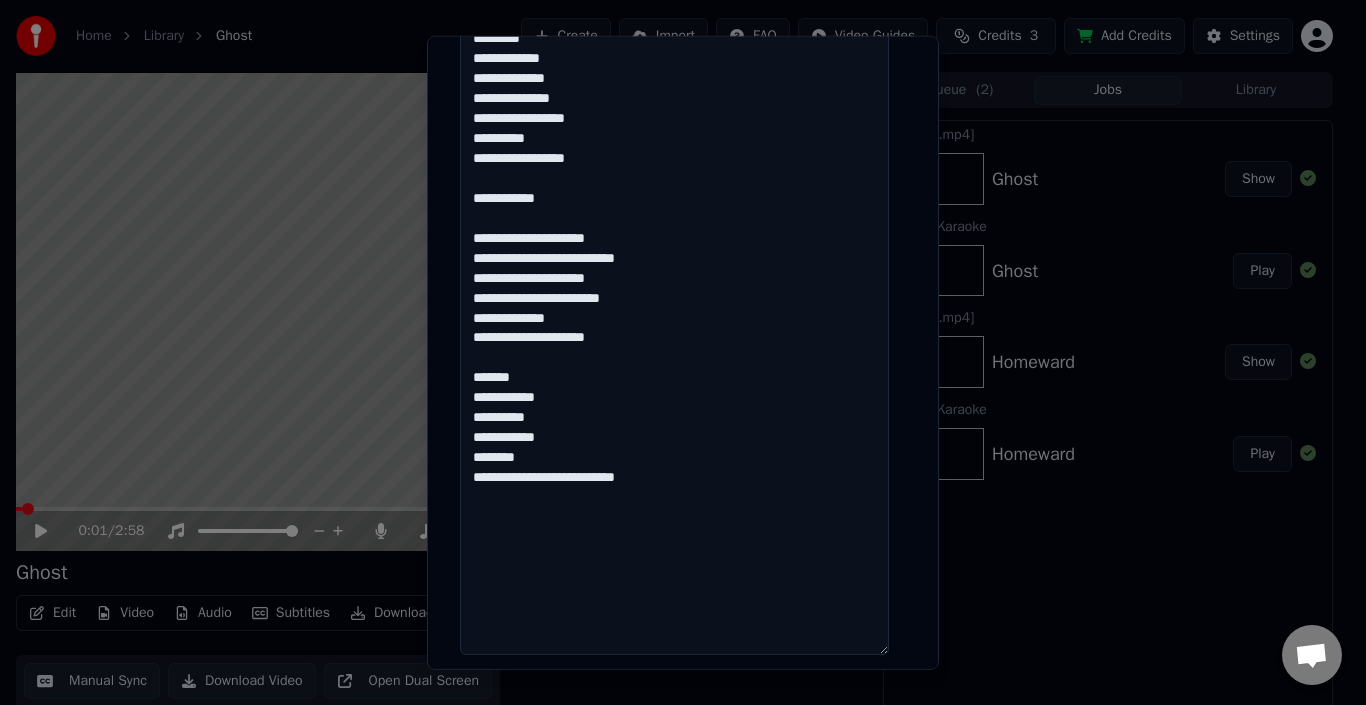 scroll, scrollTop: 1395, scrollLeft: 0, axis: vertical 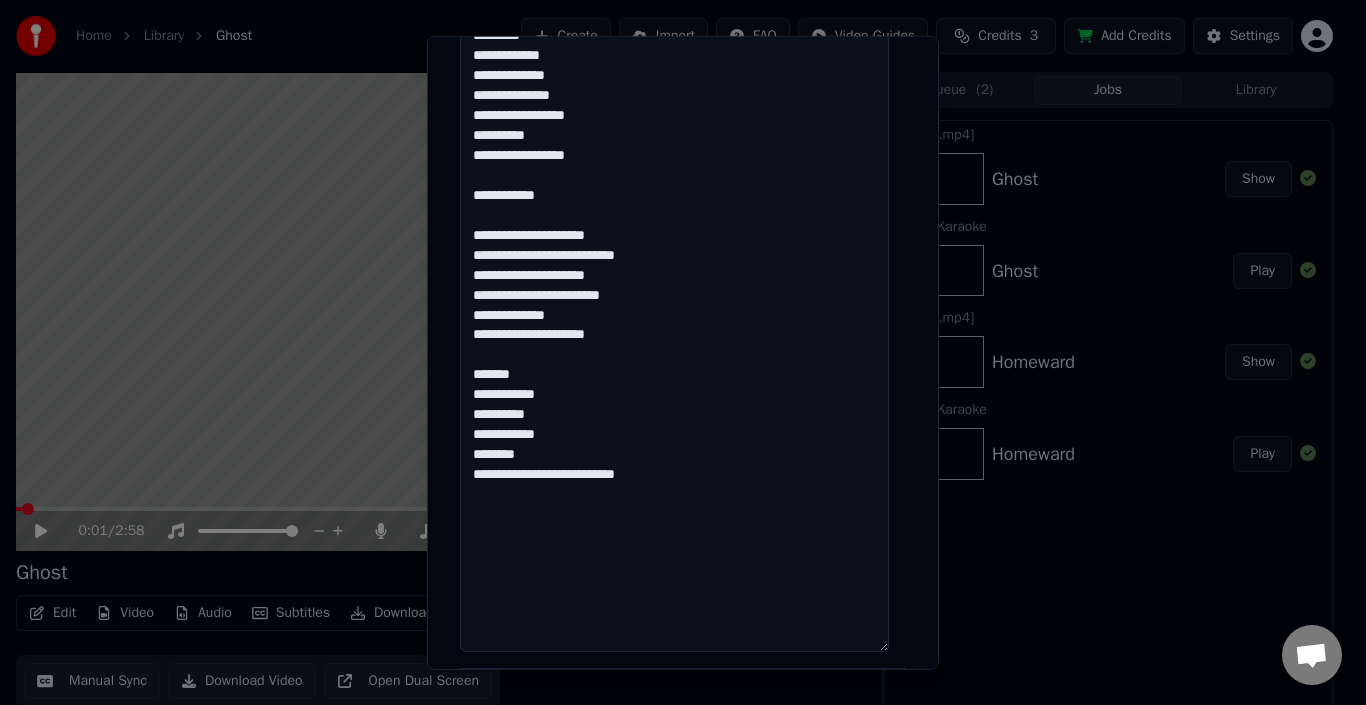 click on "**********" at bounding box center [674, -136] 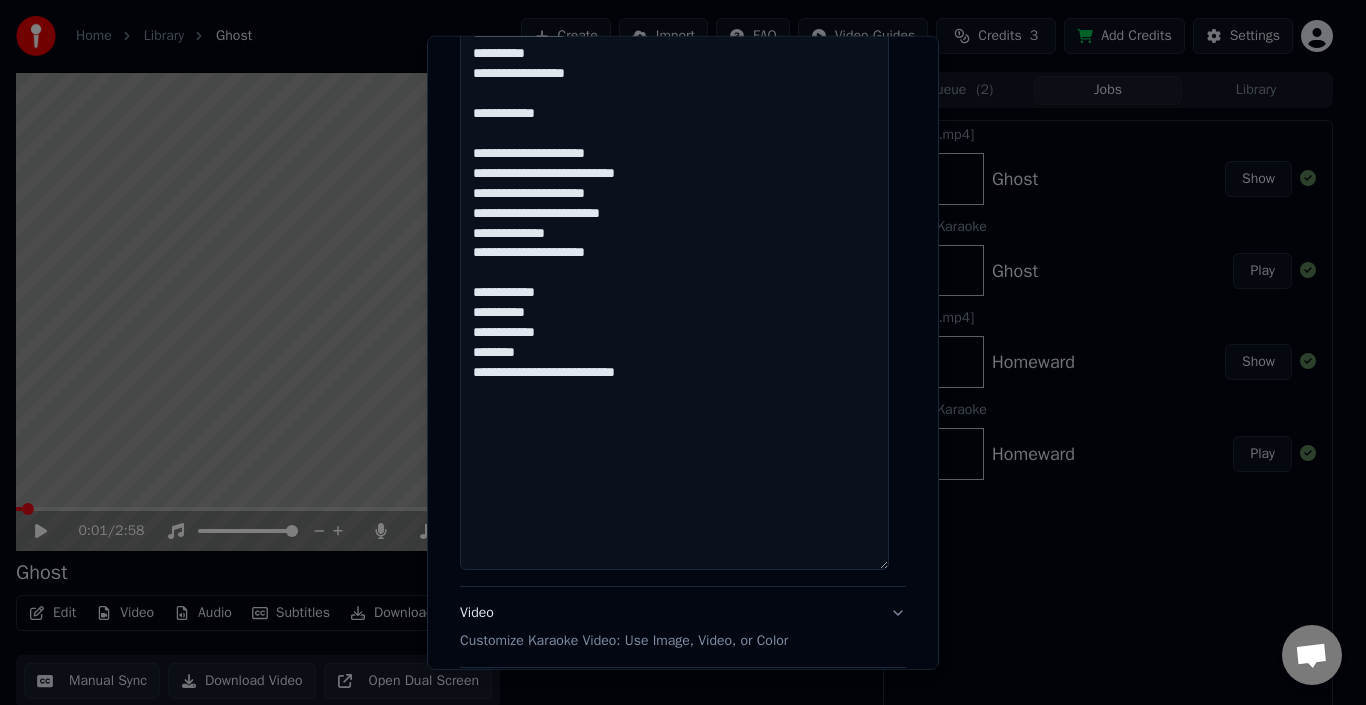 scroll, scrollTop: 1478, scrollLeft: 0, axis: vertical 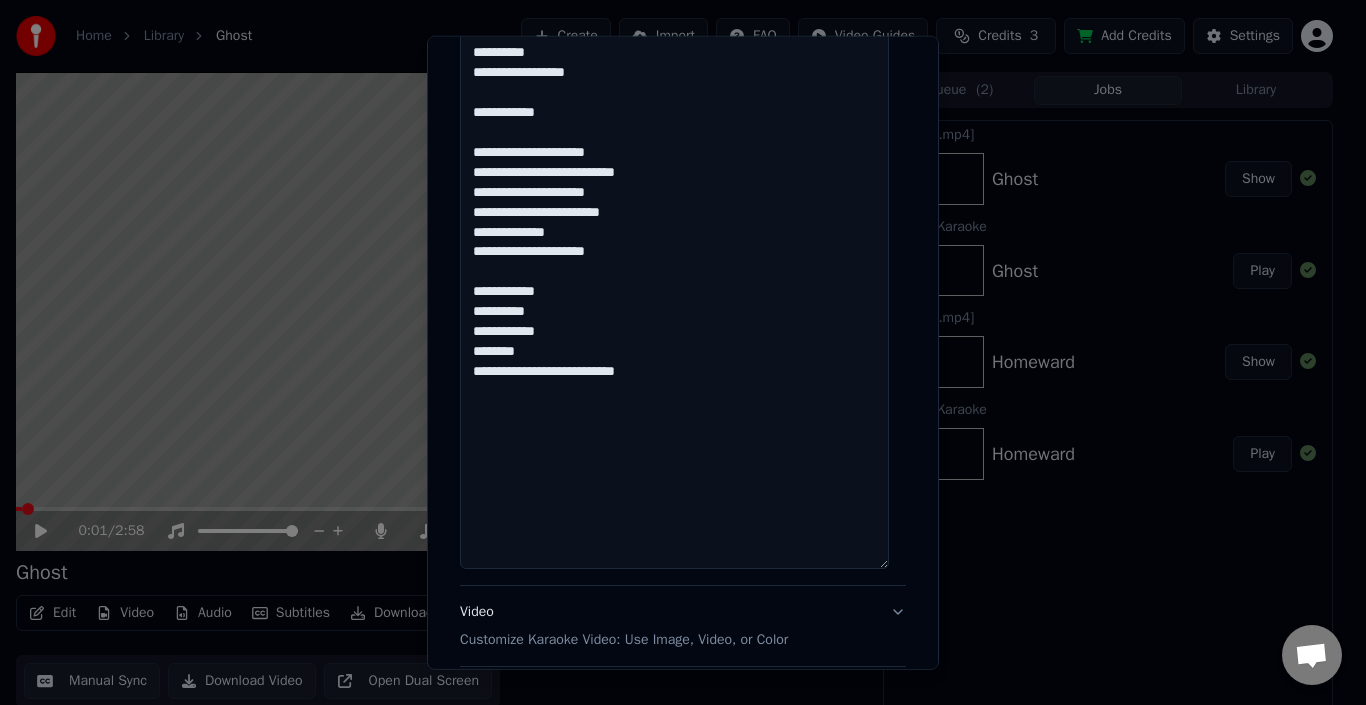 click on "**********" at bounding box center [674, -219] 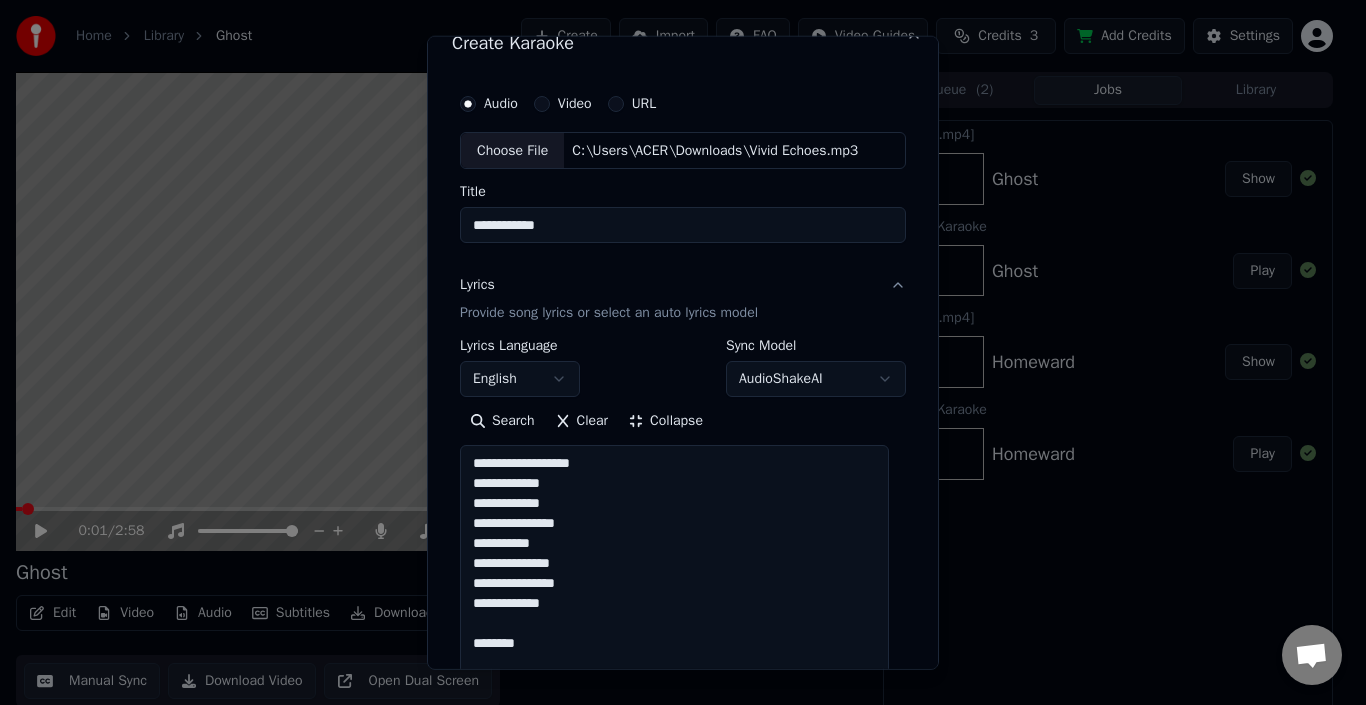 scroll, scrollTop: 0, scrollLeft: 0, axis: both 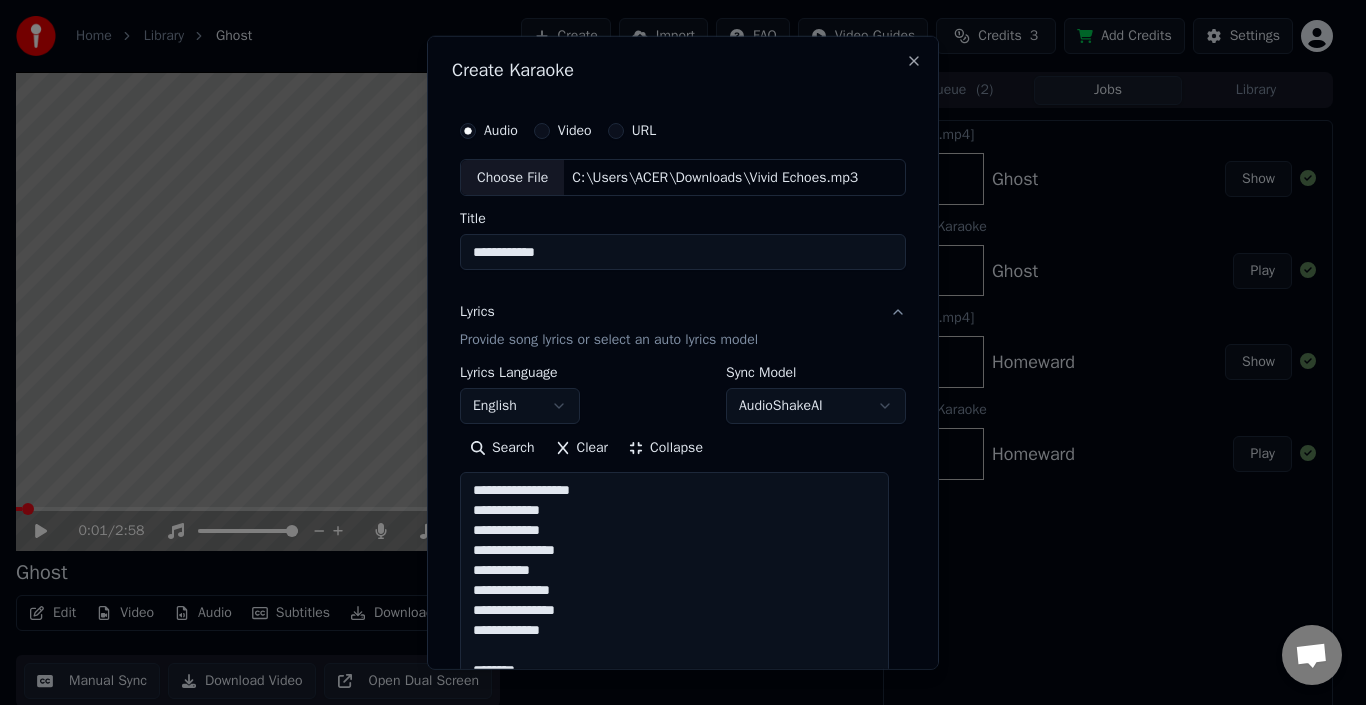 type on "**********" 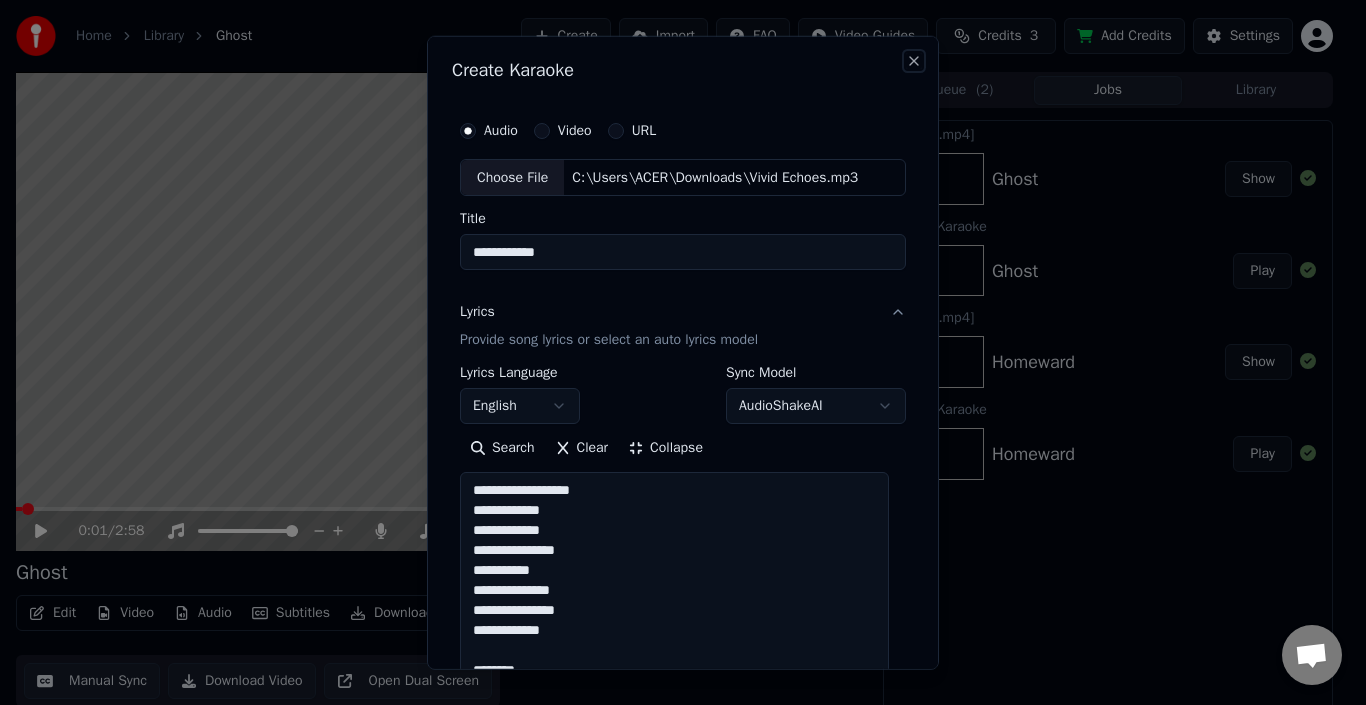 click on "Close" at bounding box center [914, 60] 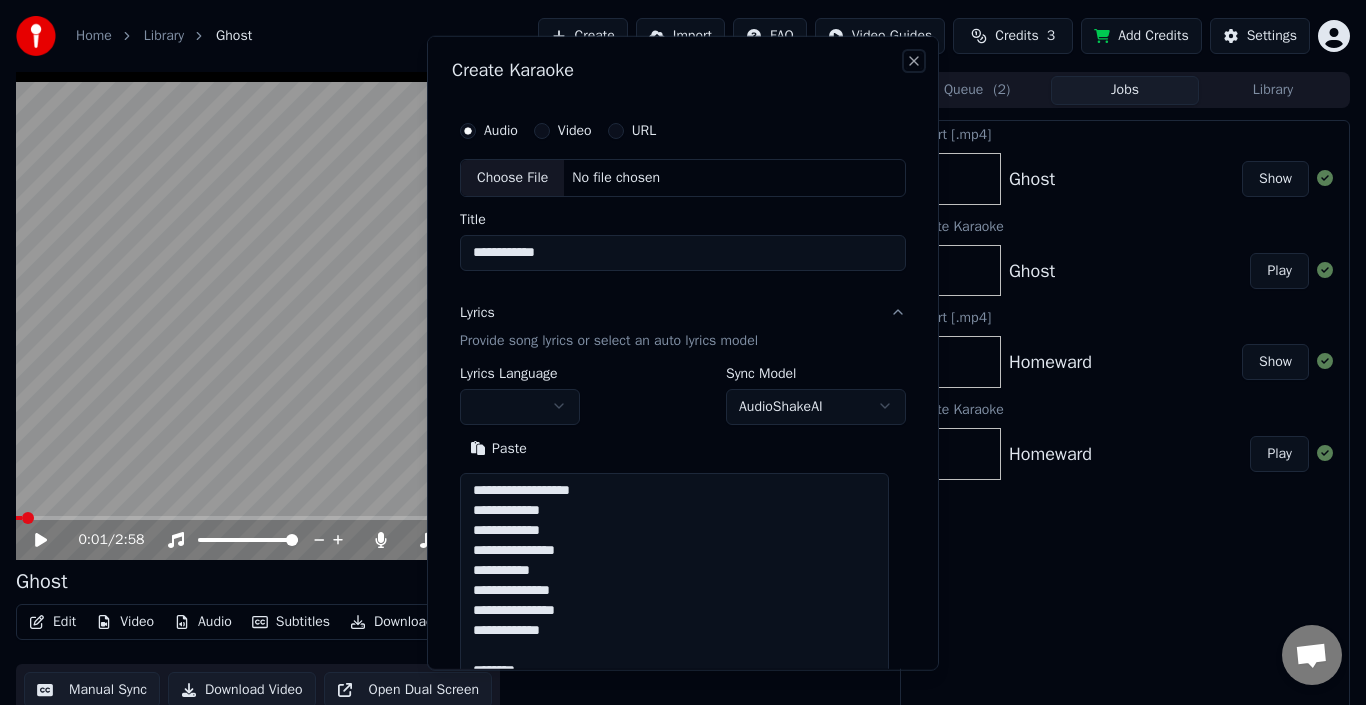 type 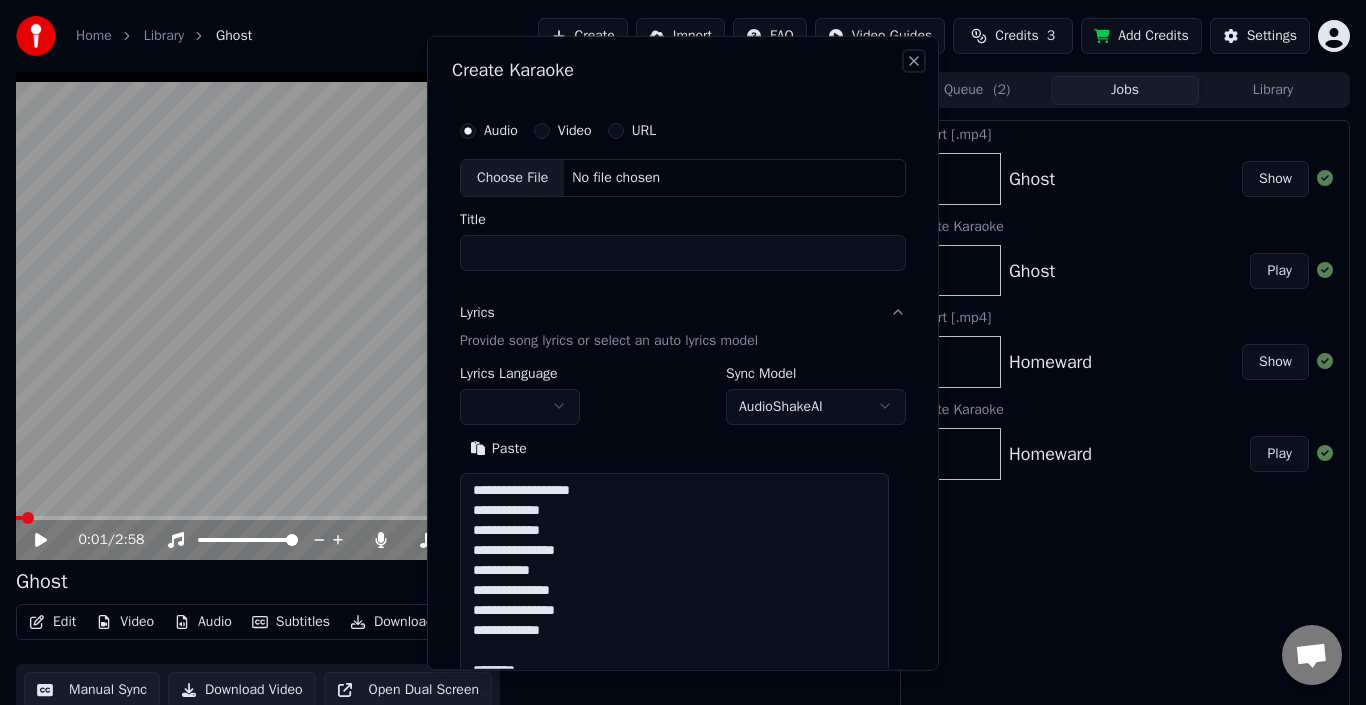 type 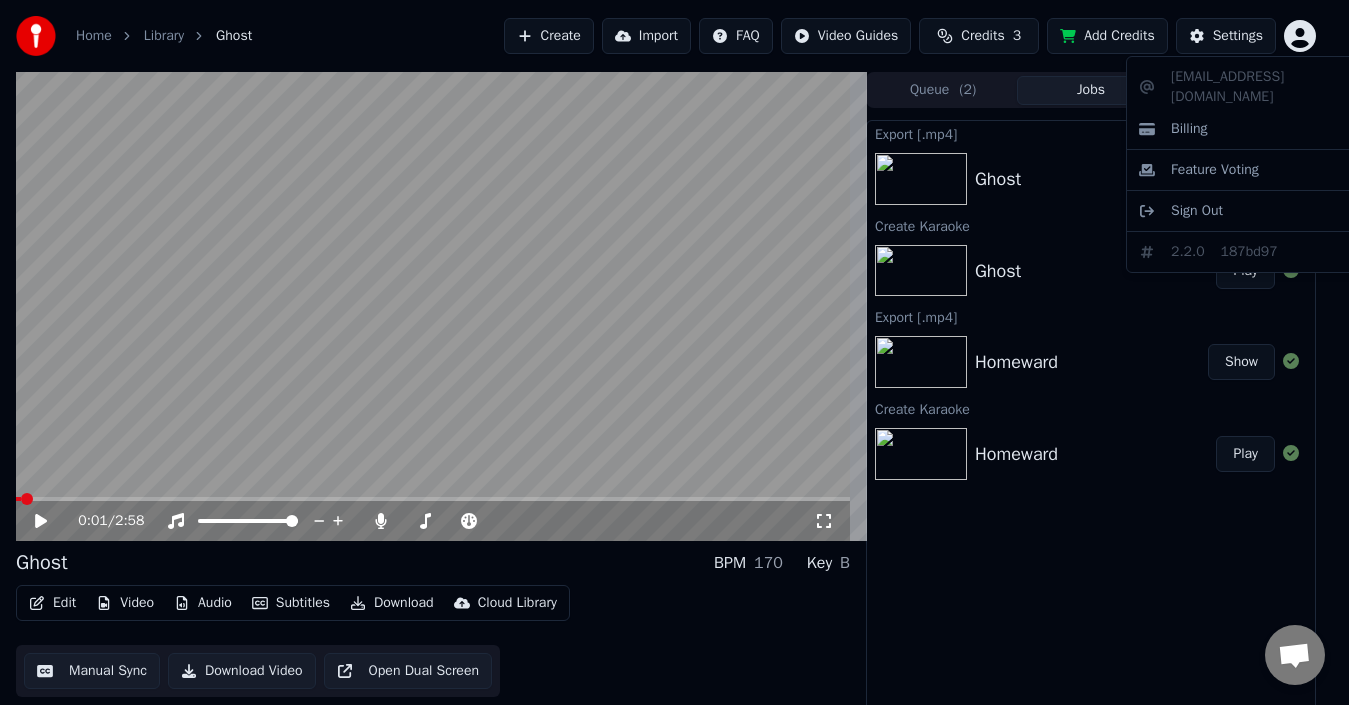 click on "Home Library Ghost Create Import FAQ Video Guides Credits 3 Add Credits Settings 0:01  /  2:58 Ghost BPM 170 Key B Edit Video Audio Subtitles Download Cloud Library Manual Sync Download Video Open Dual Screen Queue ( 2 ) Jobs Library Export [.mp4] Ghost Show Create Karaoke Ghost Play Export [.mp4] Homeward Show Create Karaoke Homeward Play [EMAIL_ADDRESS][DOMAIN_NAME] Billing Feature Voting Sign Out 2.2.0 187bd97" at bounding box center (674, 352) 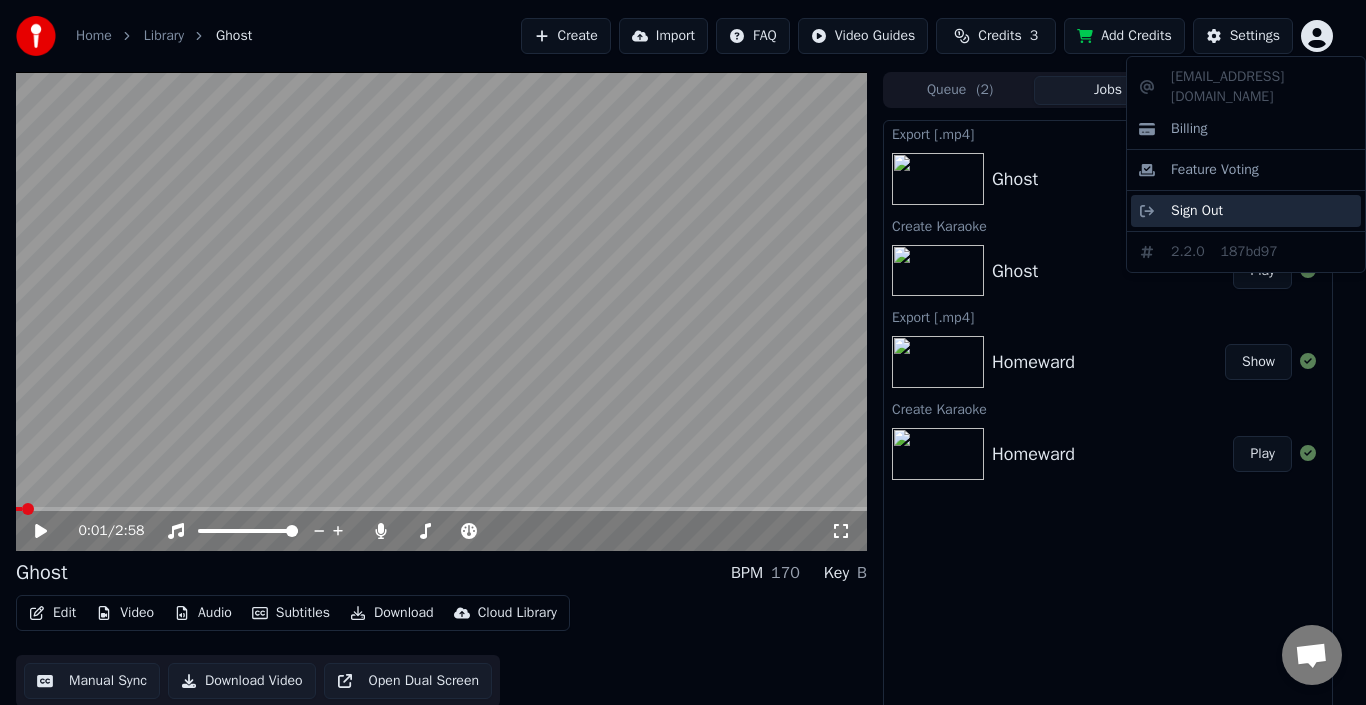 click on "Sign Out" at bounding box center [1197, 211] 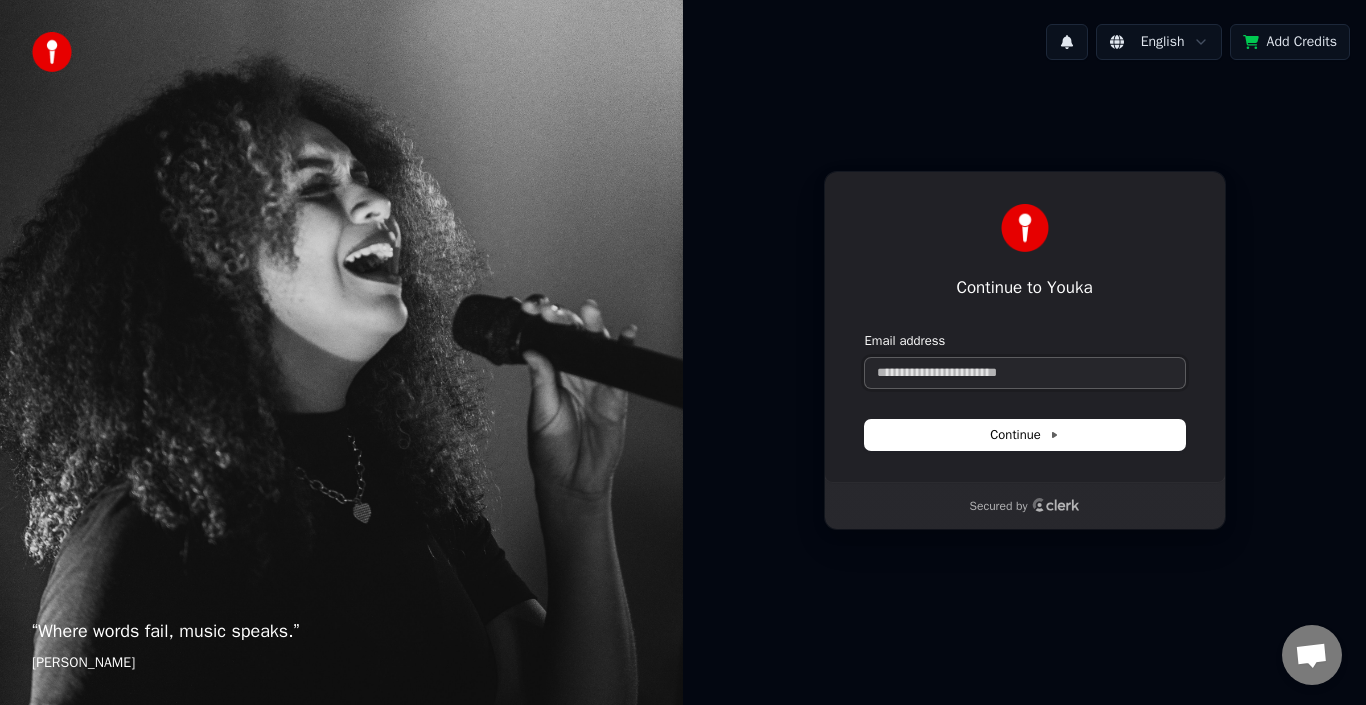 click on "Email address" at bounding box center [1025, 373] 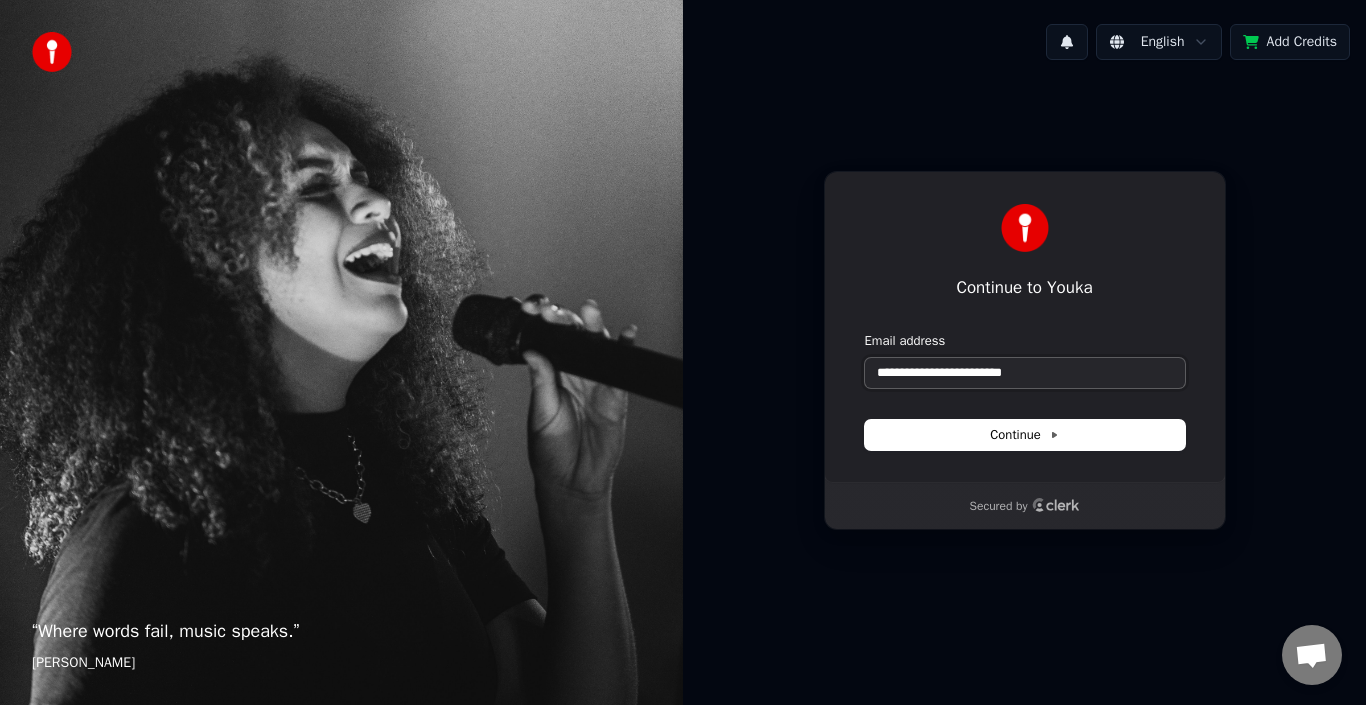 click at bounding box center (865, 332) 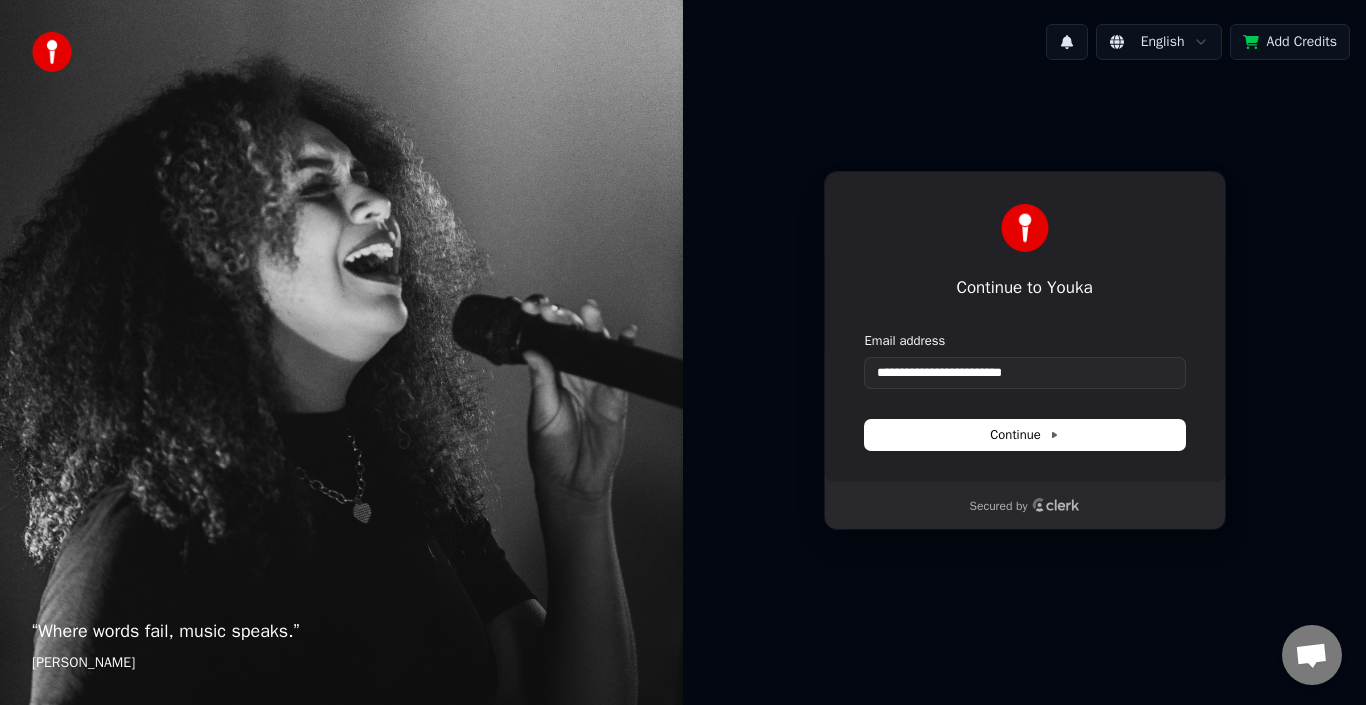 type on "**********" 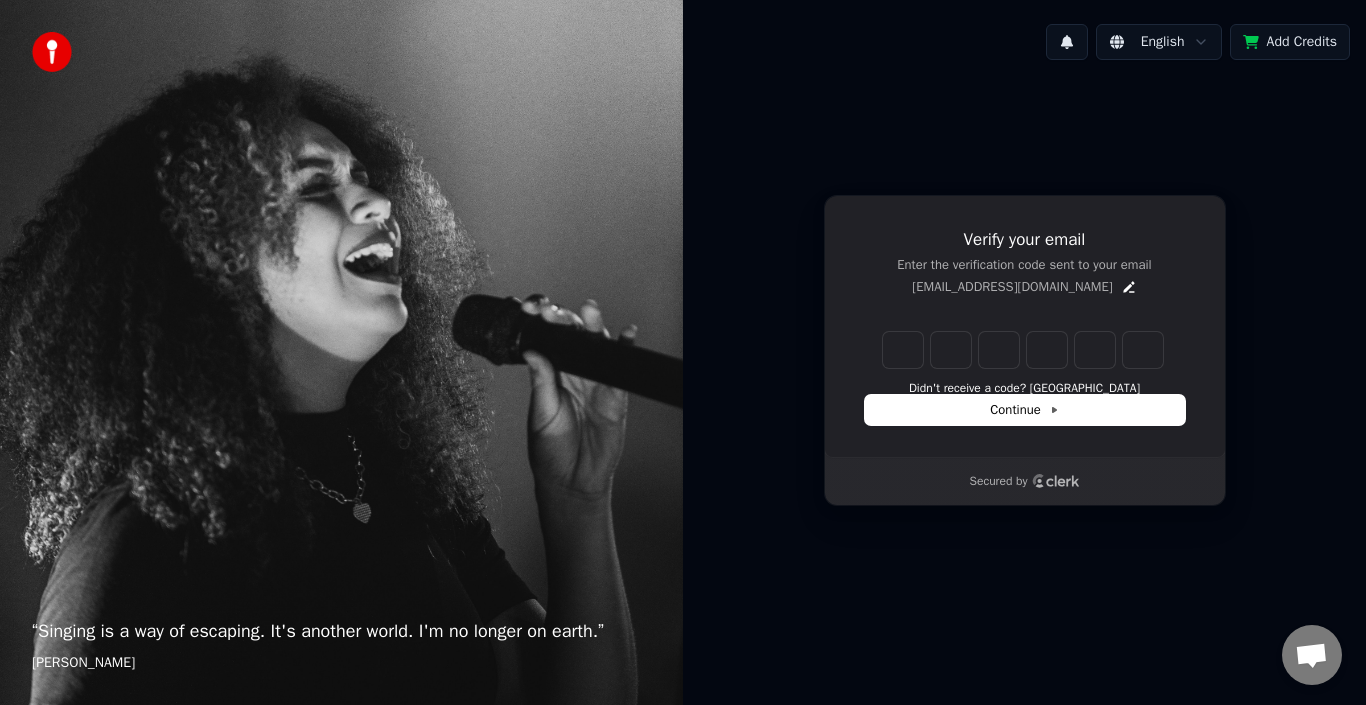 type on "*" 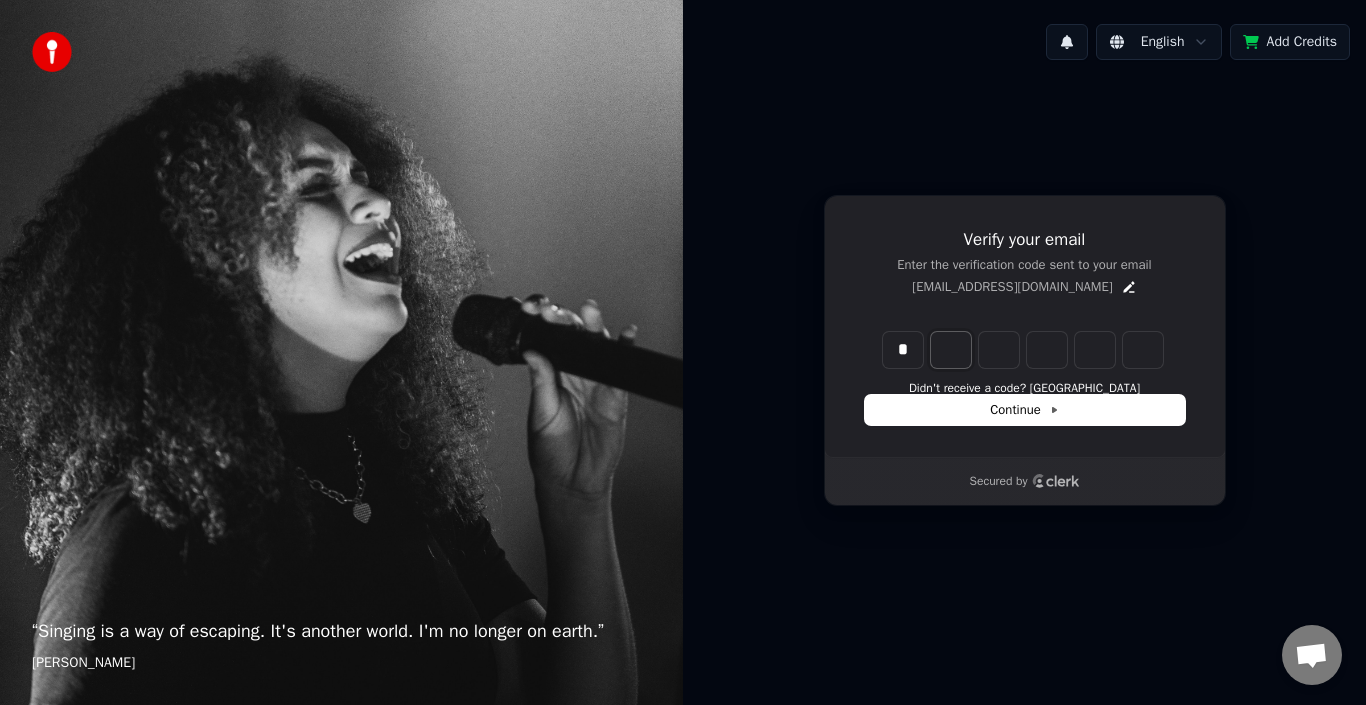 type on "*" 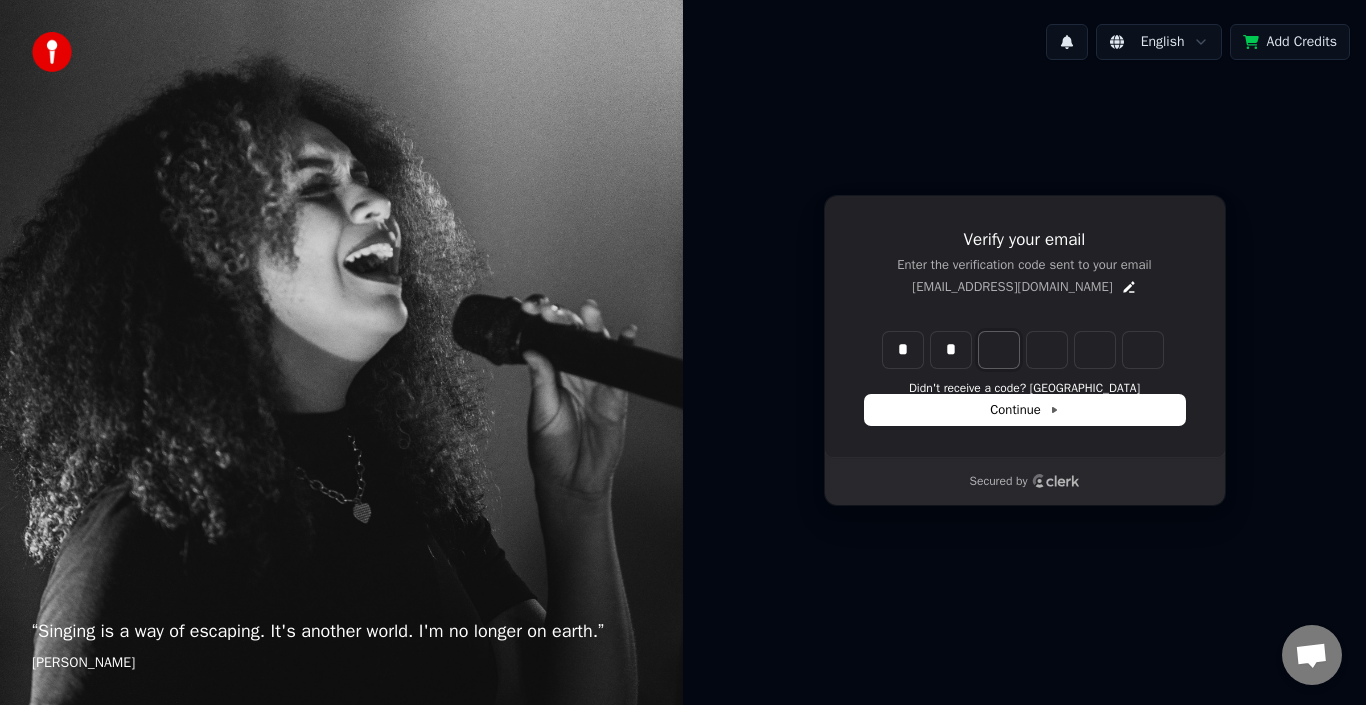 type on "**" 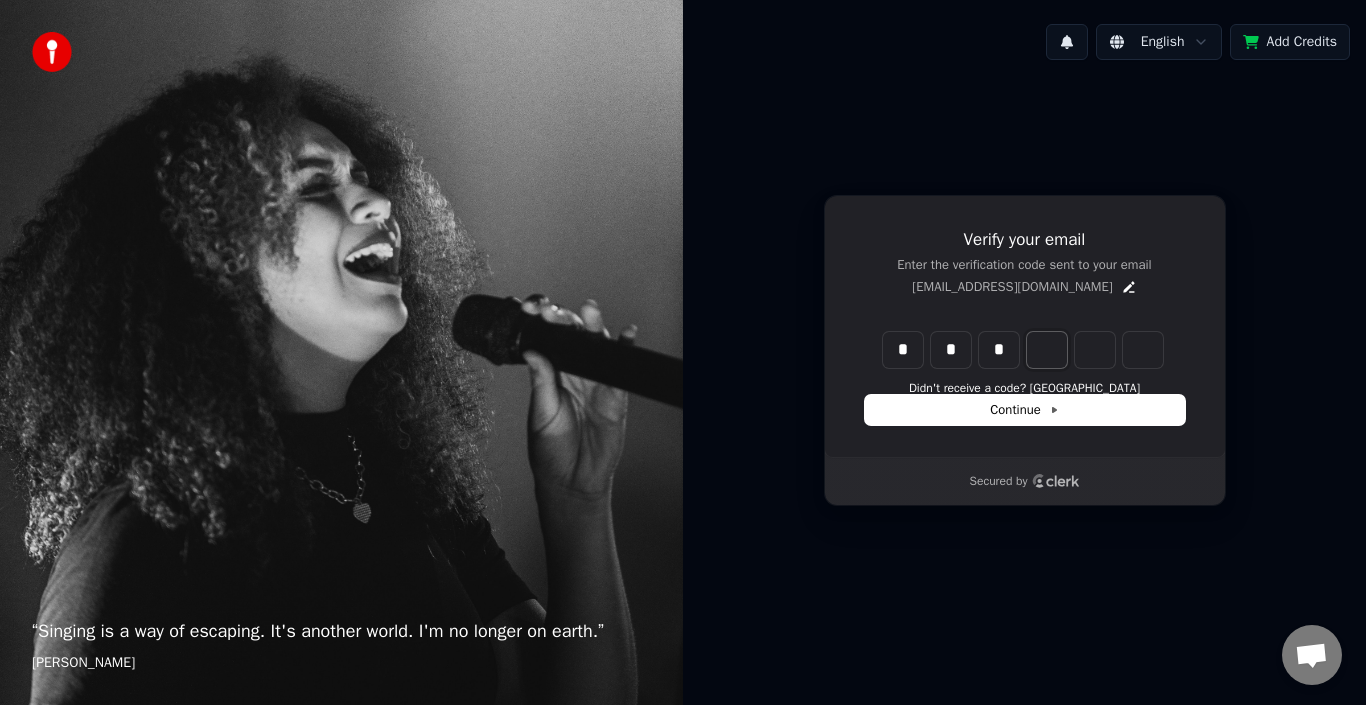 type on "***" 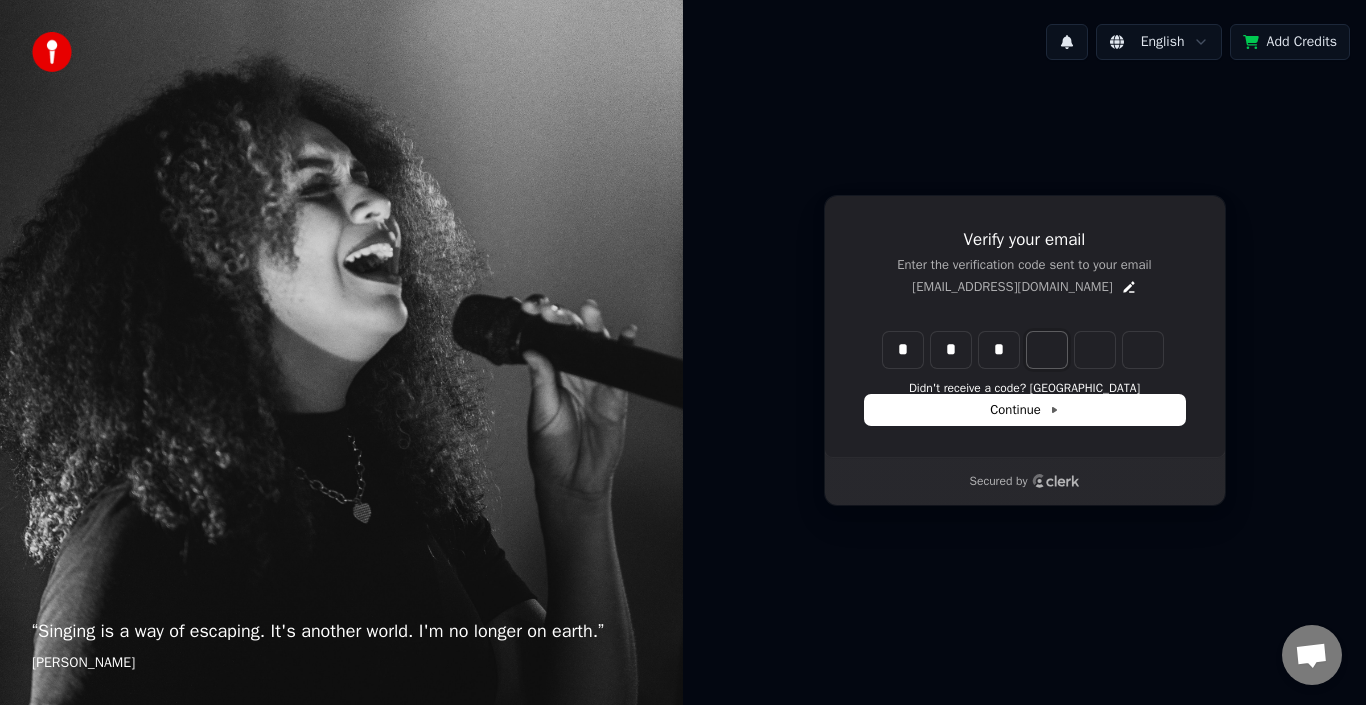 click at bounding box center (1047, 350) 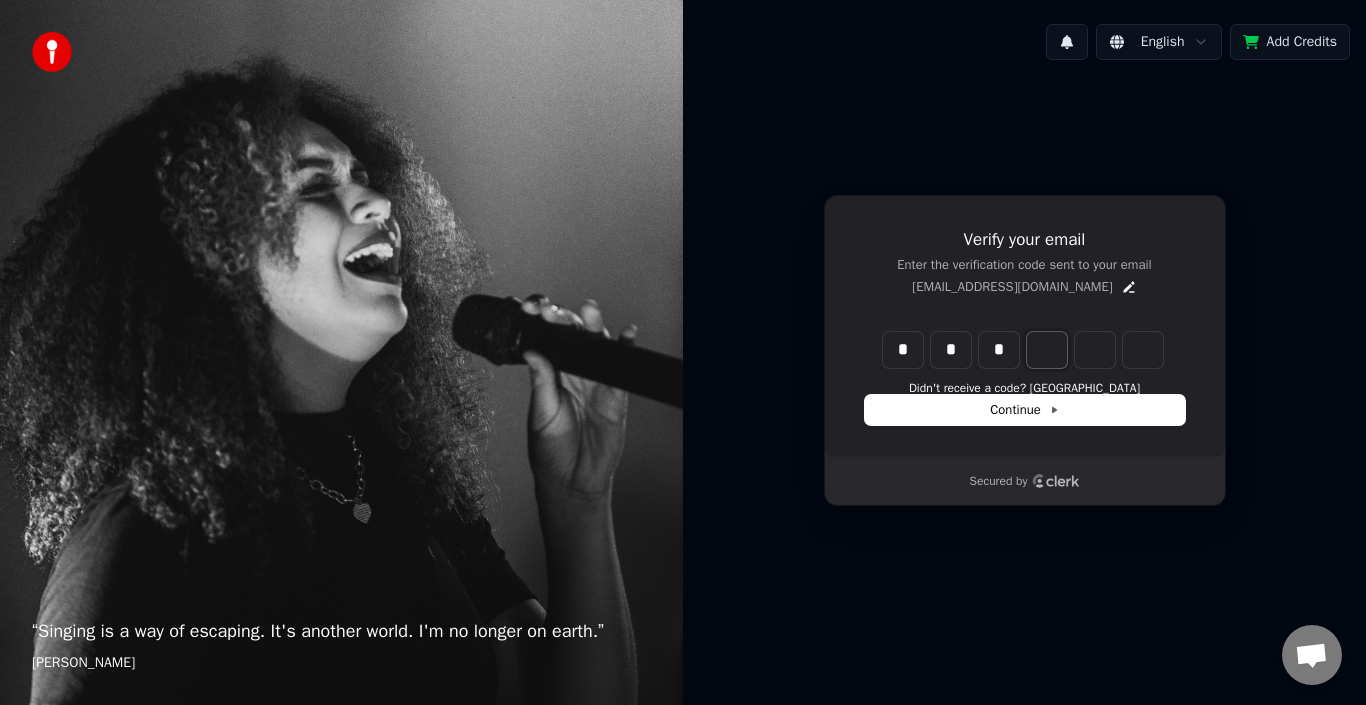 type on "*" 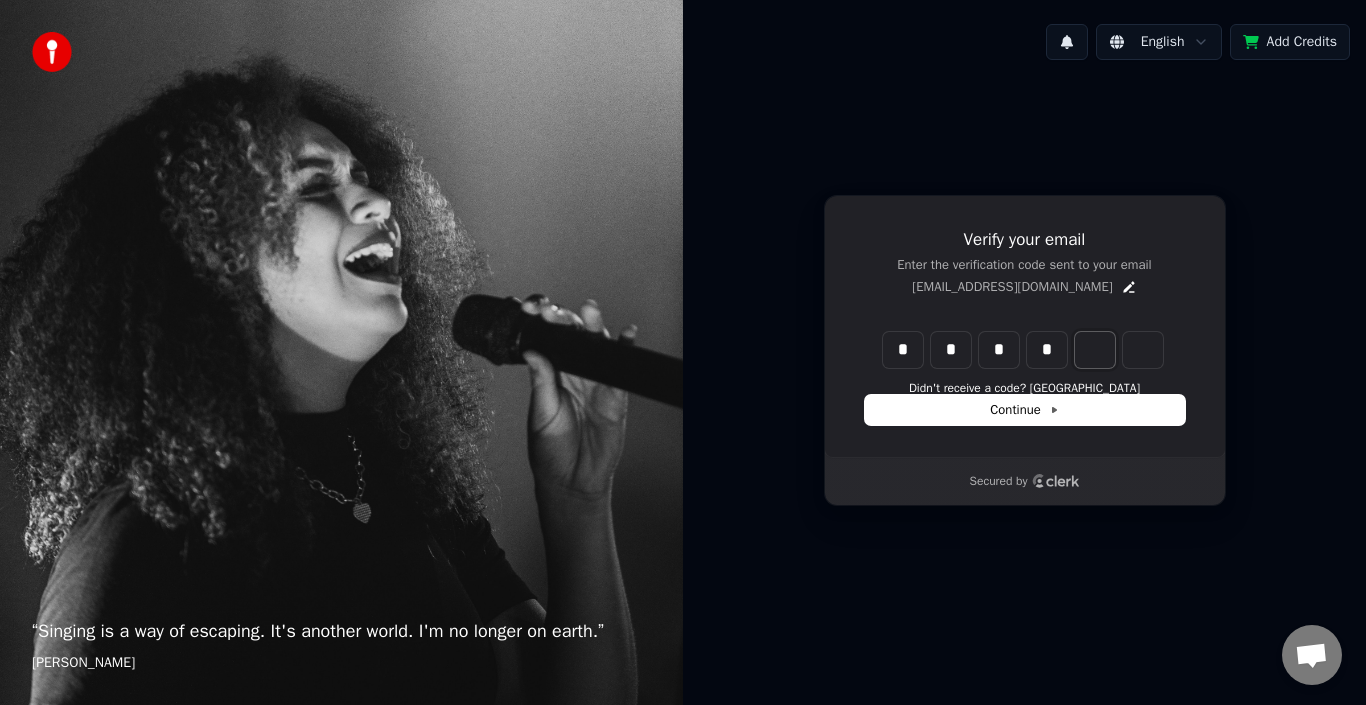type on "****" 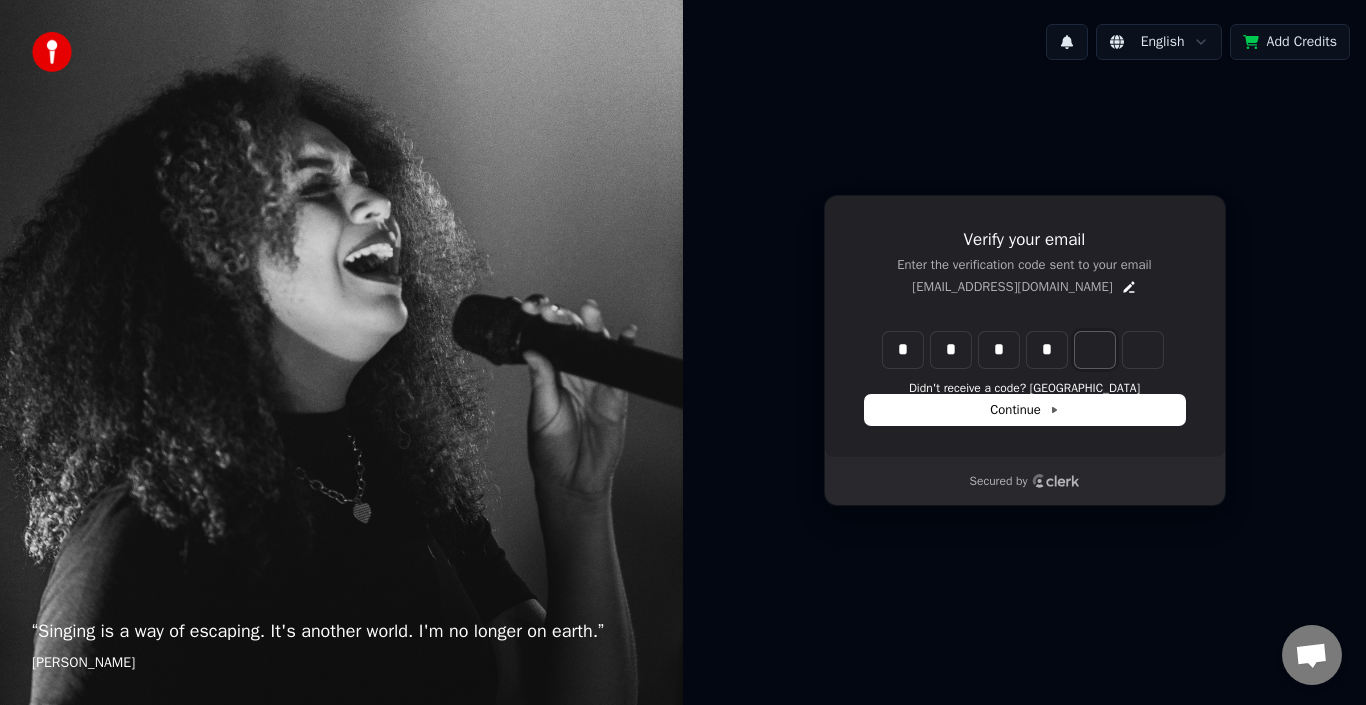 type on "*" 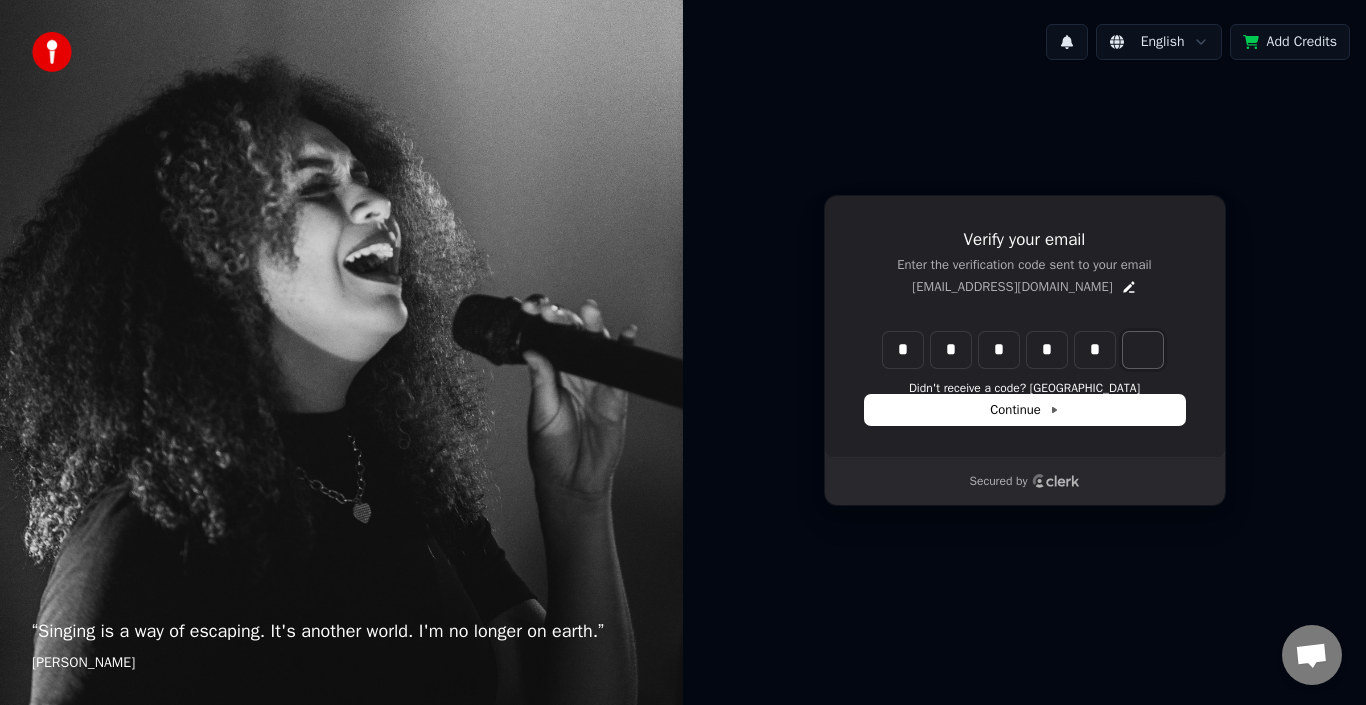 type on "******" 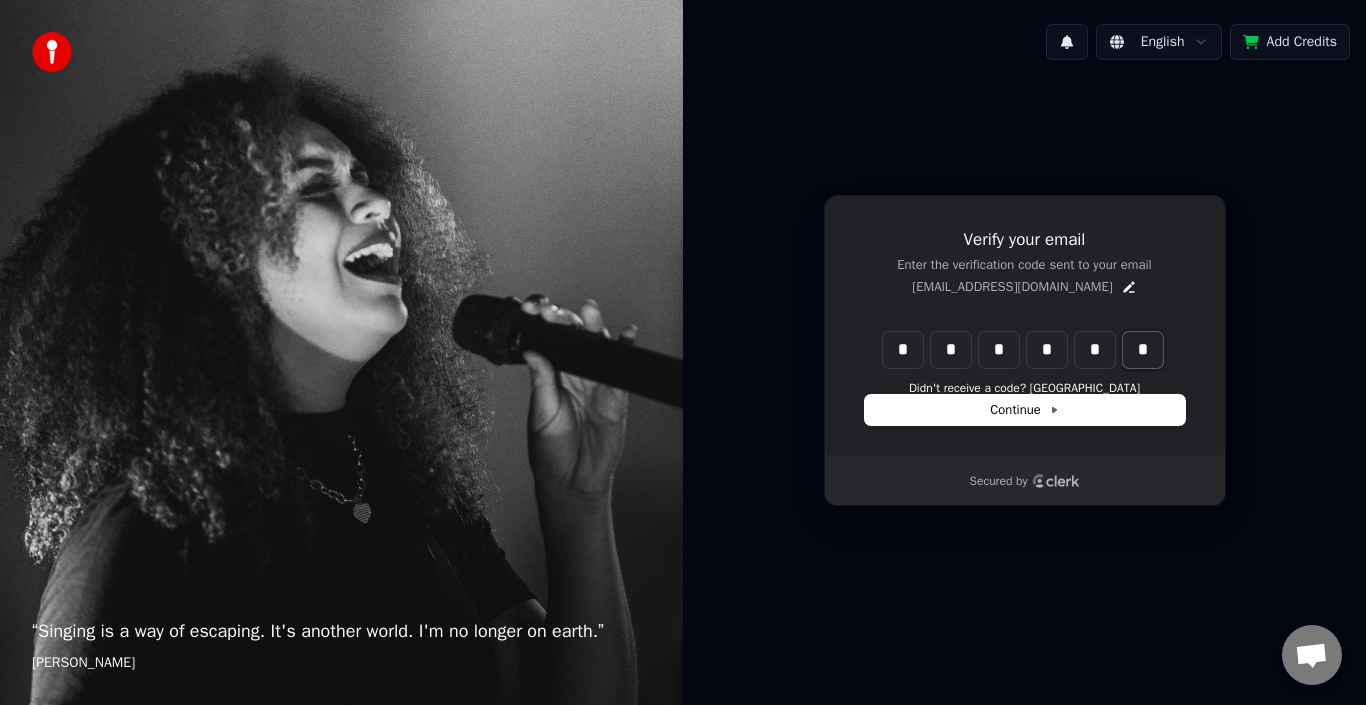 type on "*" 